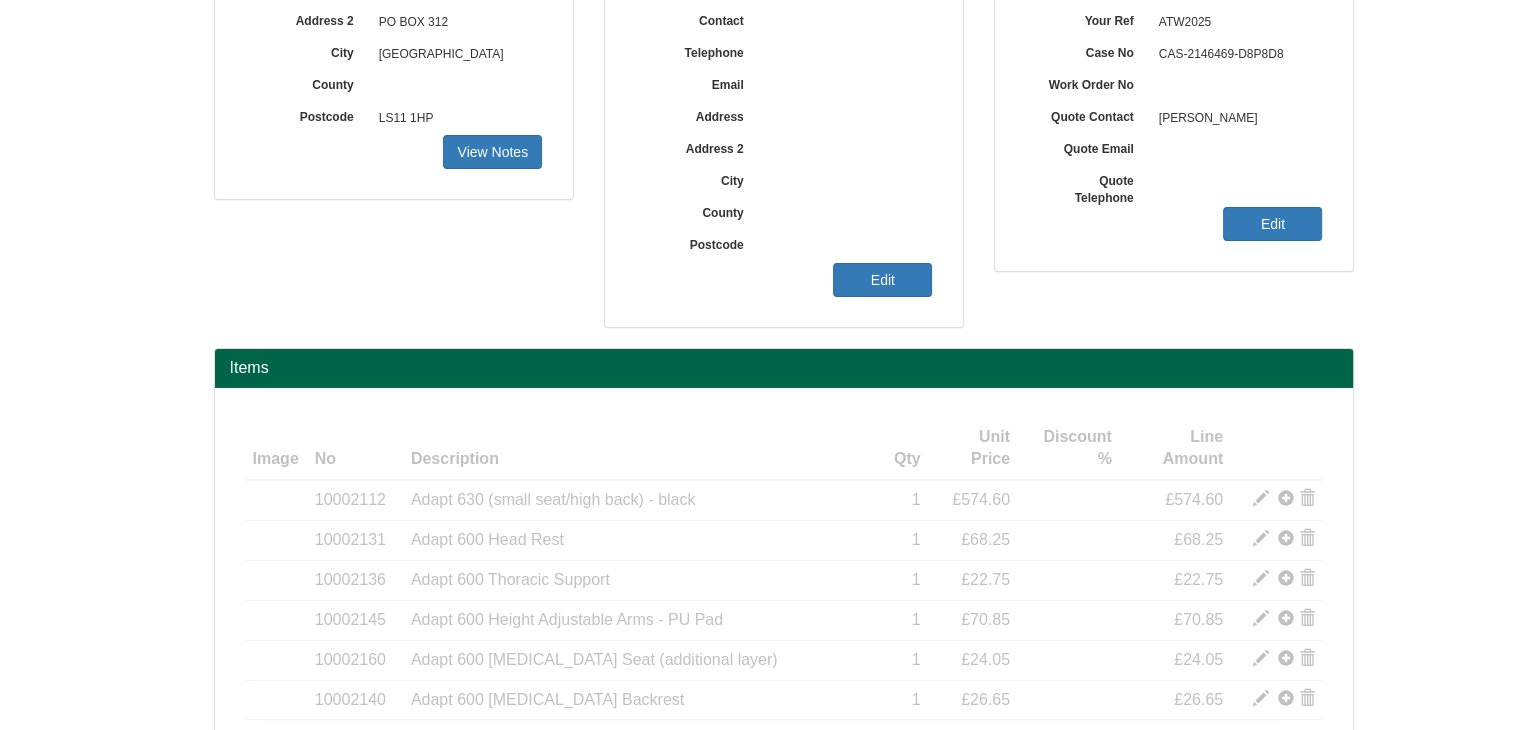 scroll, scrollTop: 481, scrollLeft: 0, axis: vertical 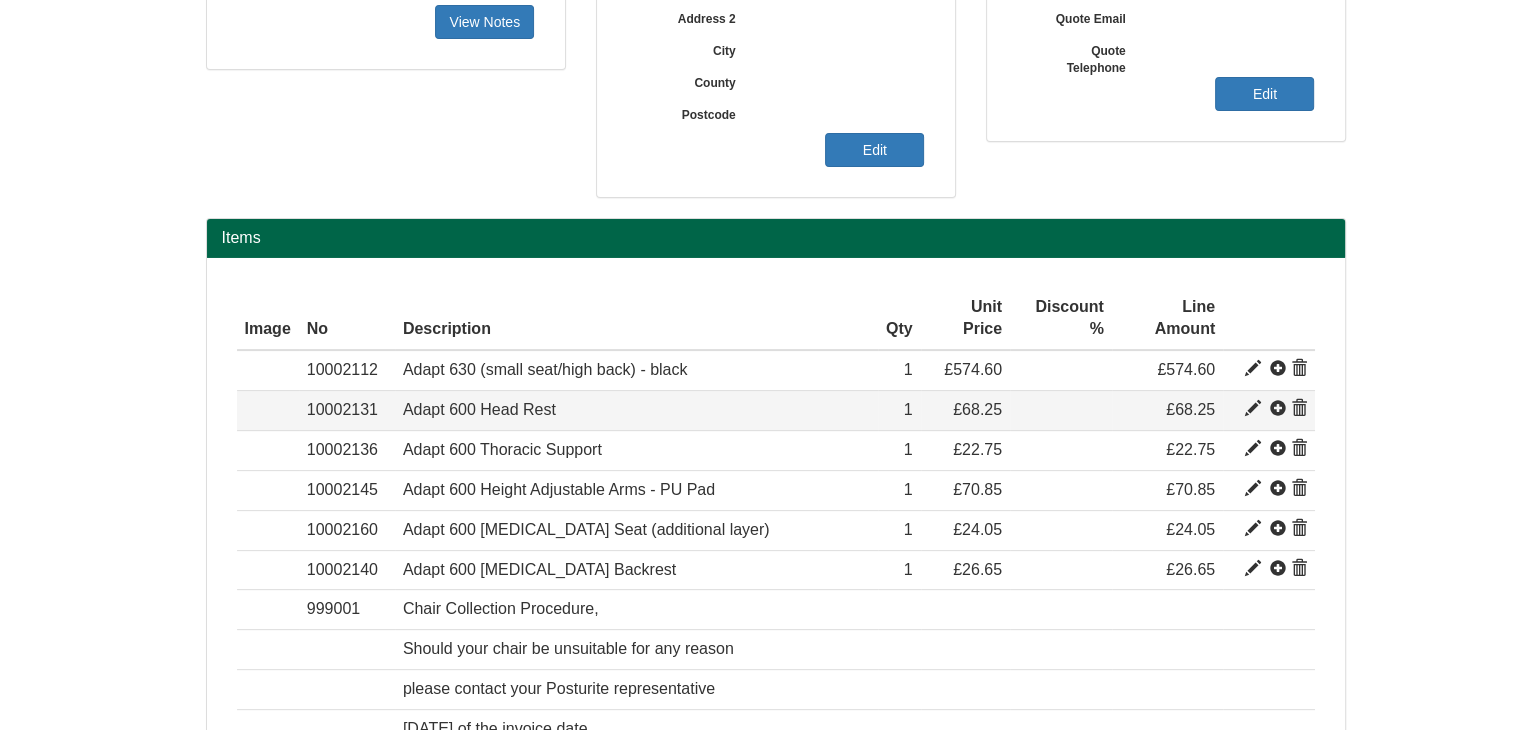 click at bounding box center [1253, 409] 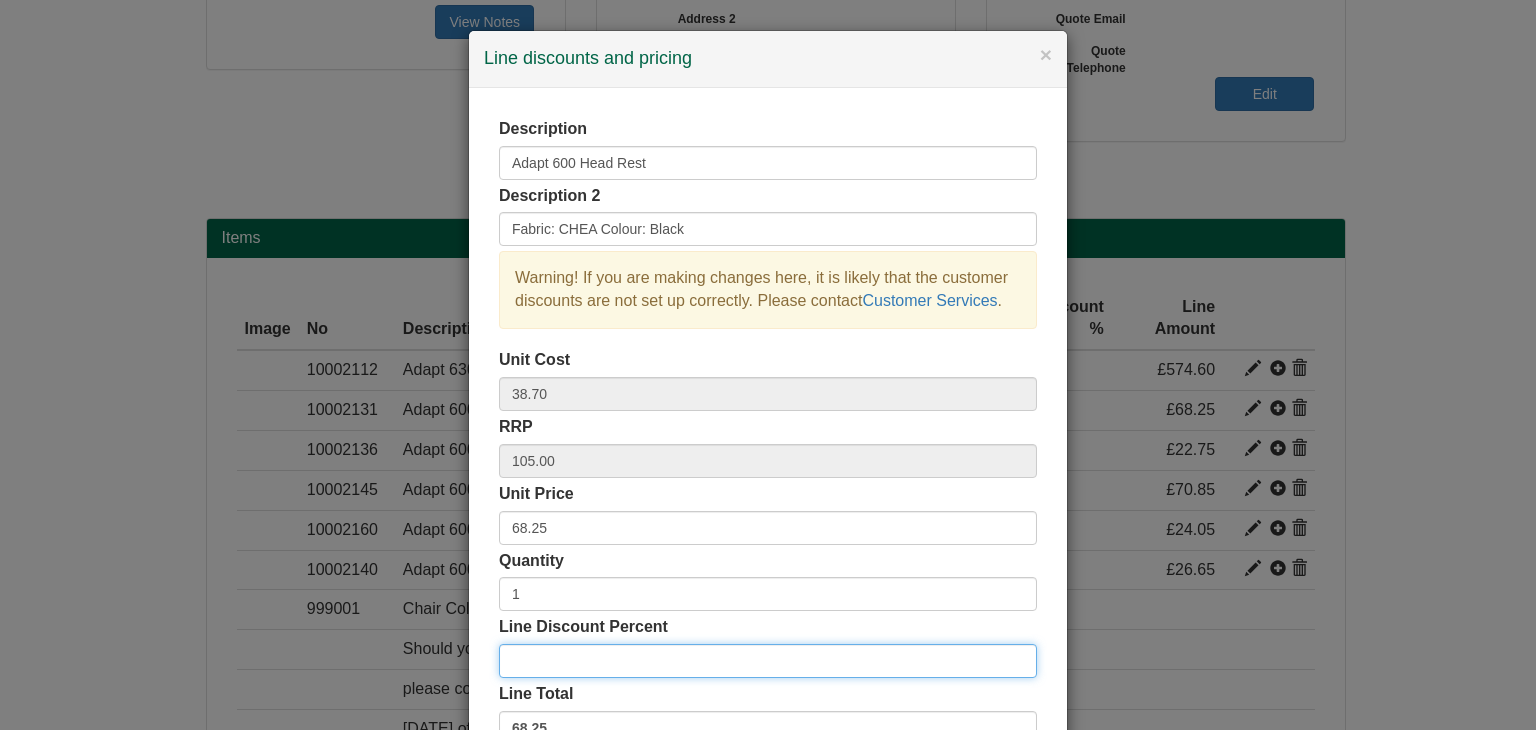 click on "Line Discount Percent" at bounding box center [768, 661] 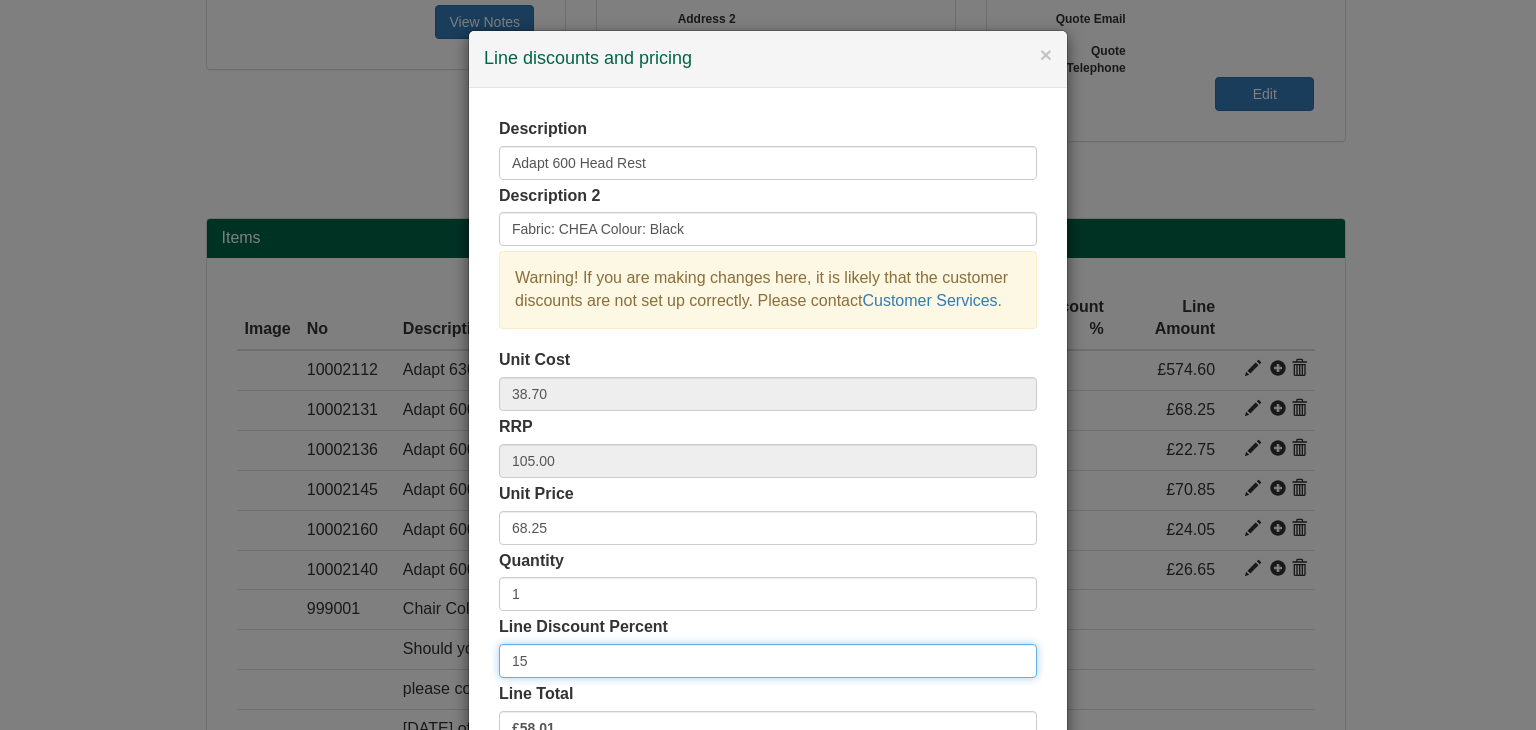 type on "15" 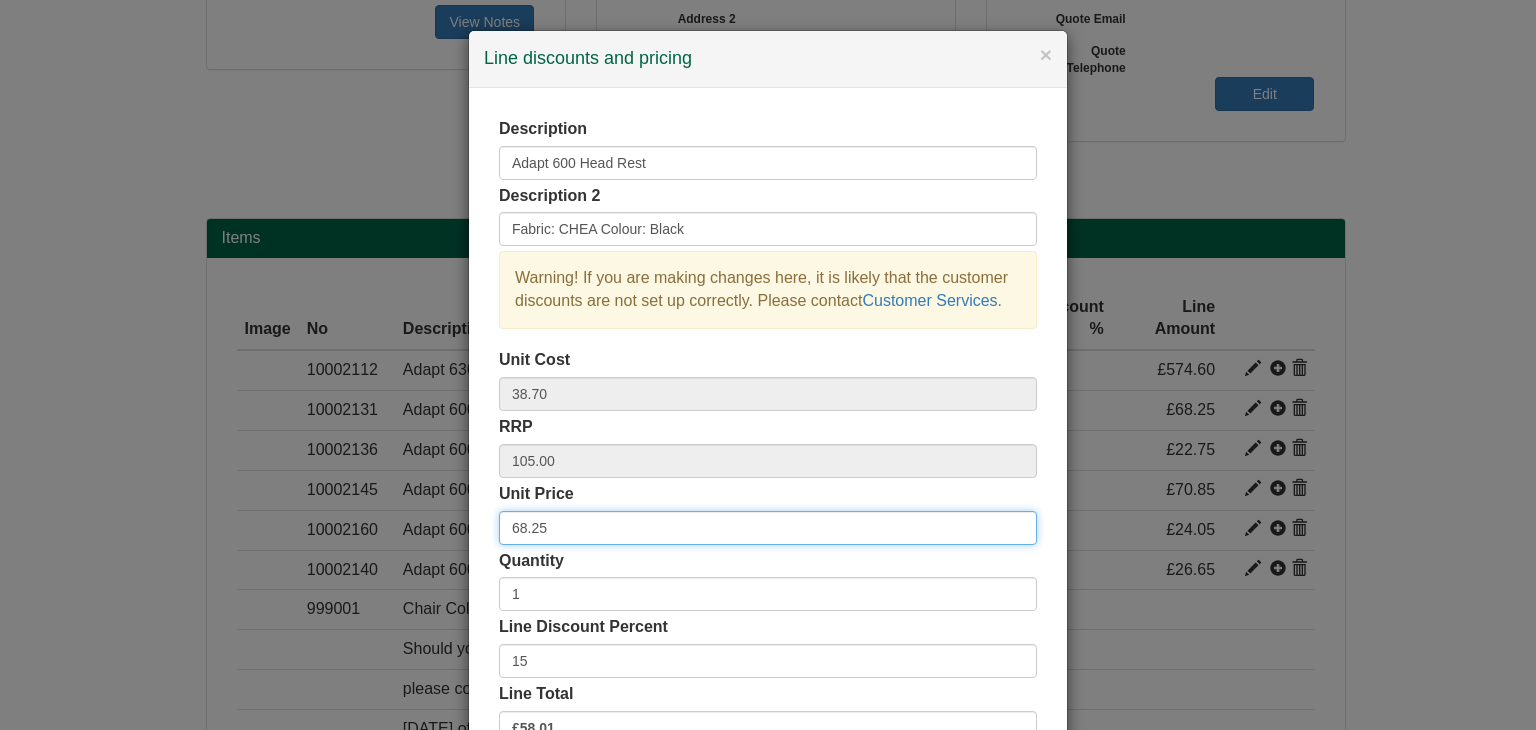 click on "68.25" at bounding box center (768, 528) 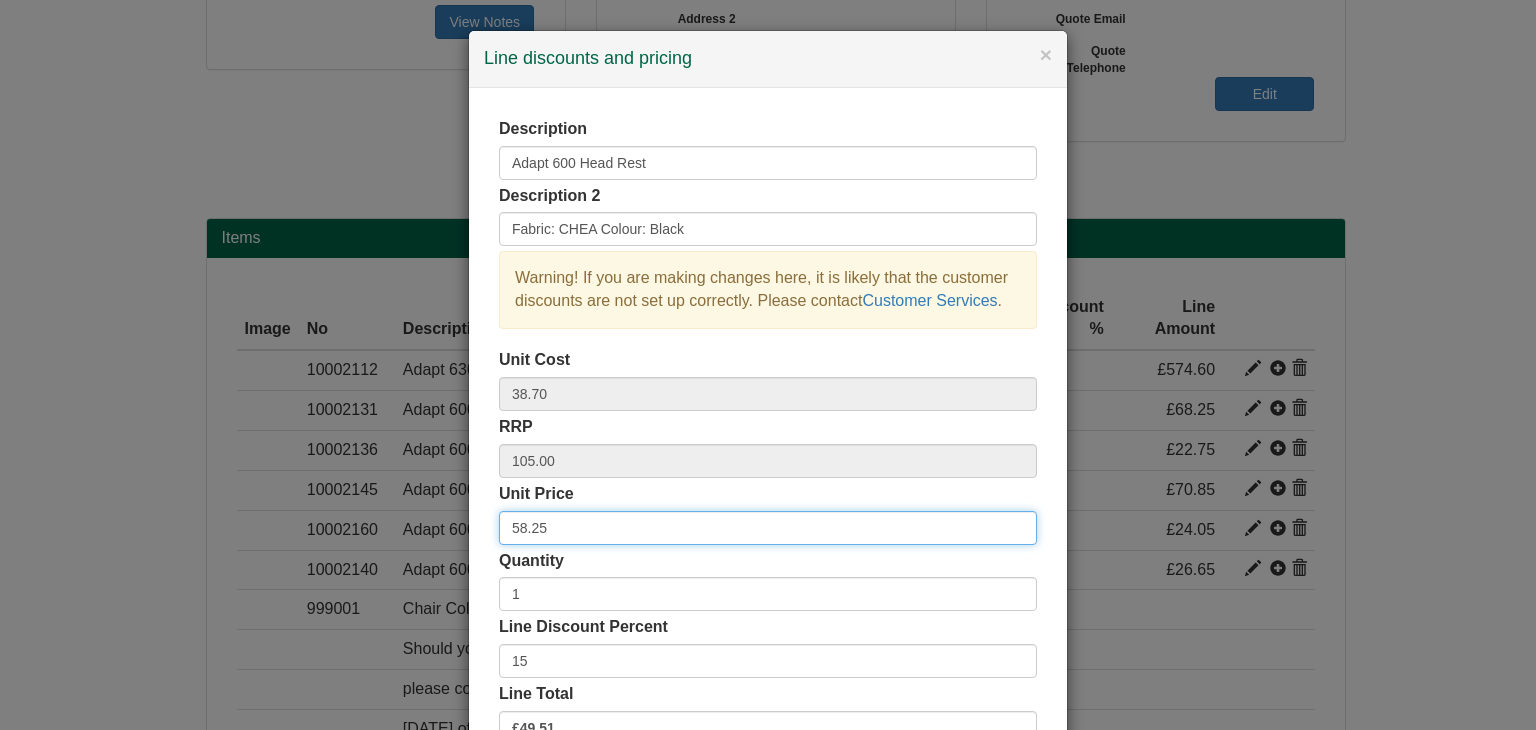 type on "58.25" 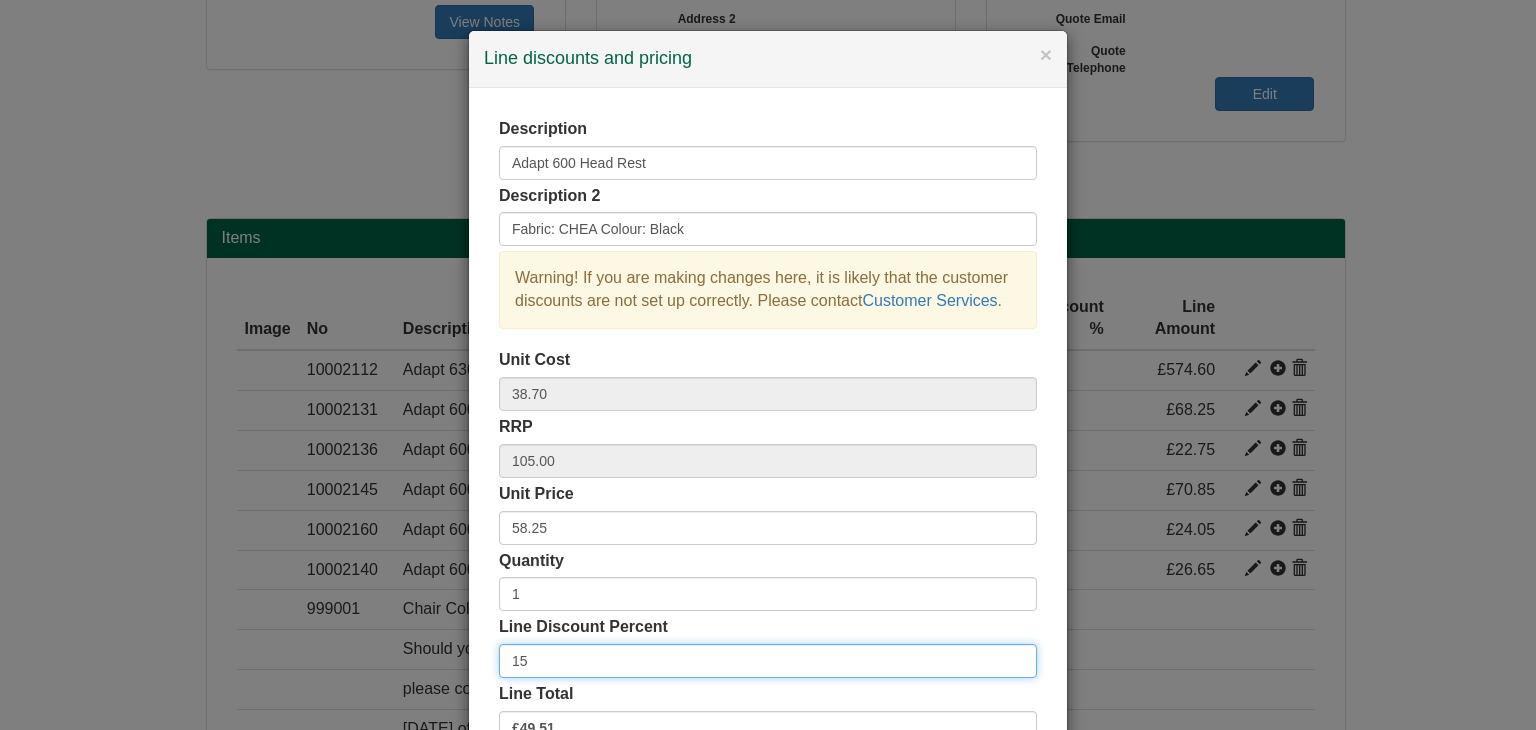 drag, startPoint x: 547, startPoint y: 656, endPoint x: 437, endPoint y: 661, distance: 110.11358 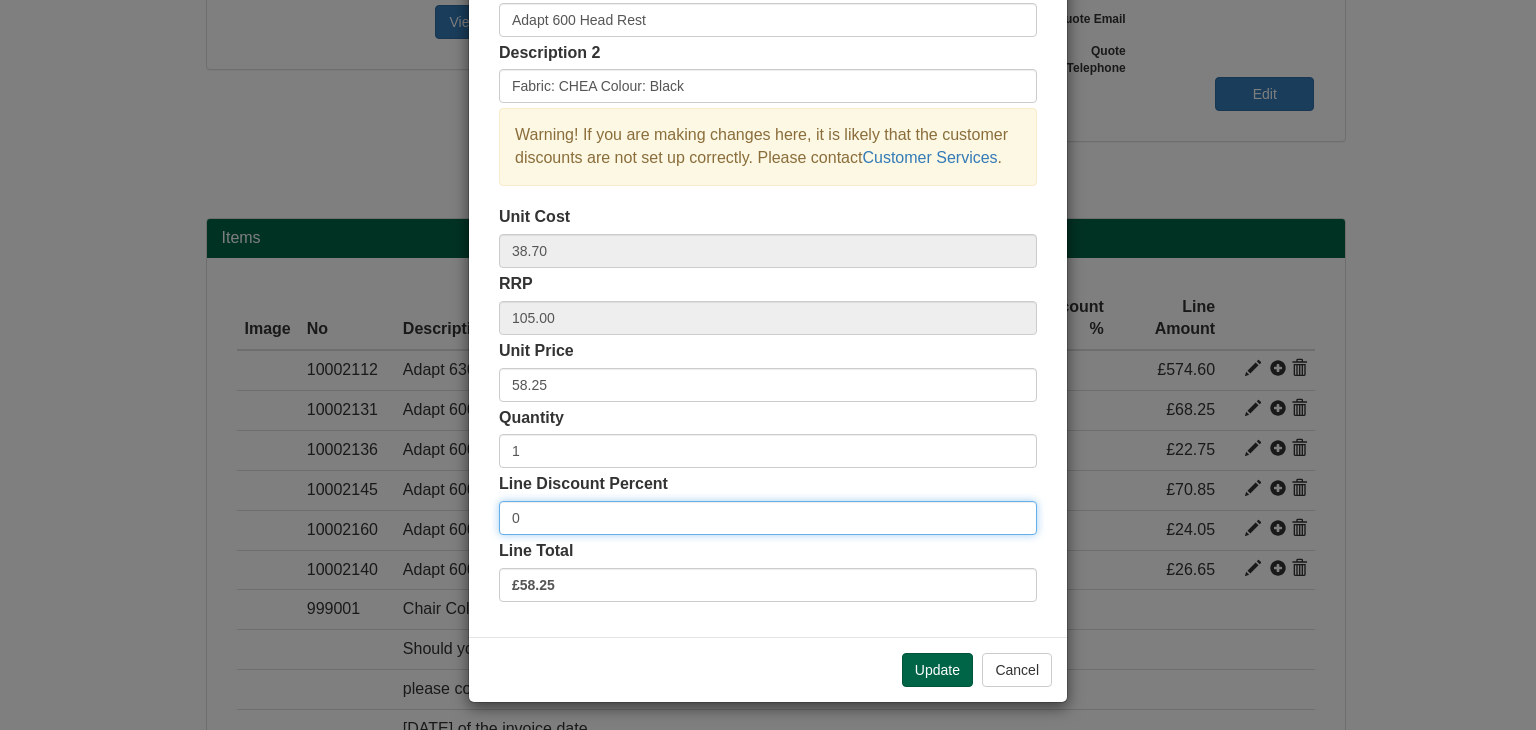 scroll, scrollTop: 144, scrollLeft: 0, axis: vertical 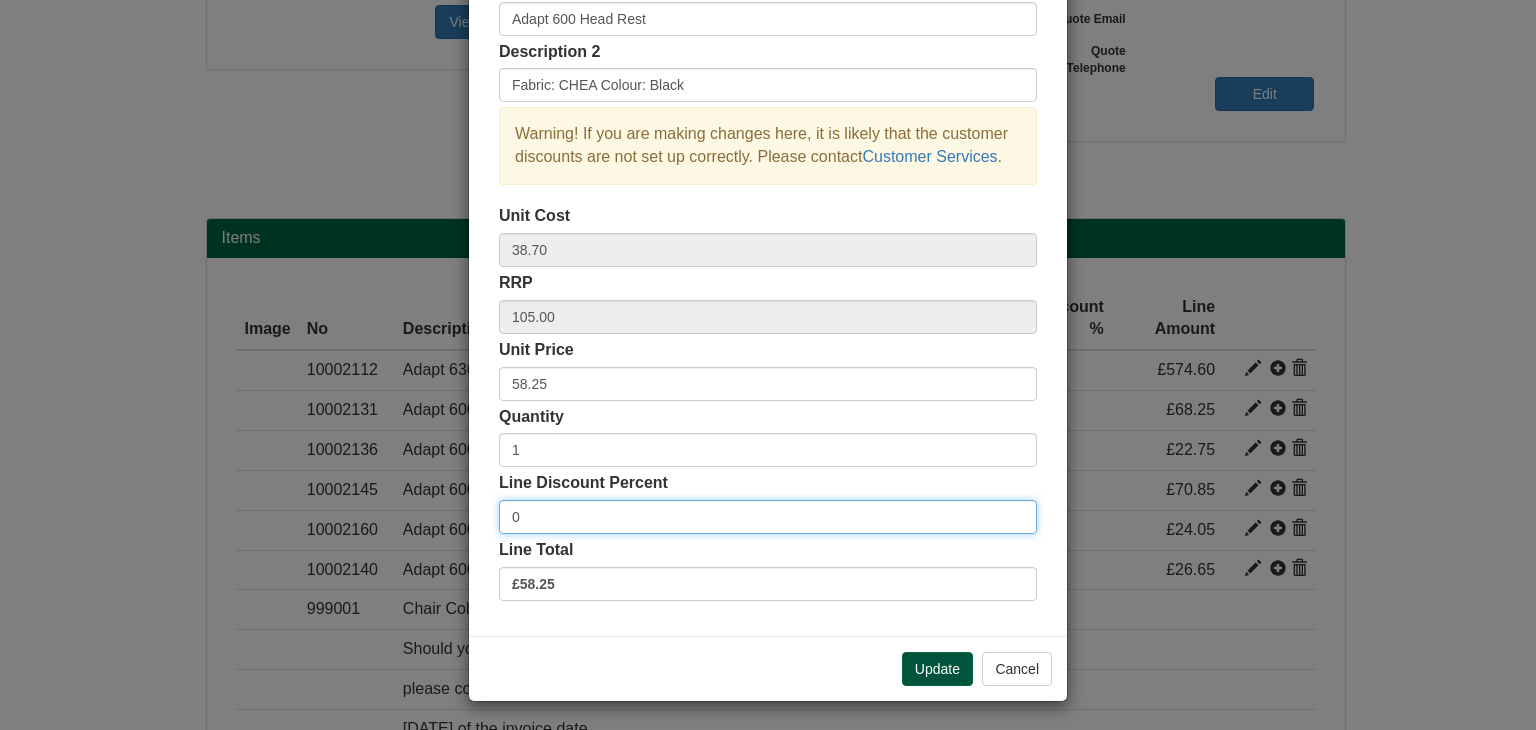 type on "0" 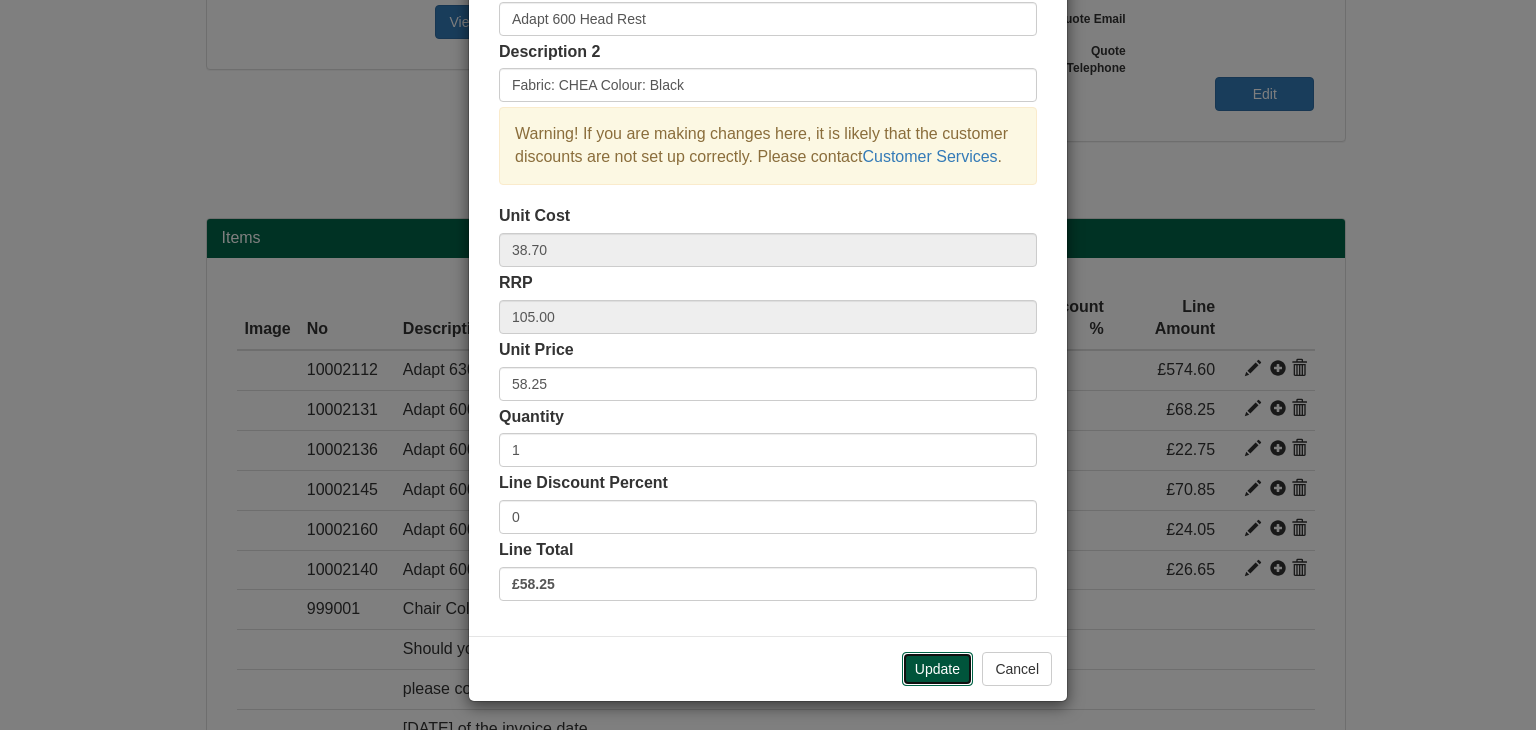 click on "Update" at bounding box center (937, 669) 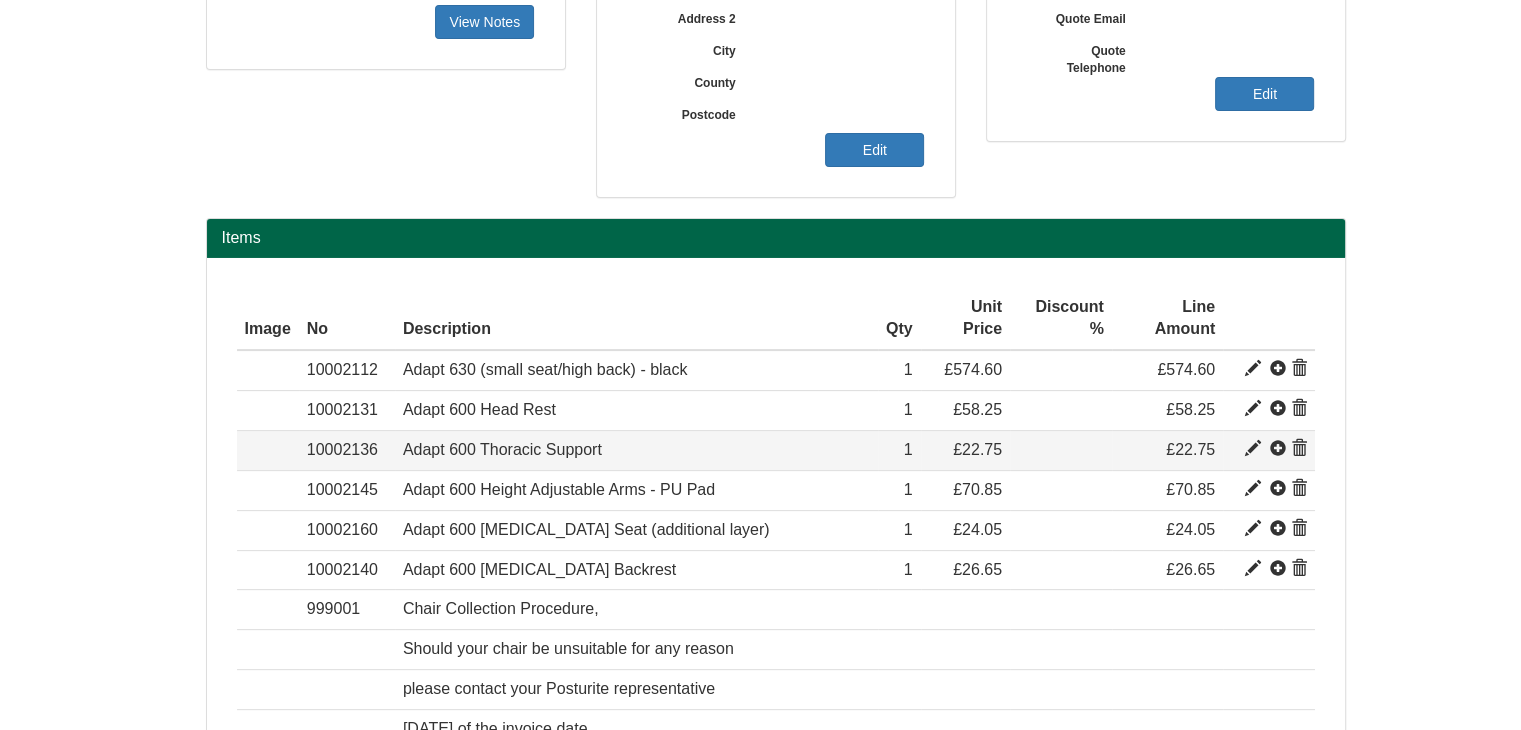 click at bounding box center (1253, 449) 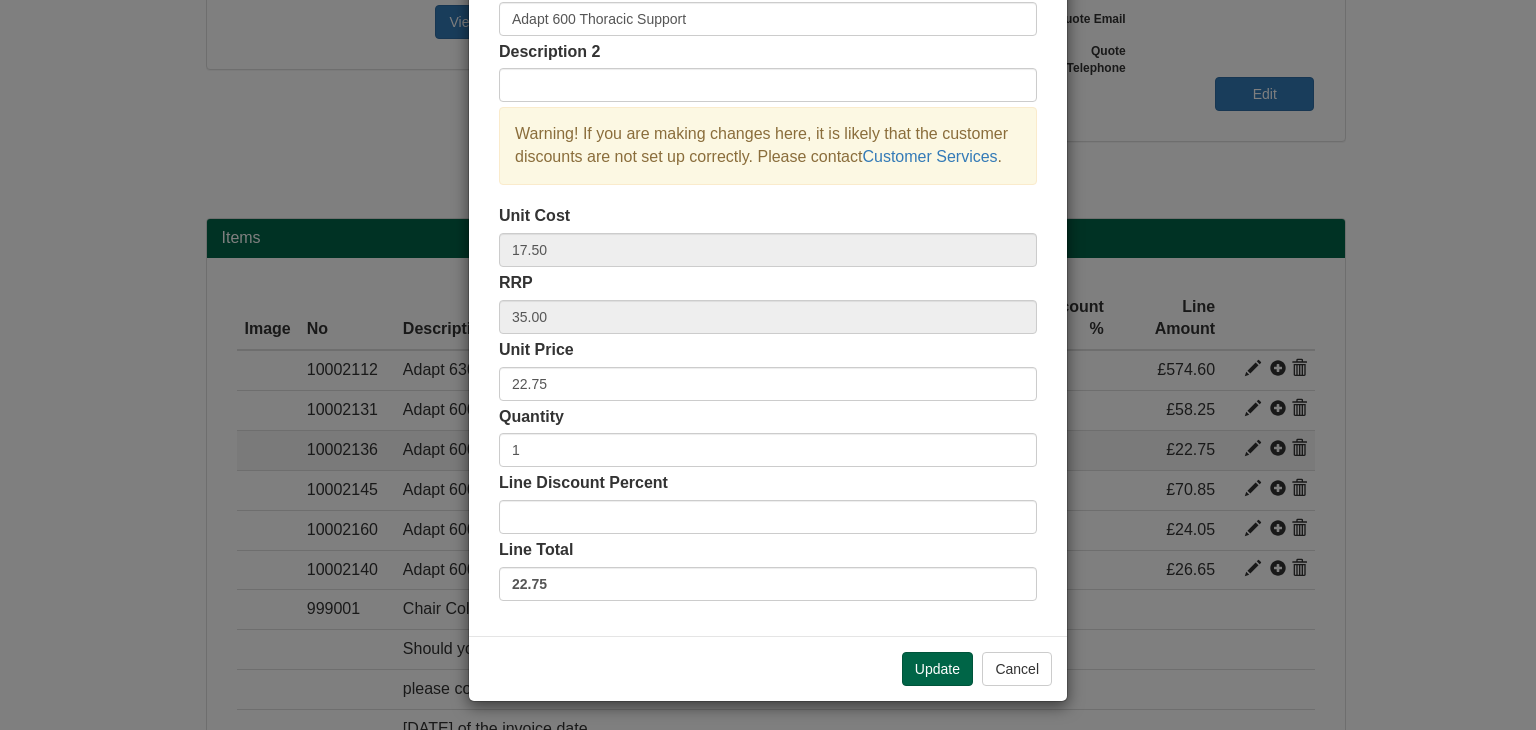 scroll, scrollTop: 0, scrollLeft: 0, axis: both 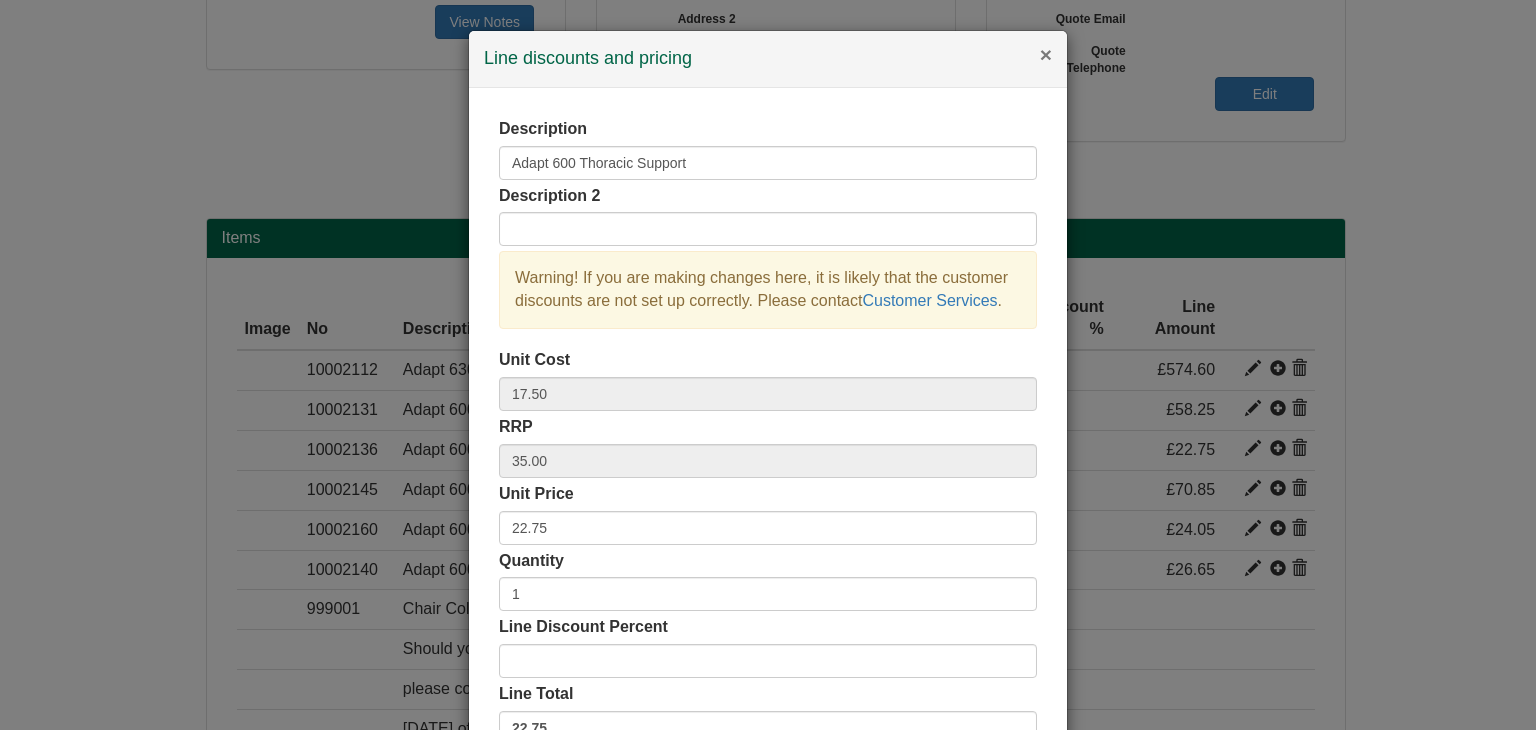 click on "×" at bounding box center (1046, 54) 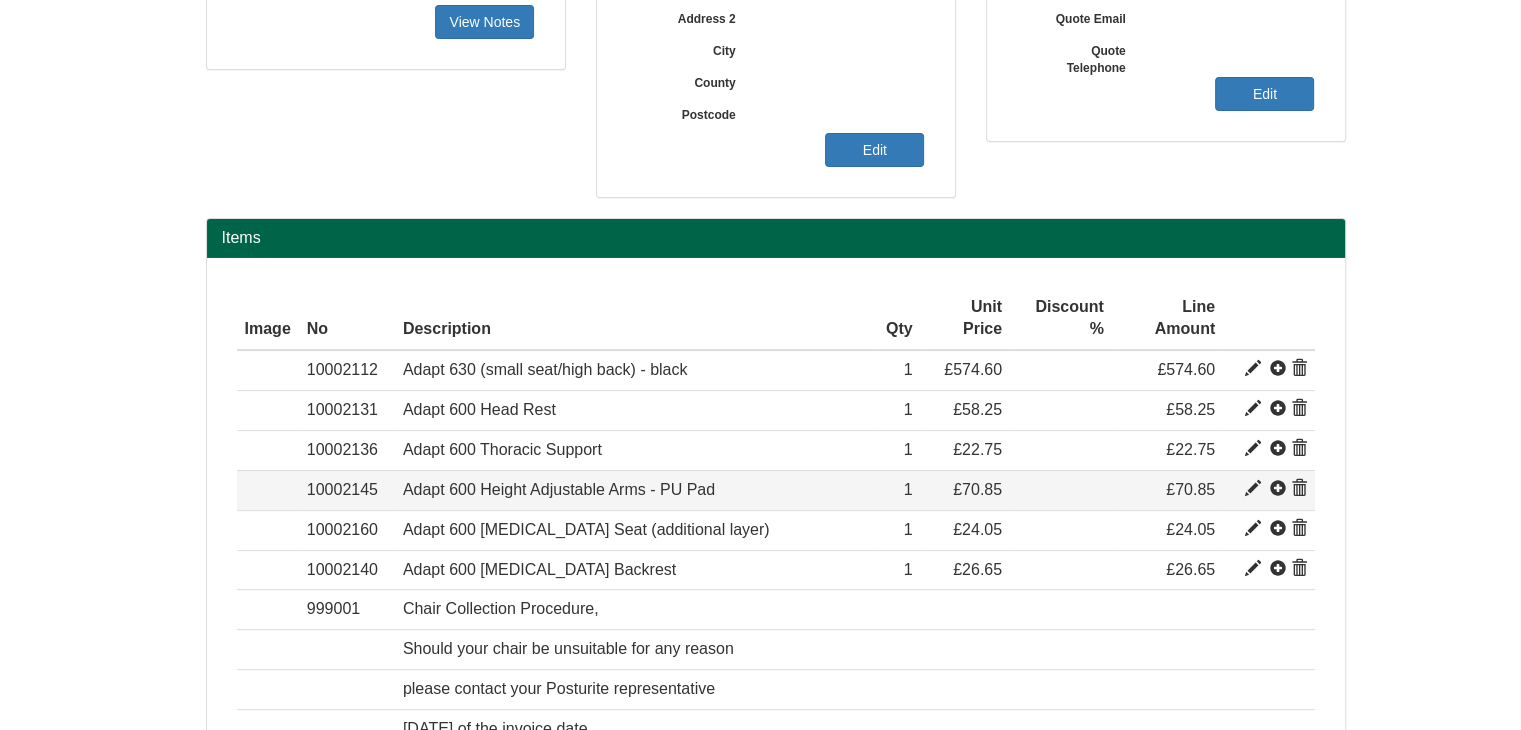 click at bounding box center (1253, 489) 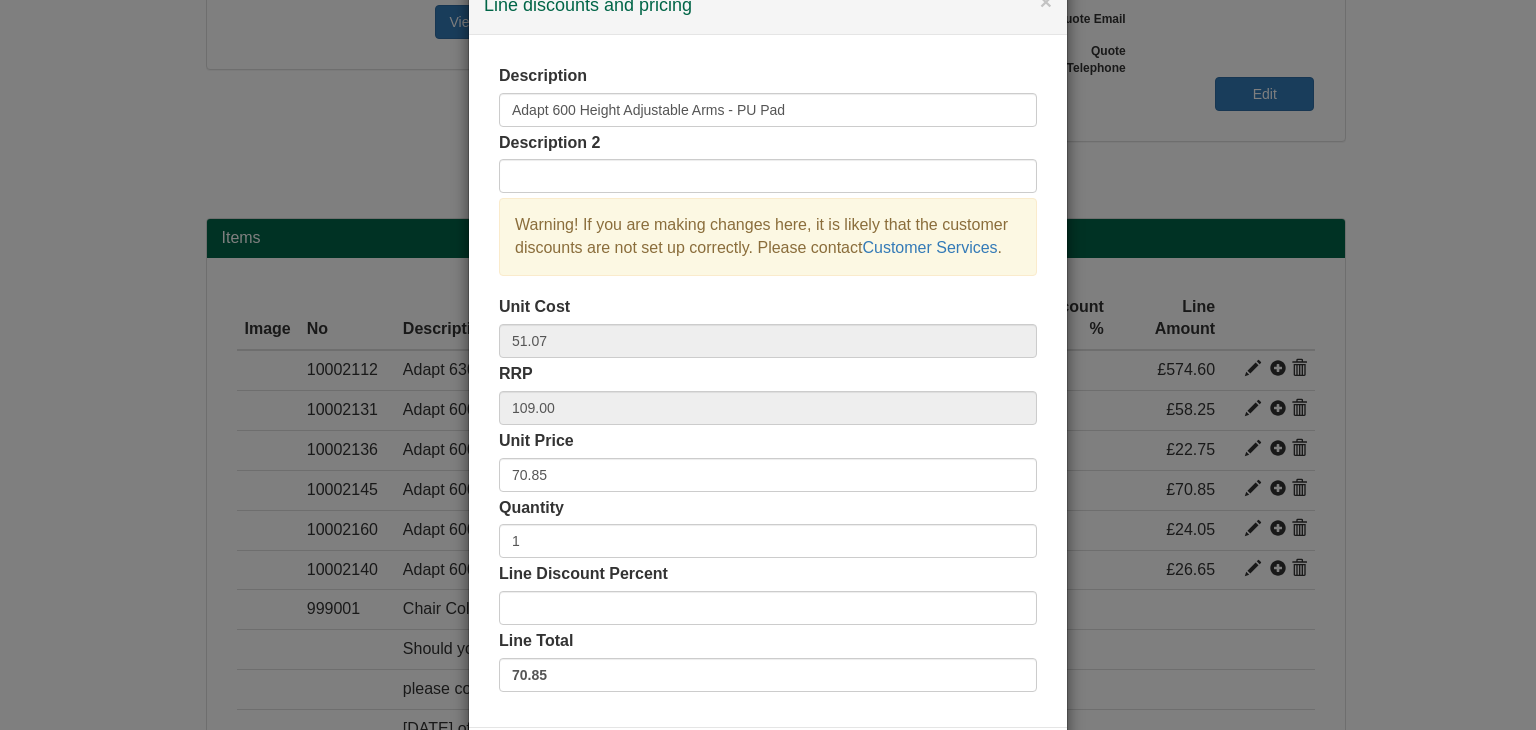 scroll, scrollTop: 100, scrollLeft: 0, axis: vertical 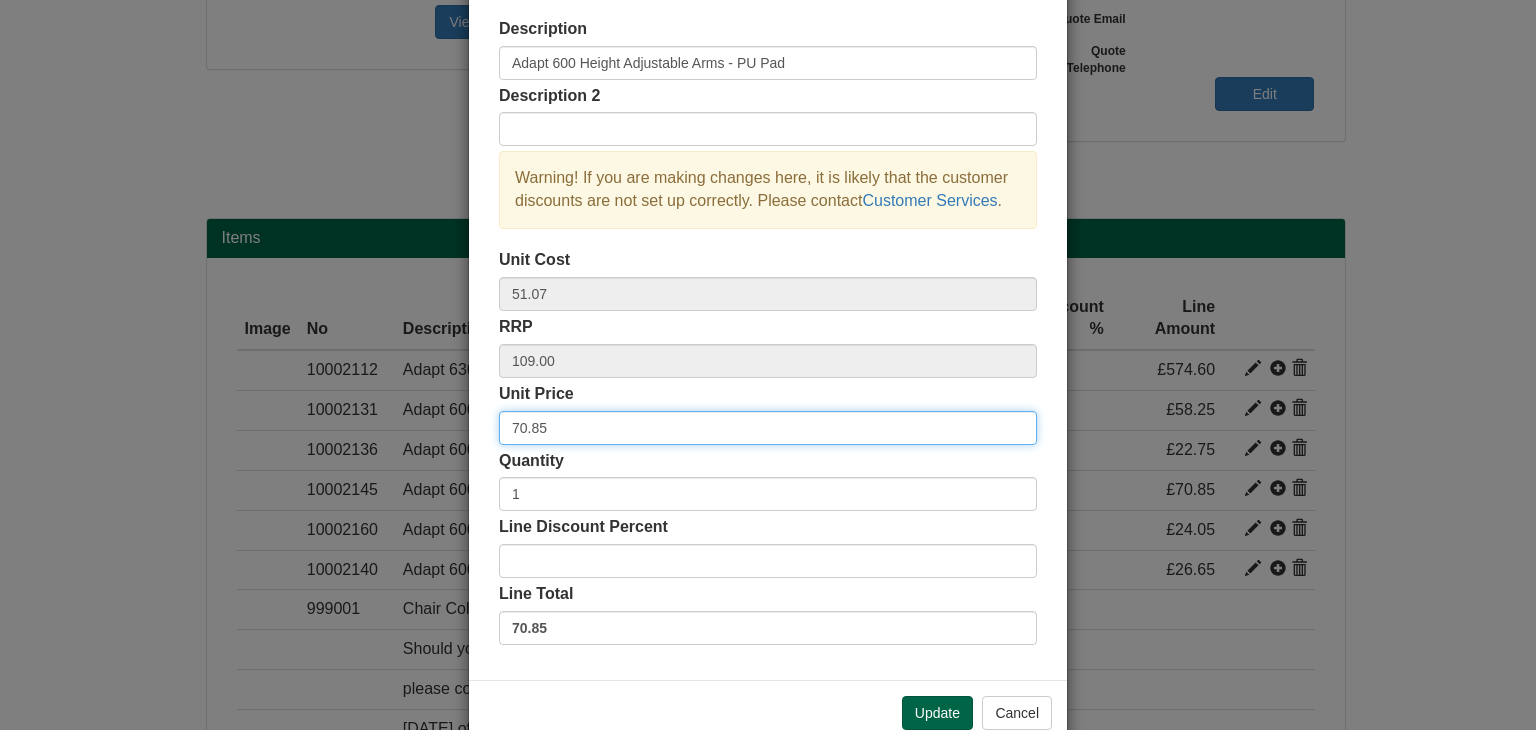 drag, startPoint x: 517, startPoint y: 421, endPoint x: 500, endPoint y: 424, distance: 17.262676 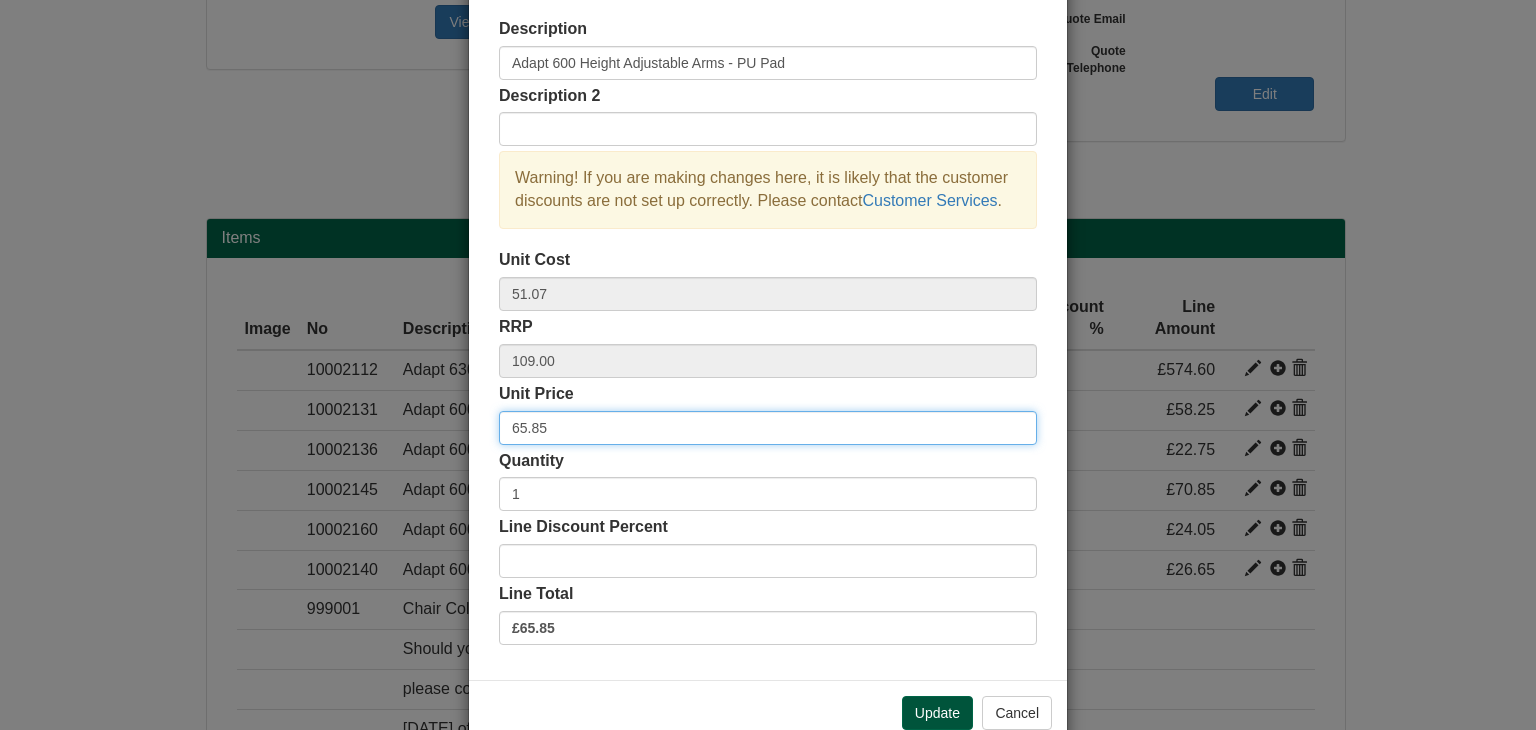 type on "65.85" 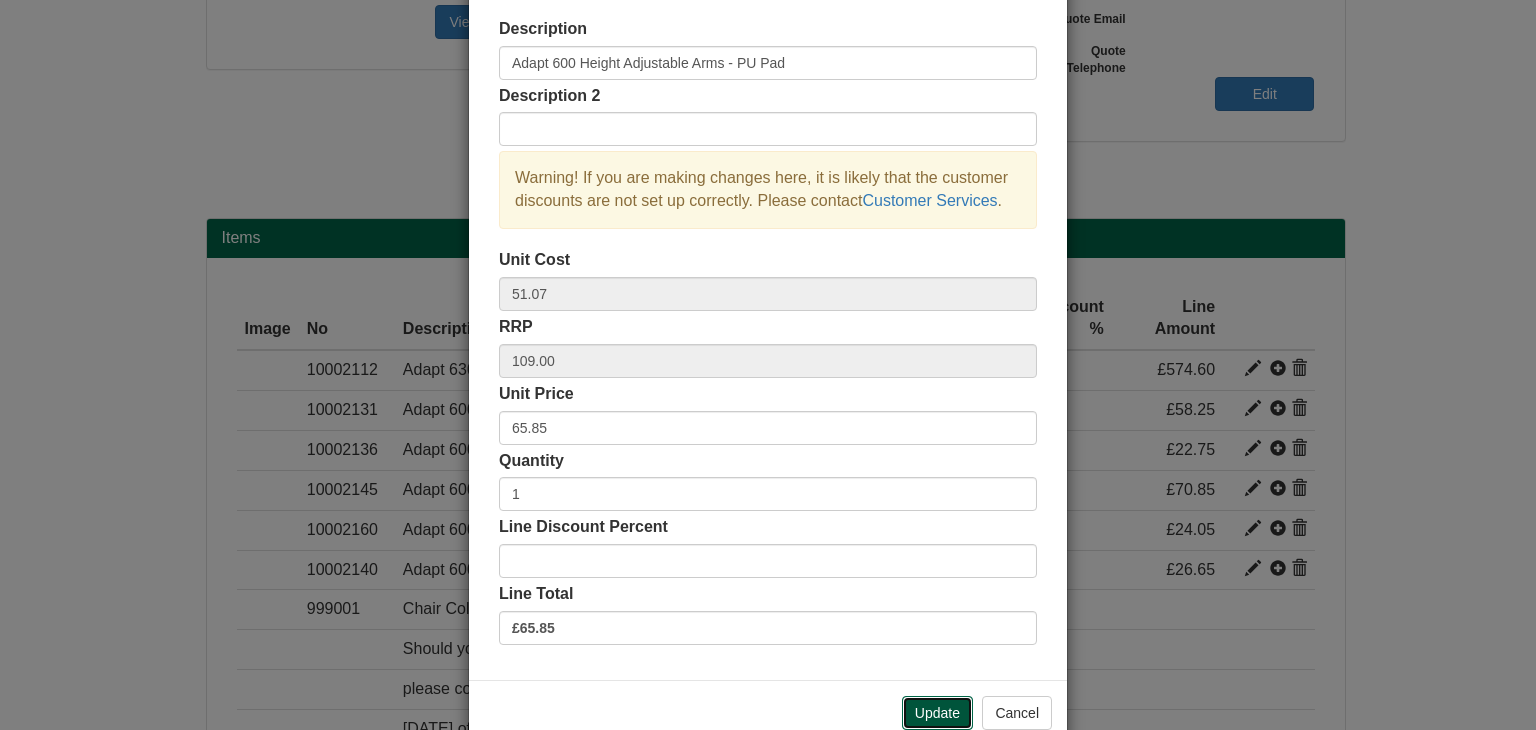 click on "Update" at bounding box center [937, 713] 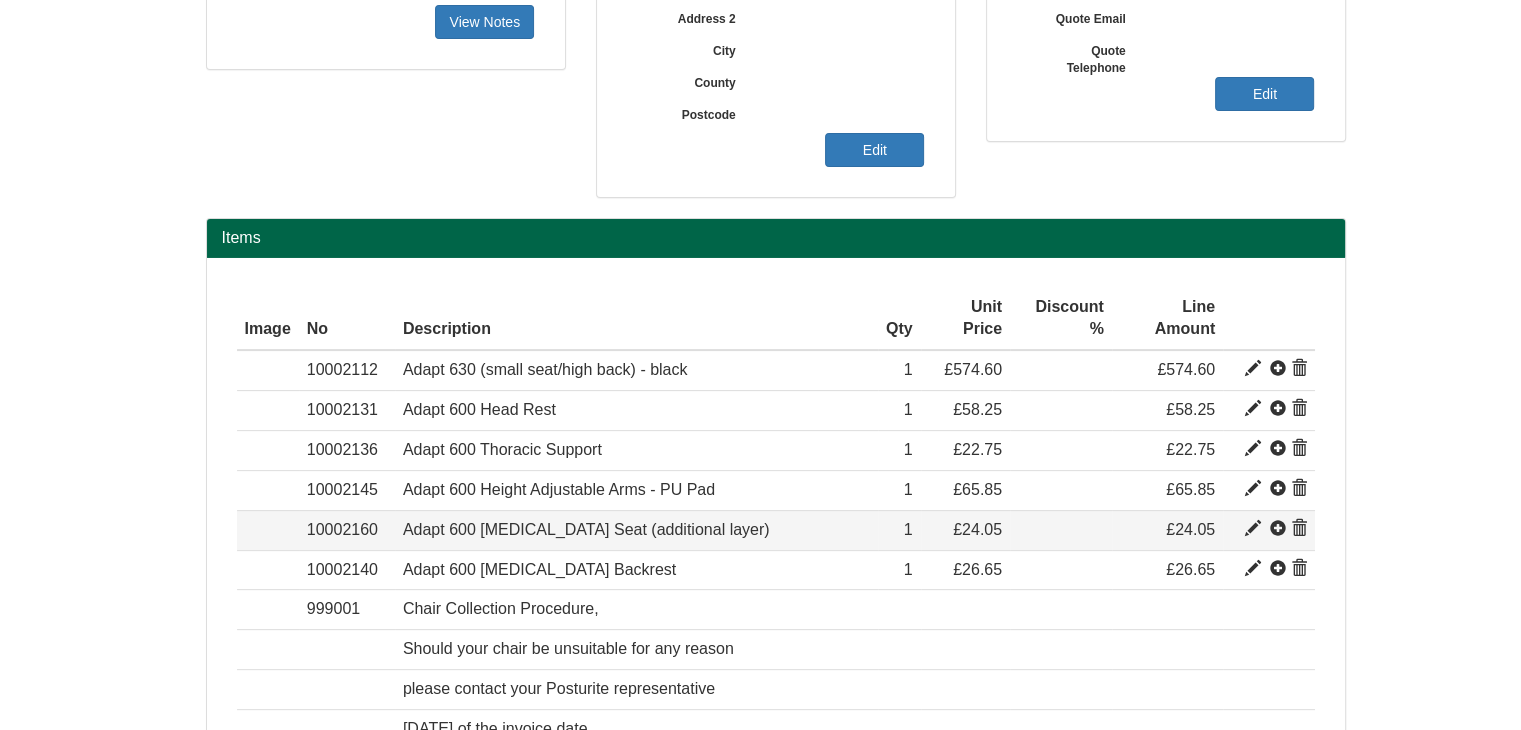 click at bounding box center (1253, 529) 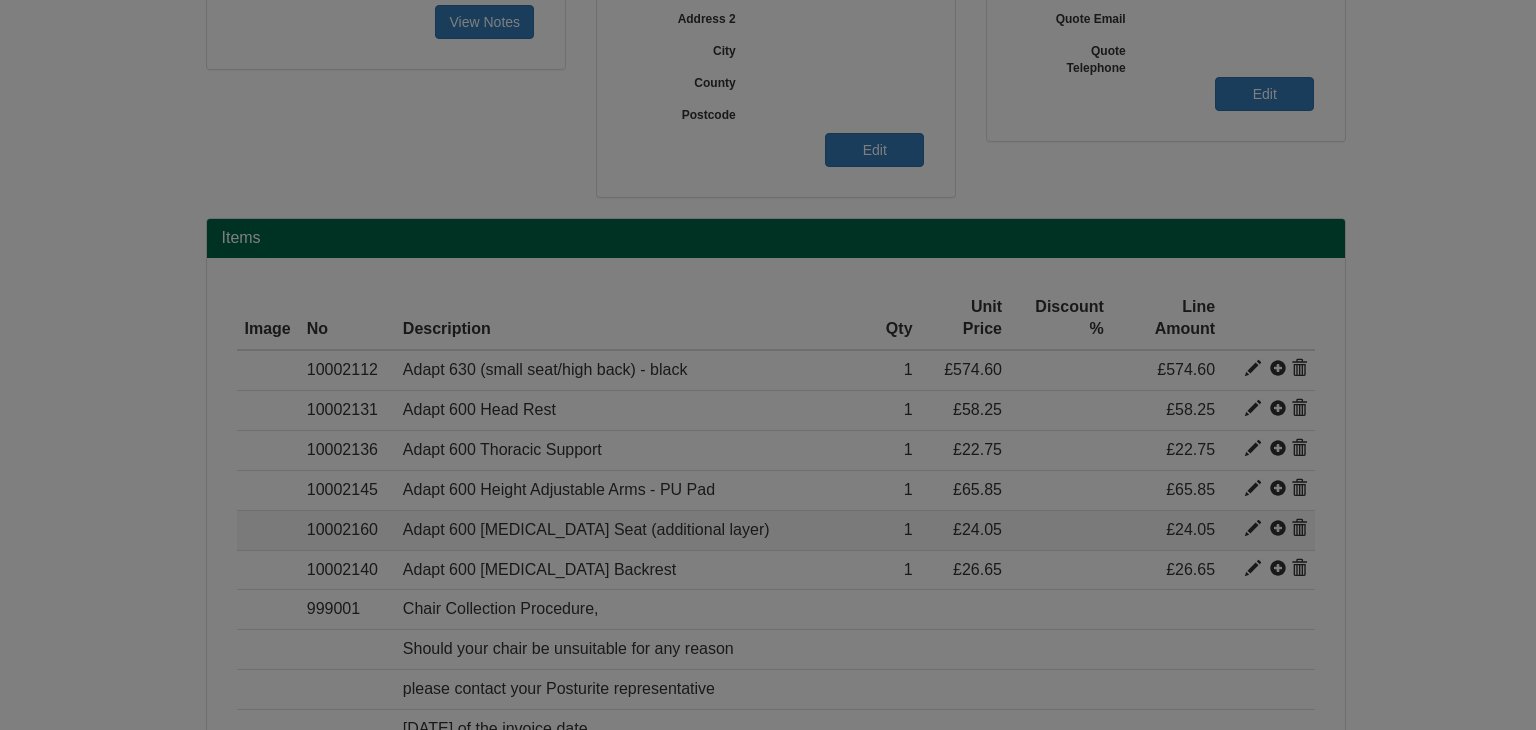 scroll, scrollTop: 0, scrollLeft: 0, axis: both 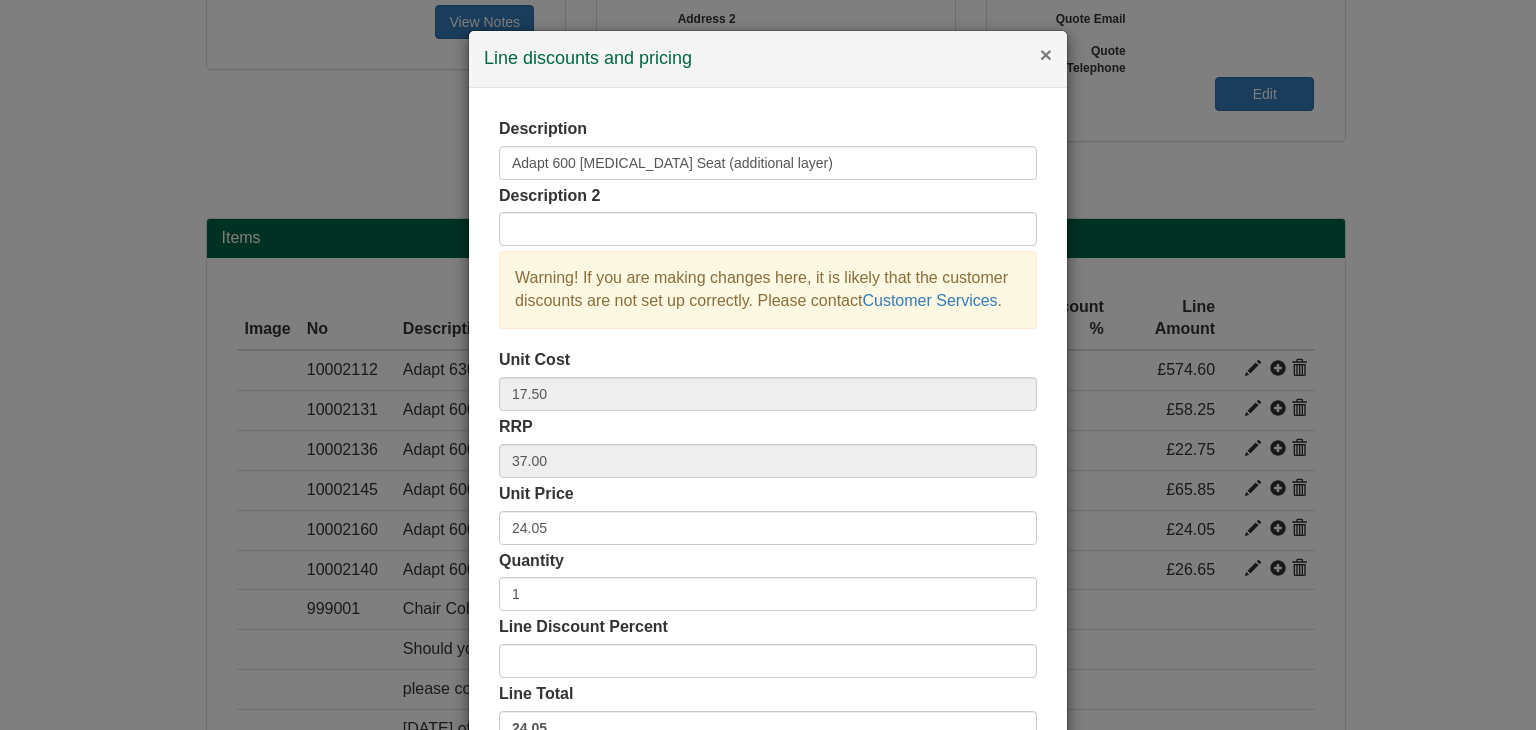 click on "×" at bounding box center (1046, 54) 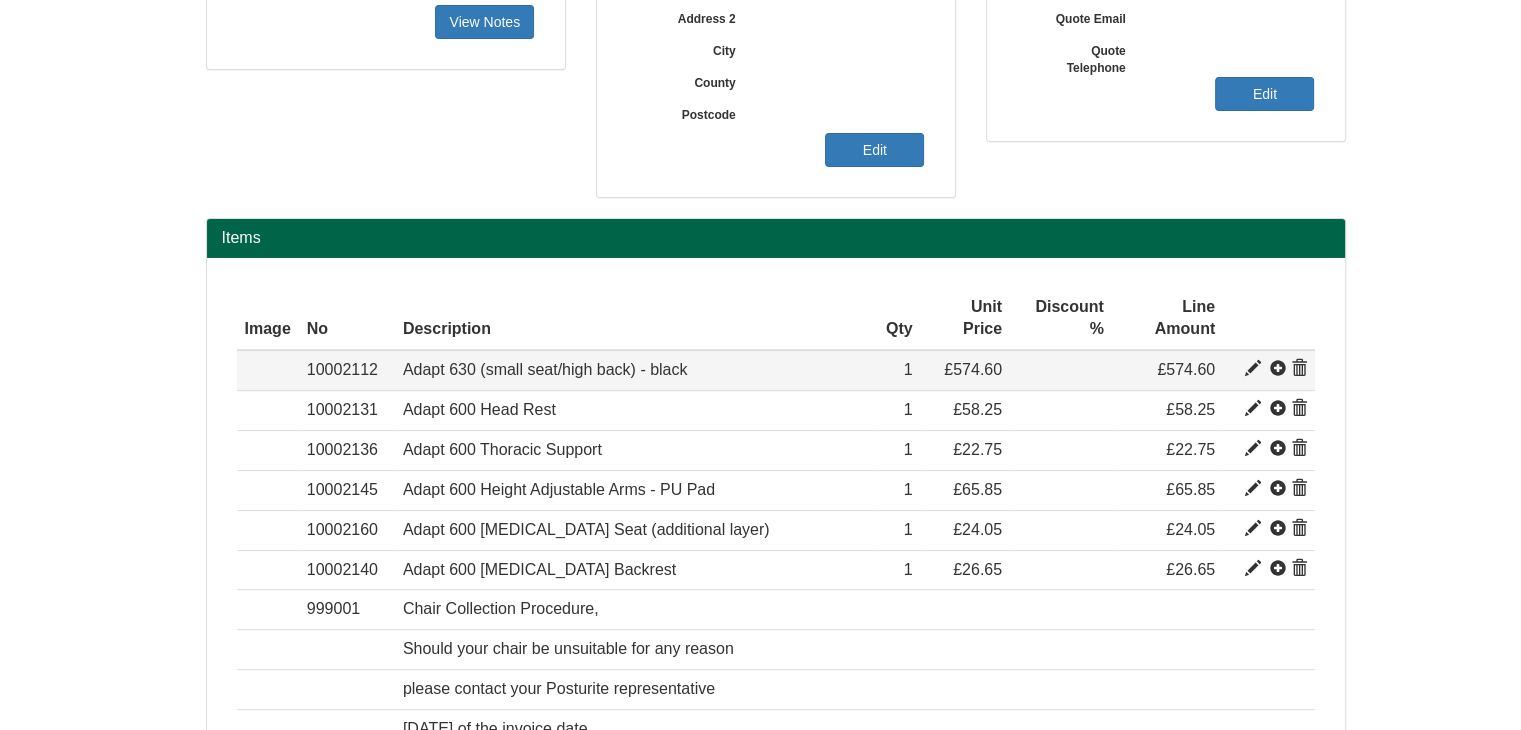 click at bounding box center [1253, 369] 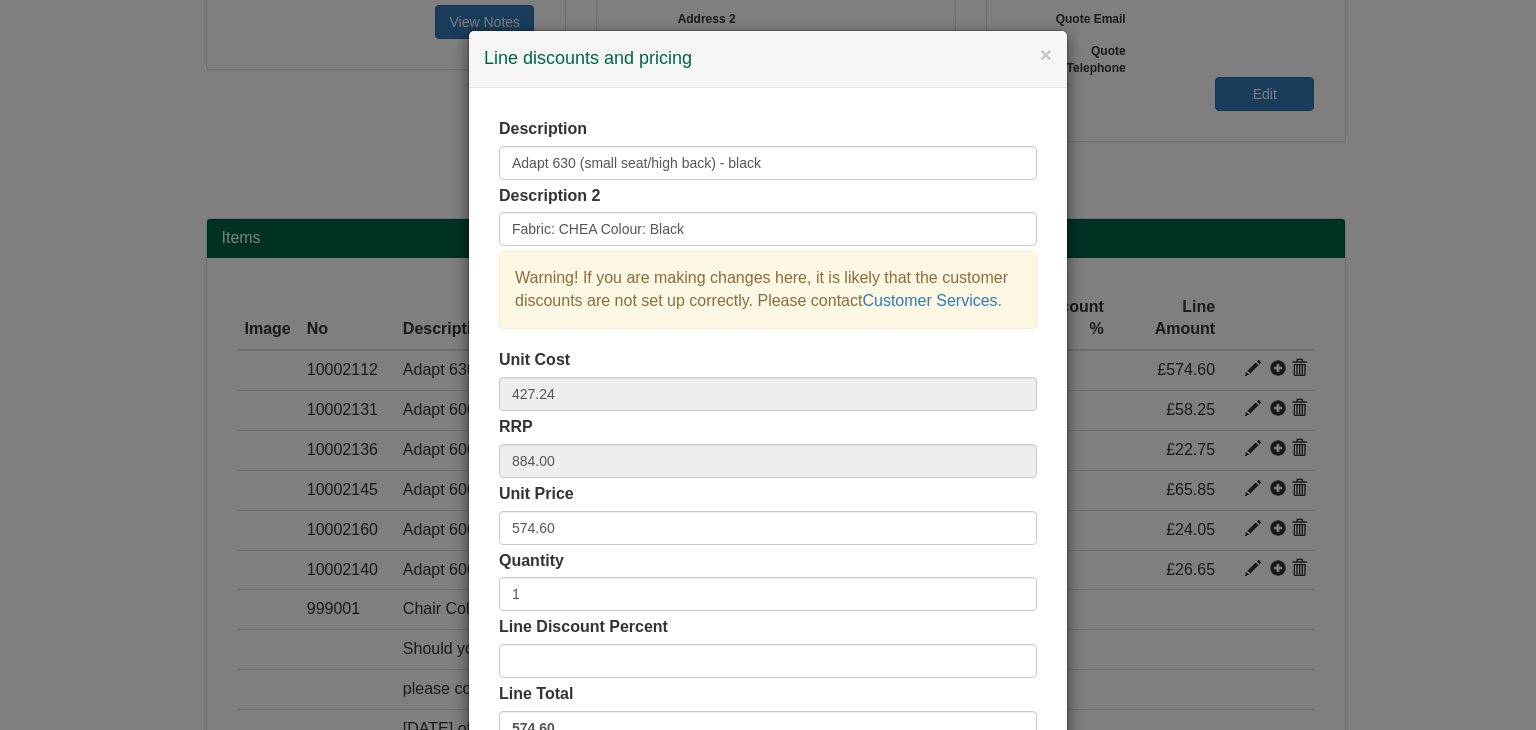 scroll, scrollTop: 100, scrollLeft: 0, axis: vertical 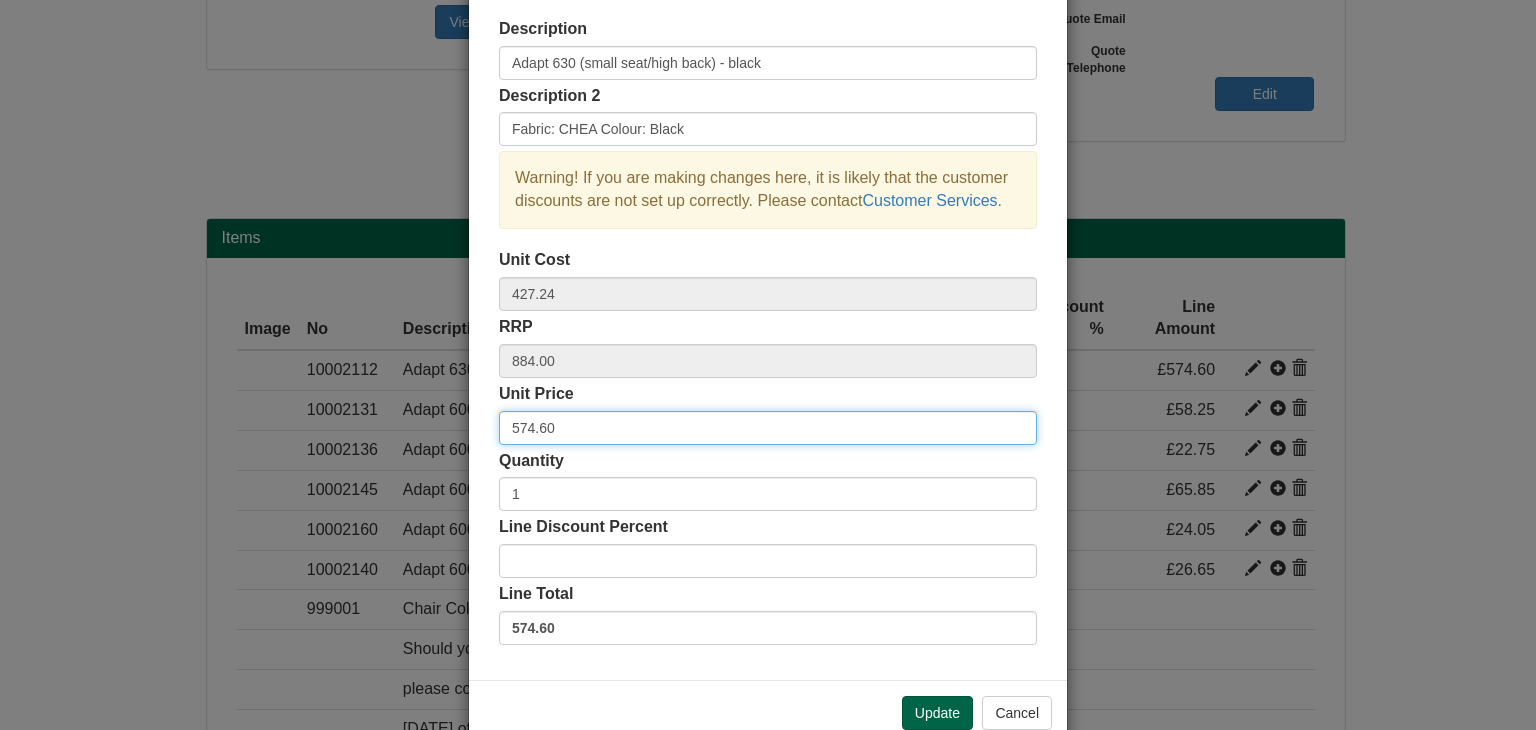 click on "574.60" at bounding box center [768, 428] 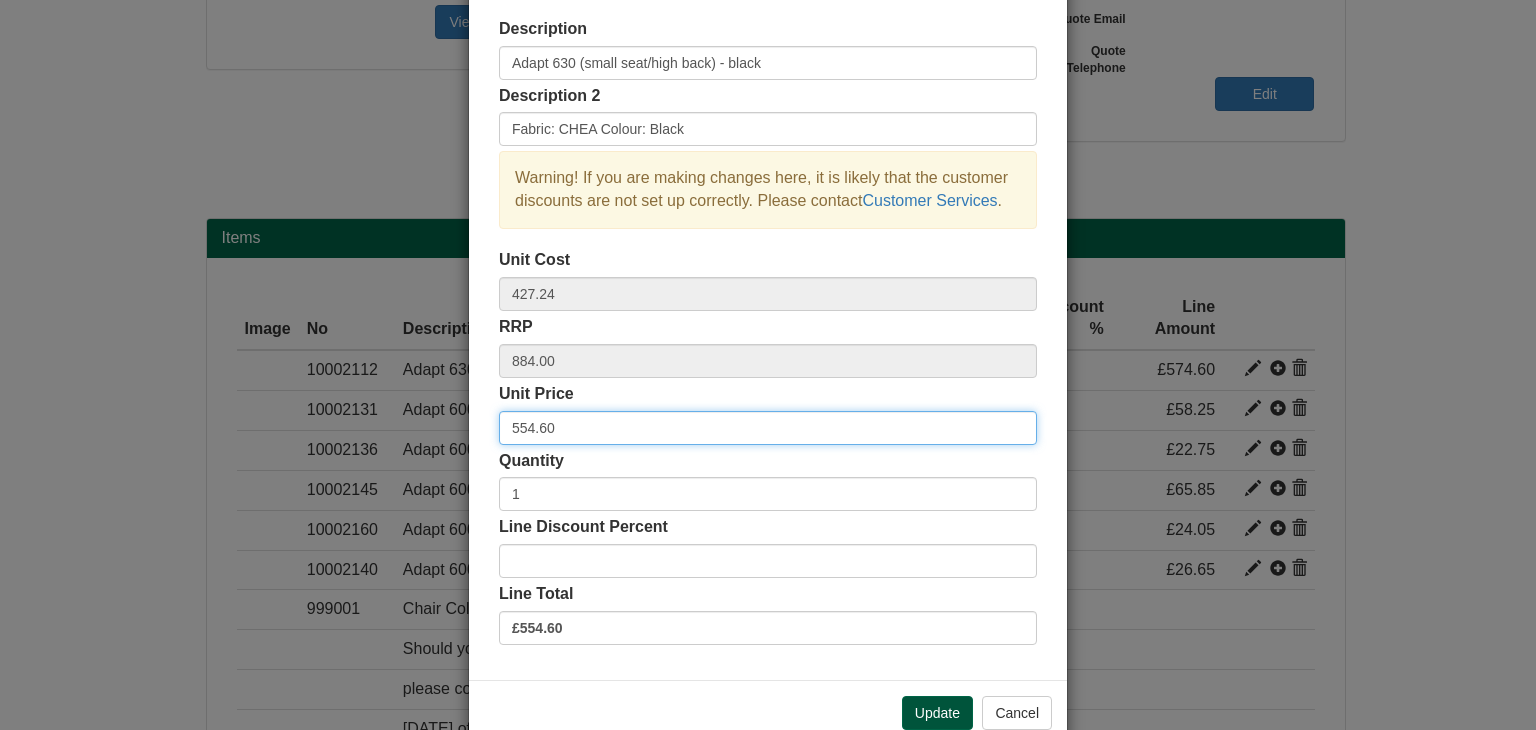 type on "554.60" 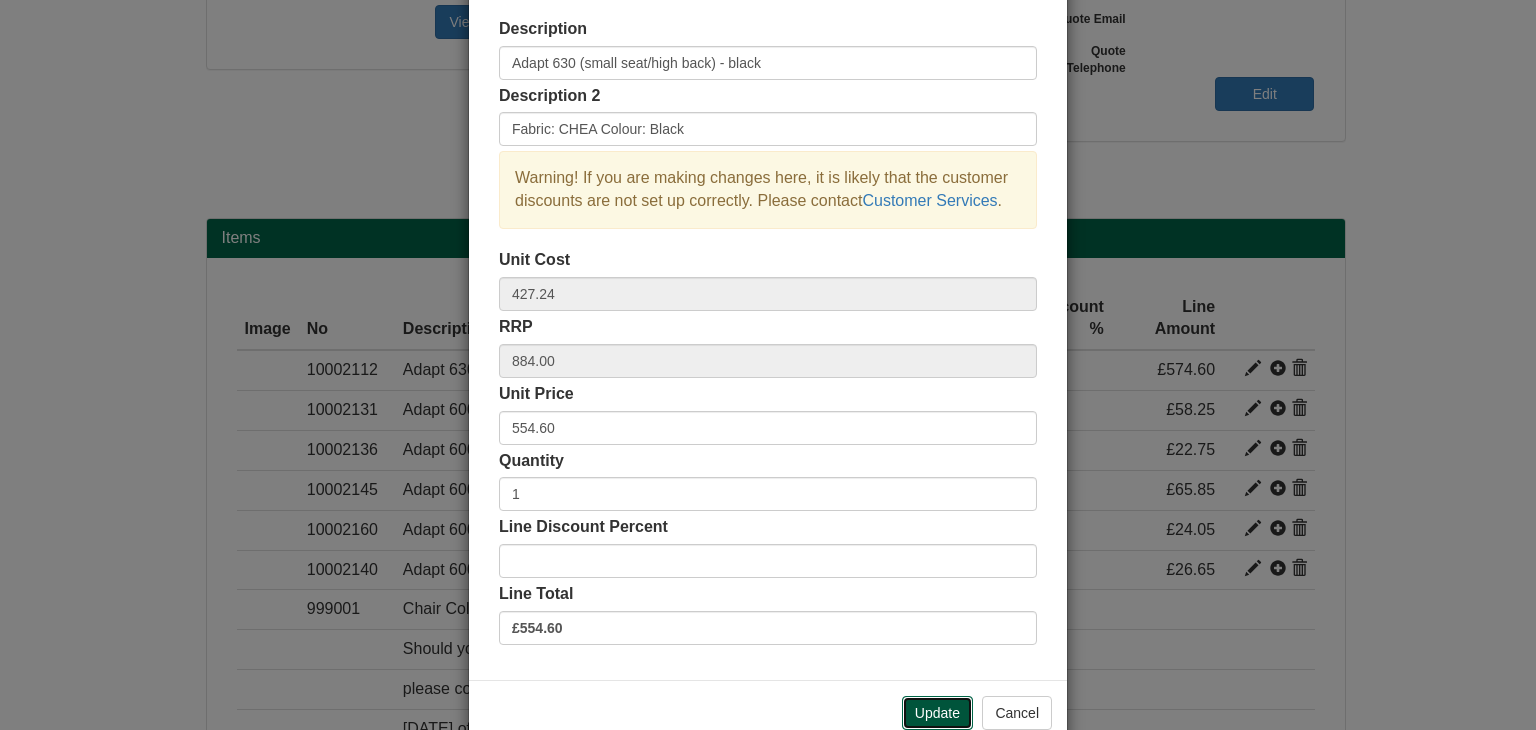 click on "Update" at bounding box center (937, 713) 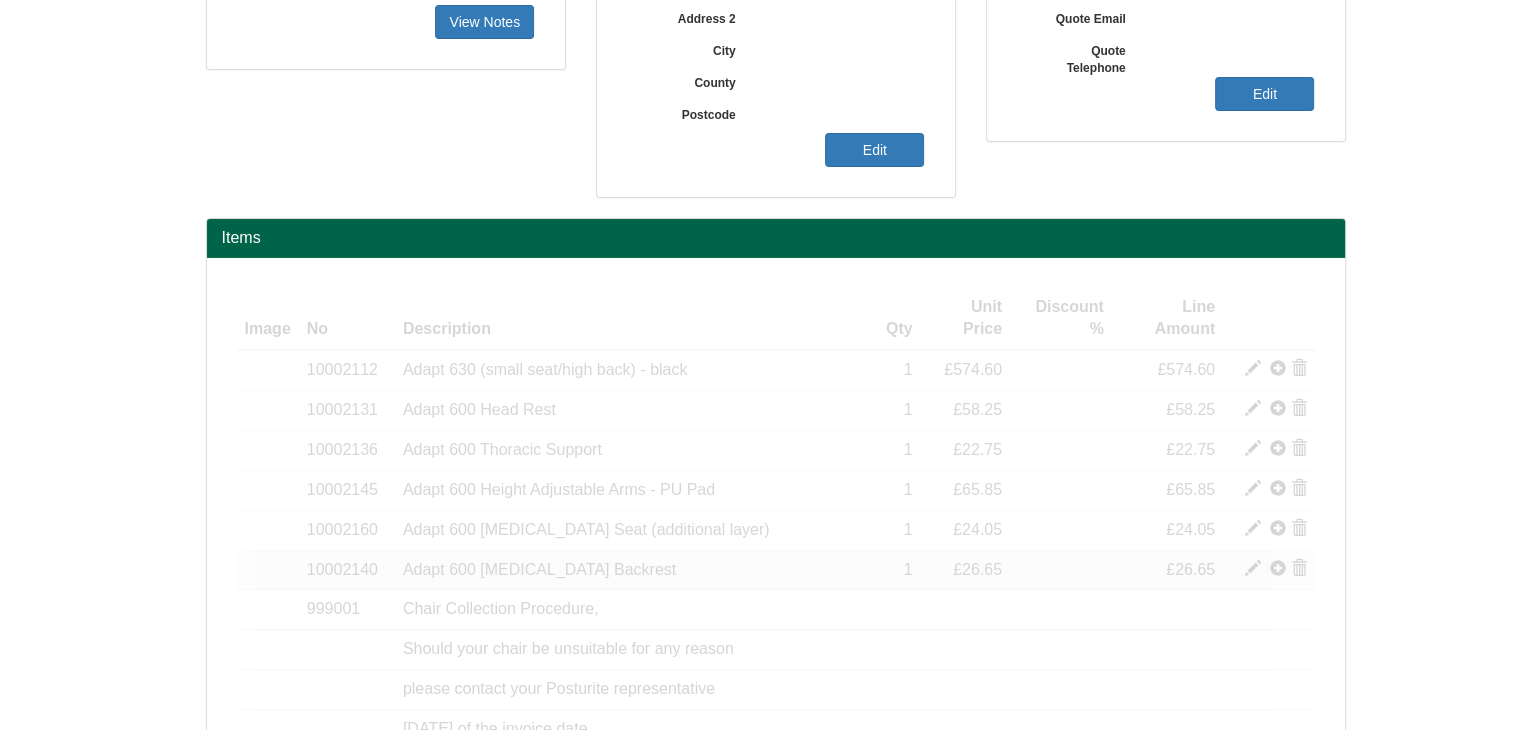 click at bounding box center (1253, 569) 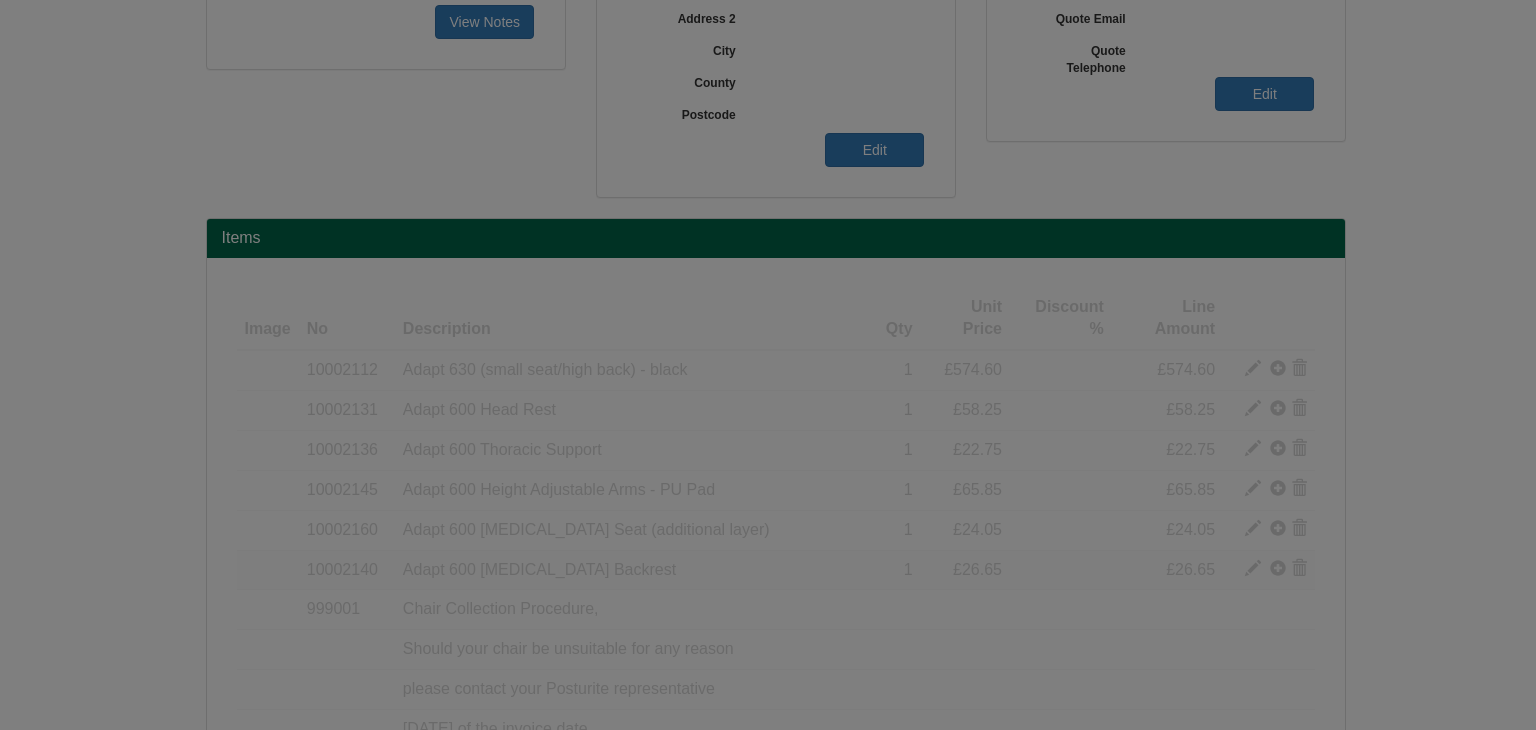 scroll, scrollTop: 0, scrollLeft: 0, axis: both 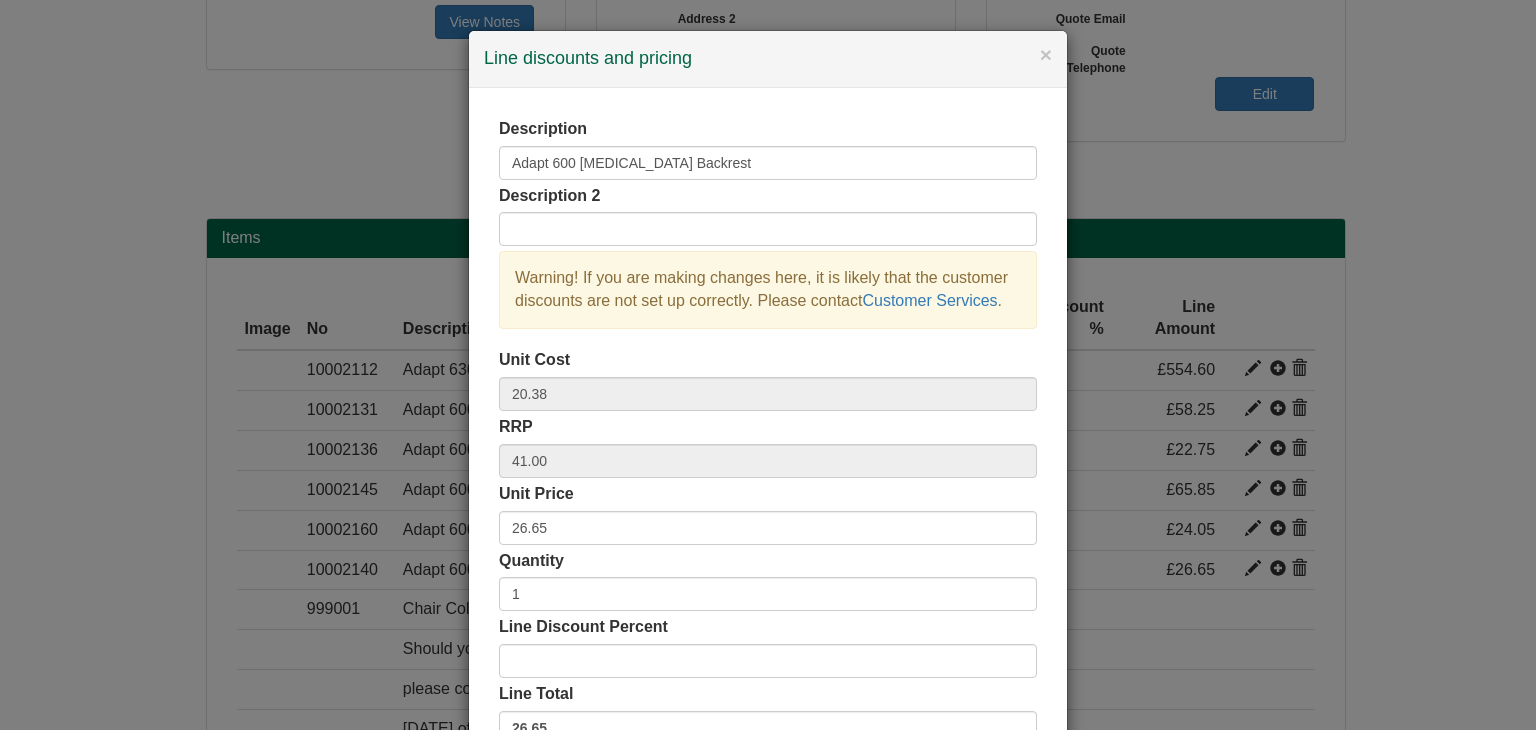 click on "Line discounts and pricing" at bounding box center [768, 59] 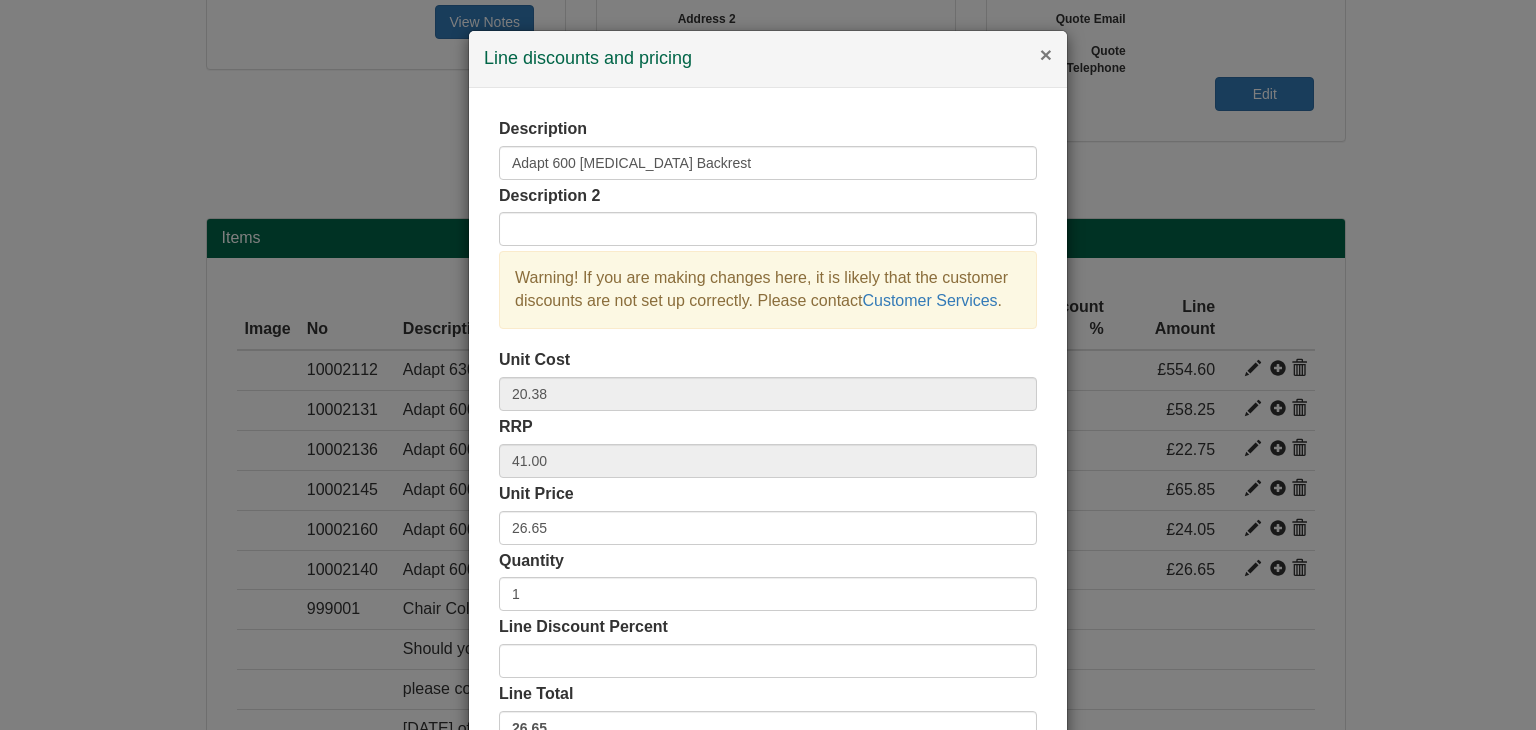 click on "×" at bounding box center (1046, 54) 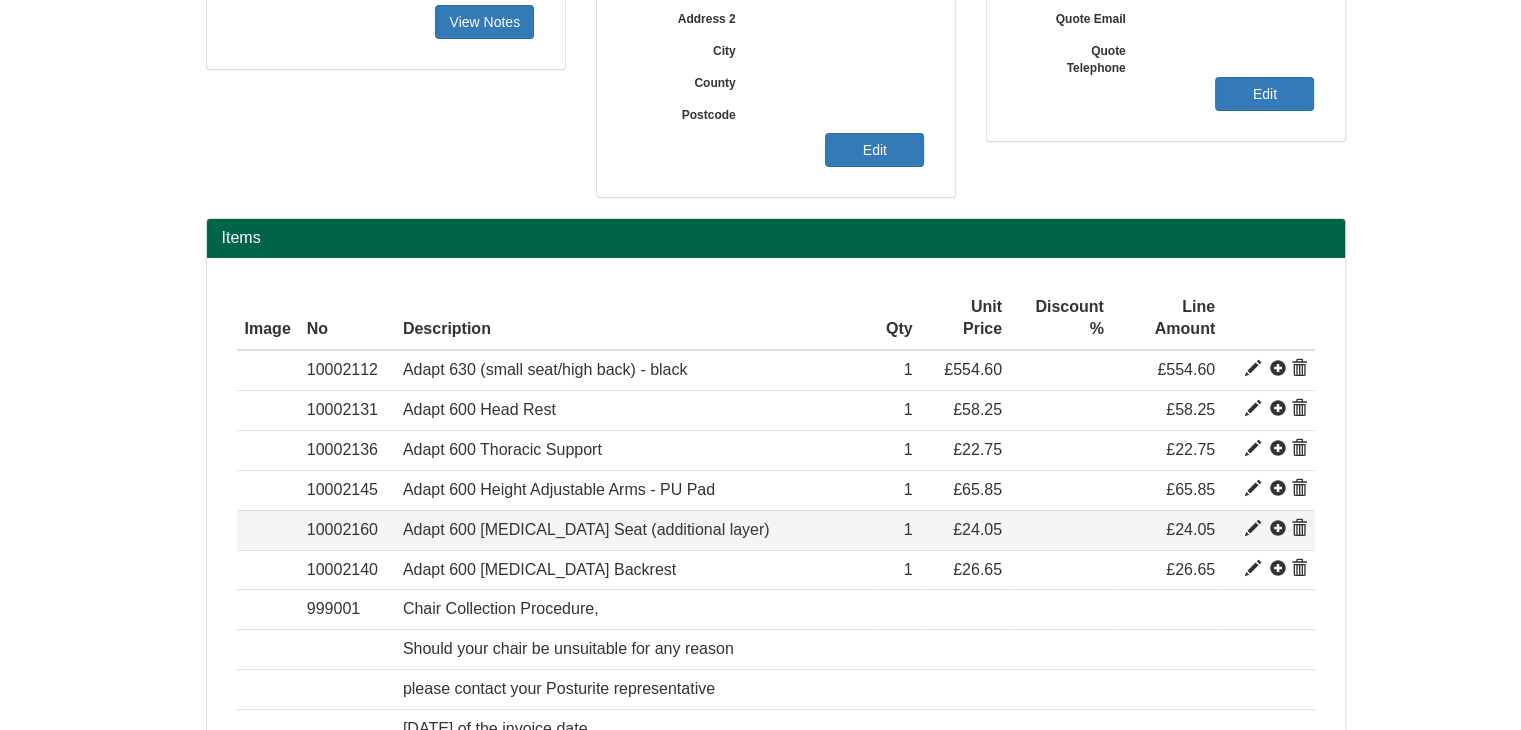 click at bounding box center (1253, 529) 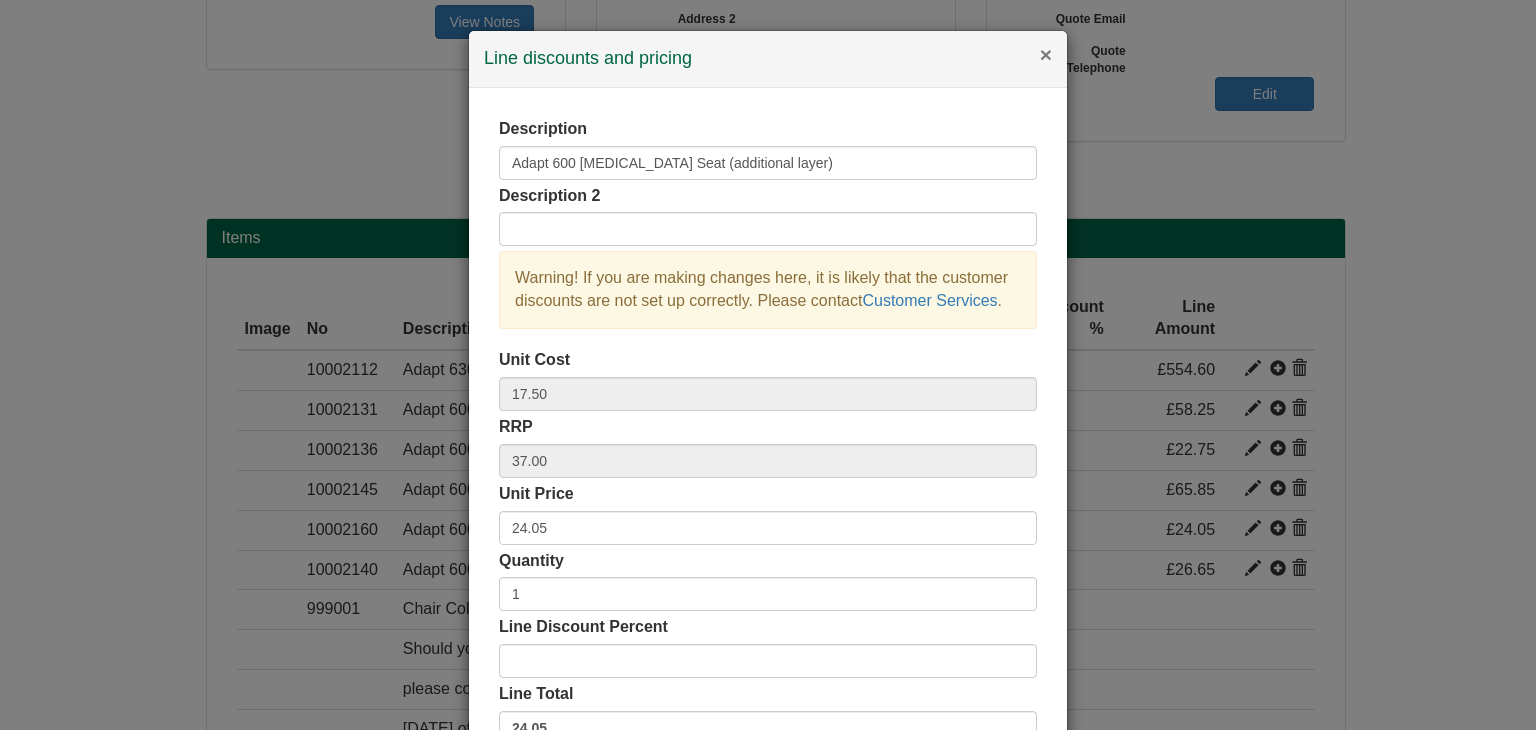 click on "×" at bounding box center [1046, 54] 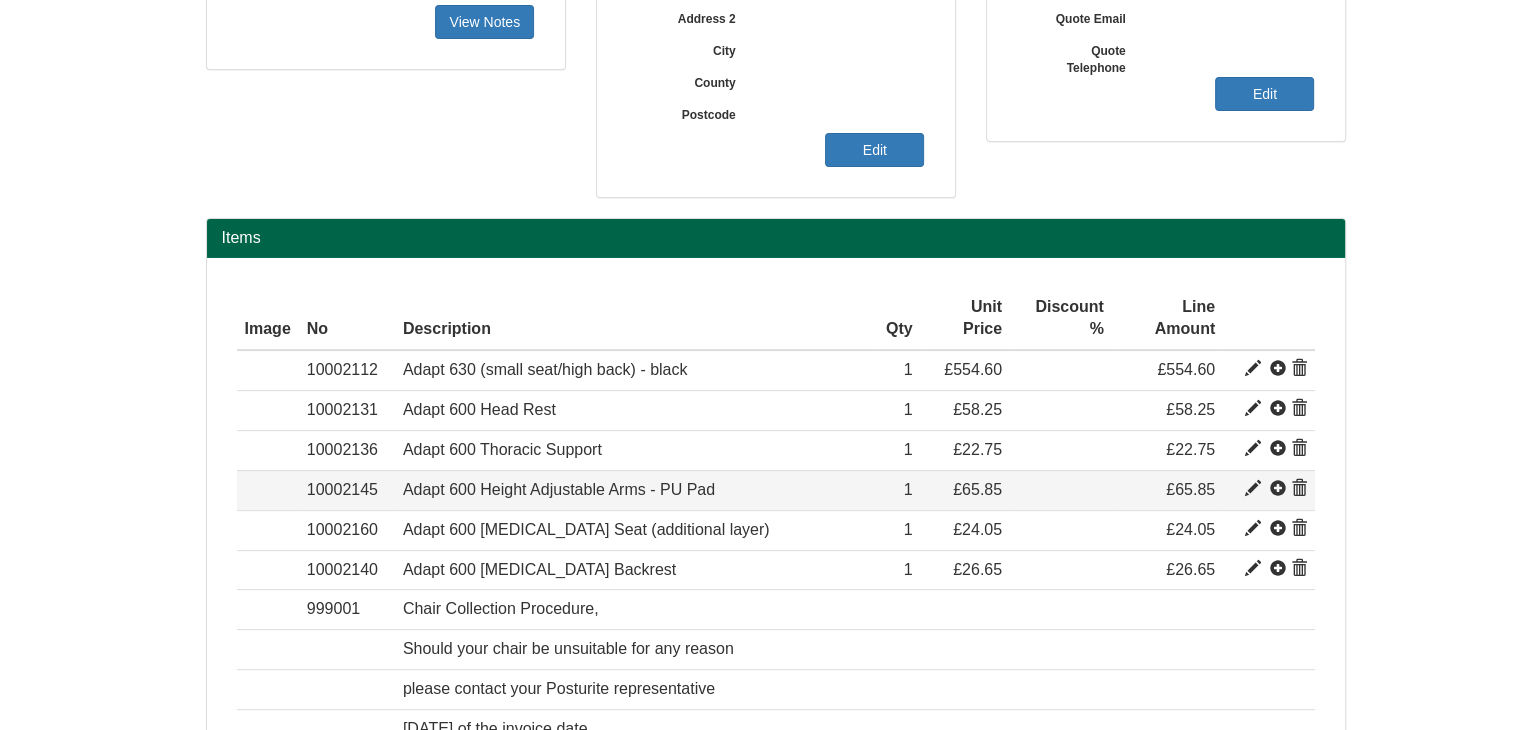 click at bounding box center [1253, 489] 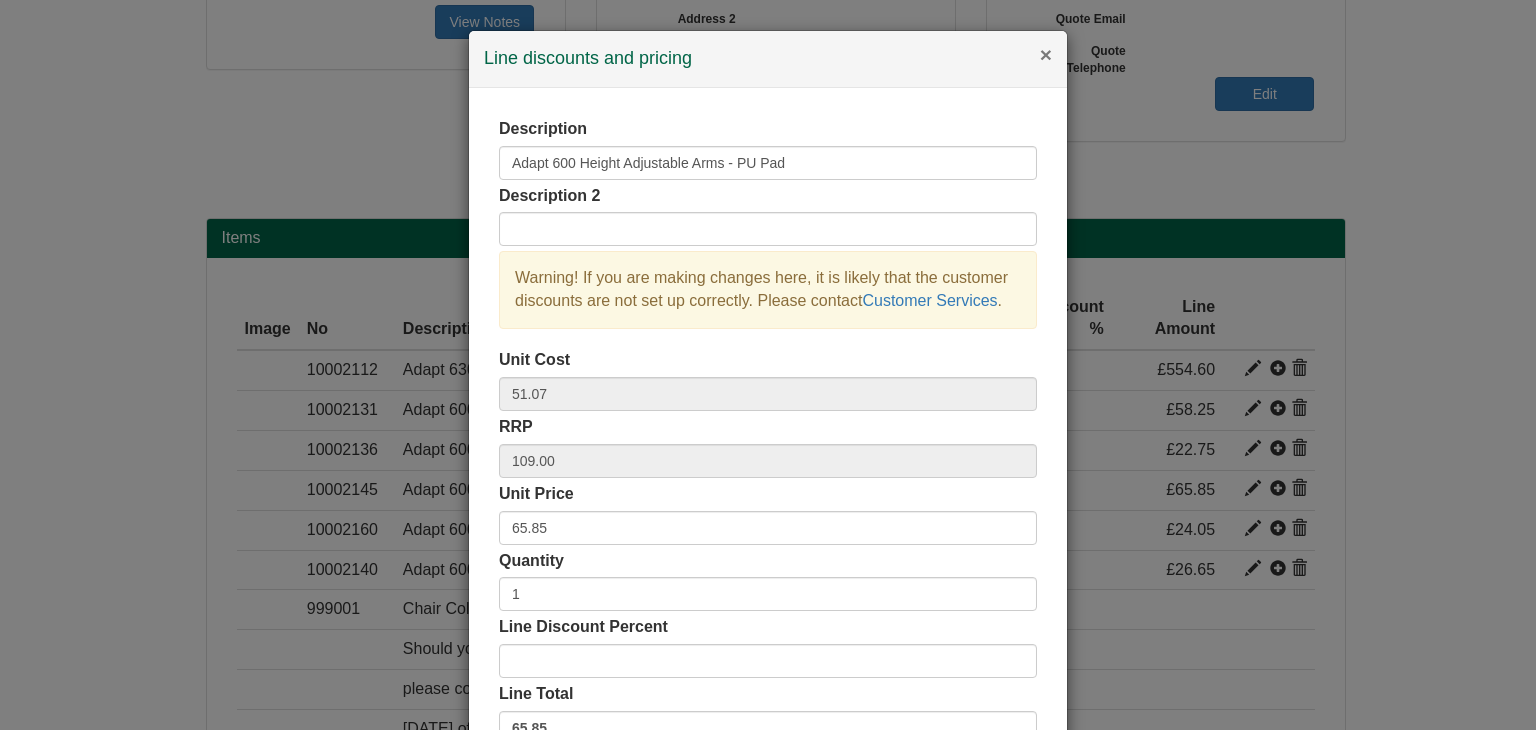 click on "×" at bounding box center [1046, 54] 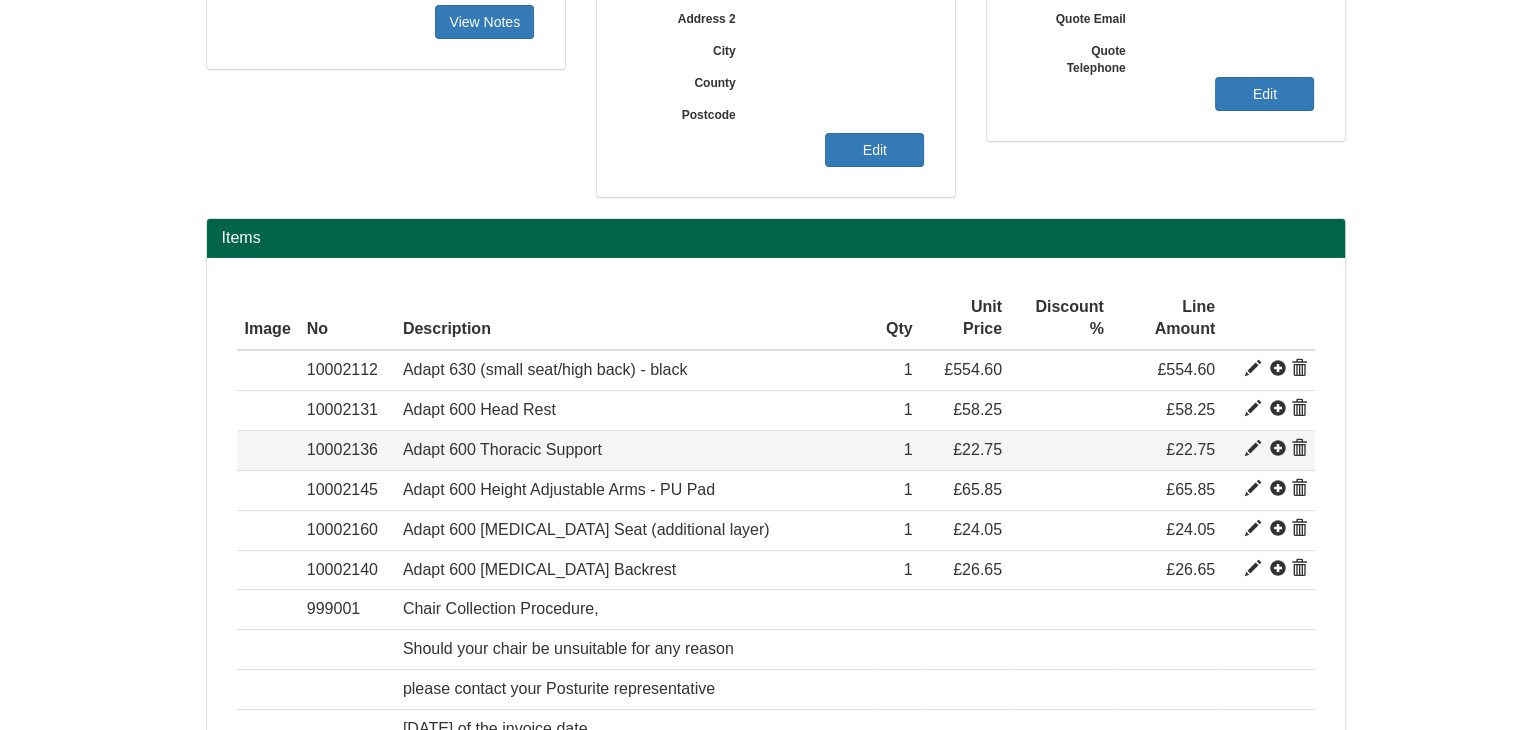 click at bounding box center [1253, 449] 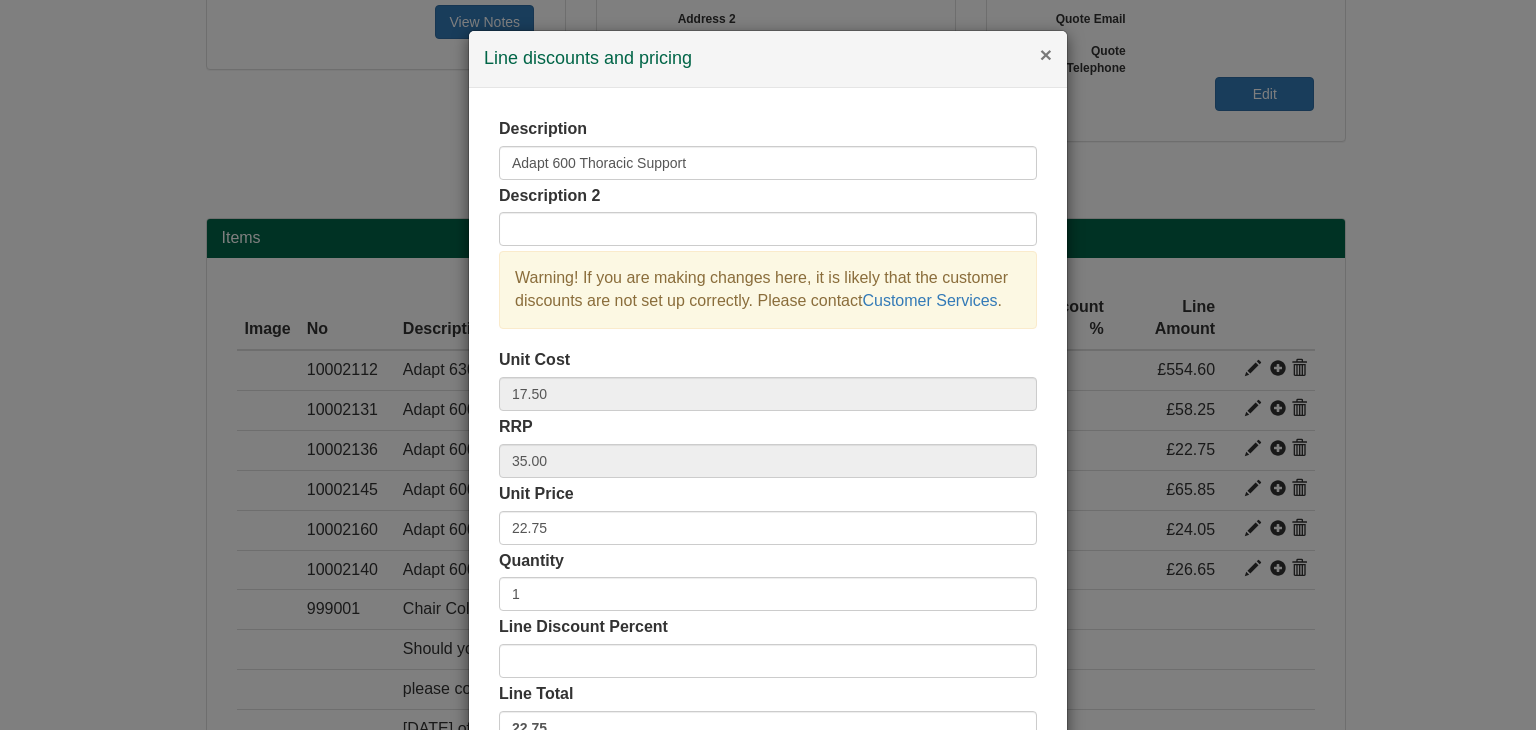 click on "×" at bounding box center [1046, 54] 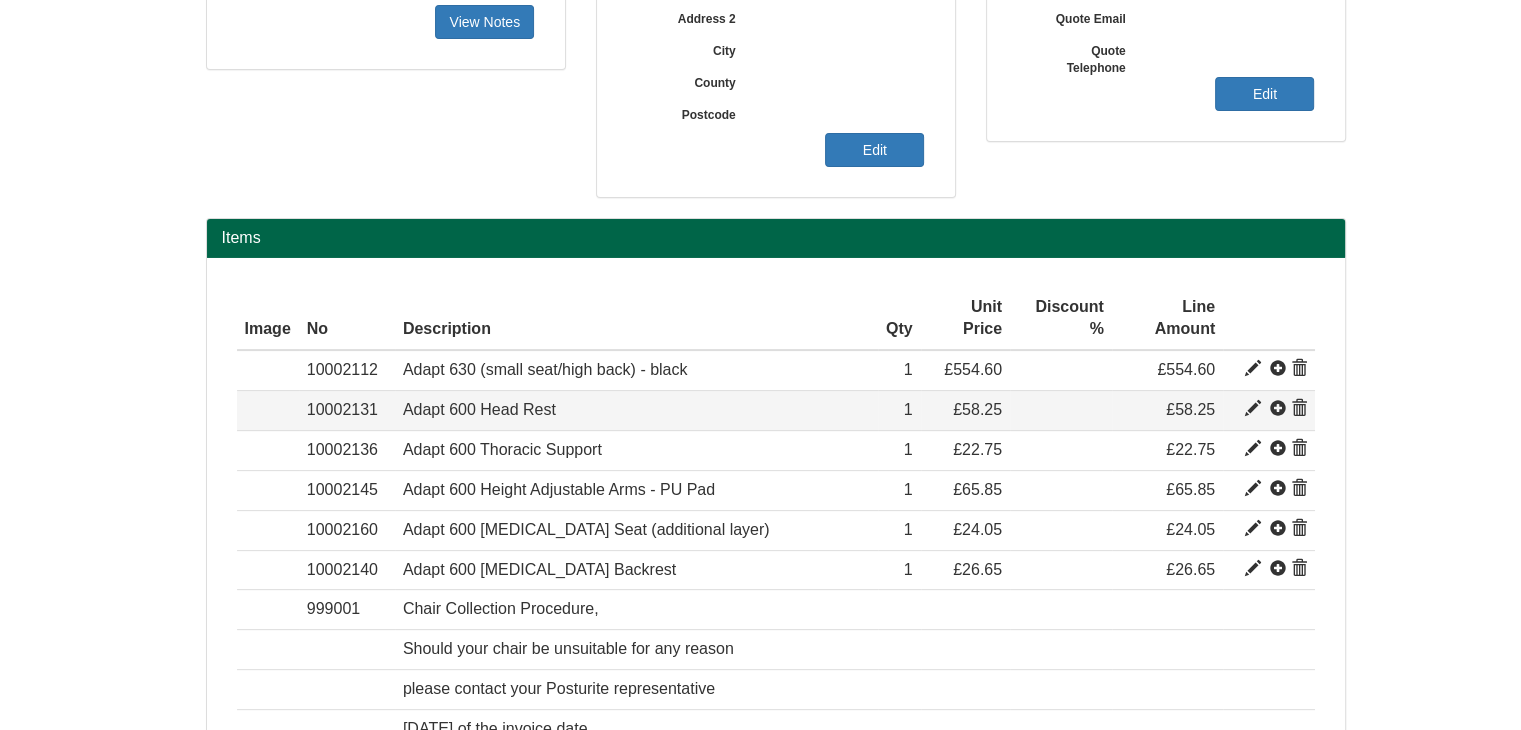 click at bounding box center [1253, 409] 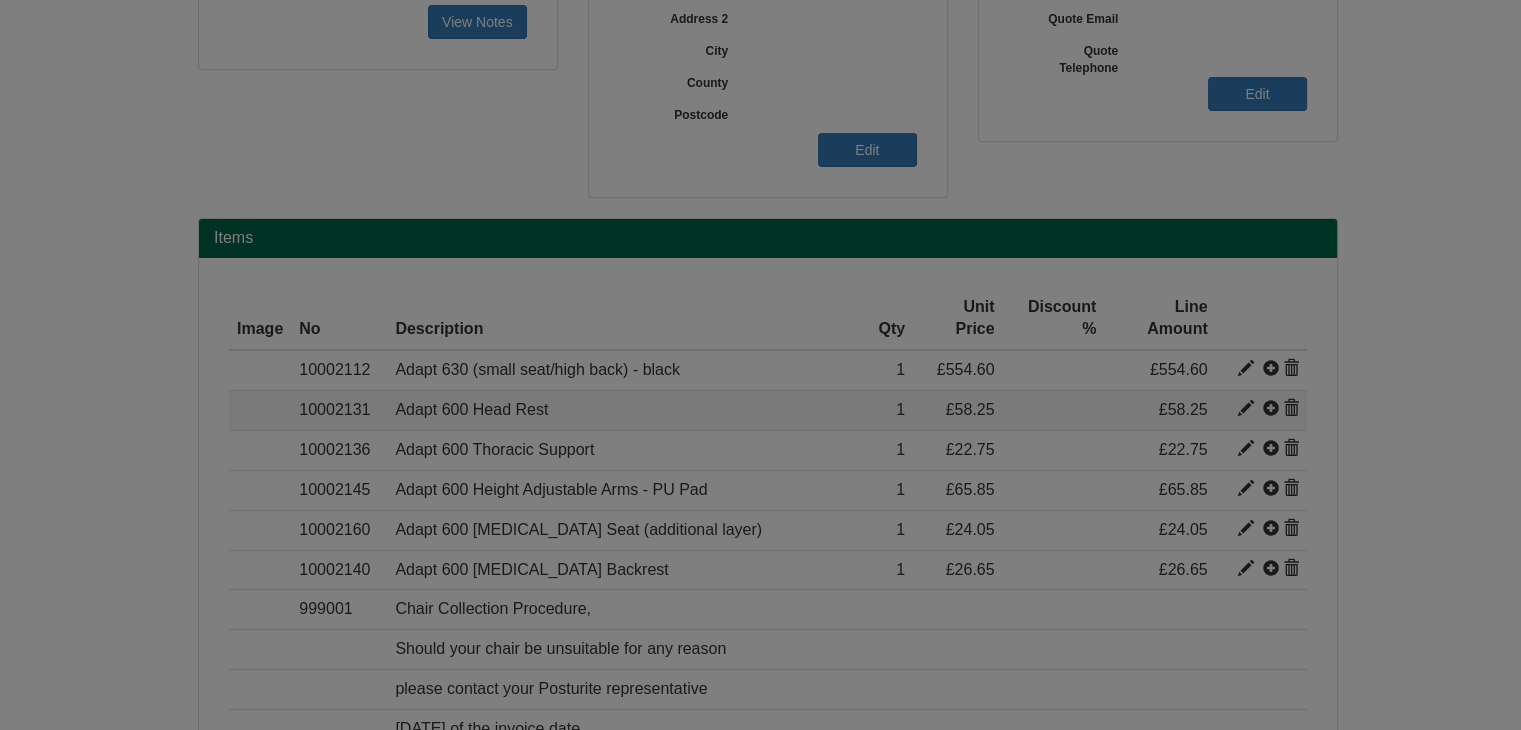 type on "Adapt 600 Head Rest" 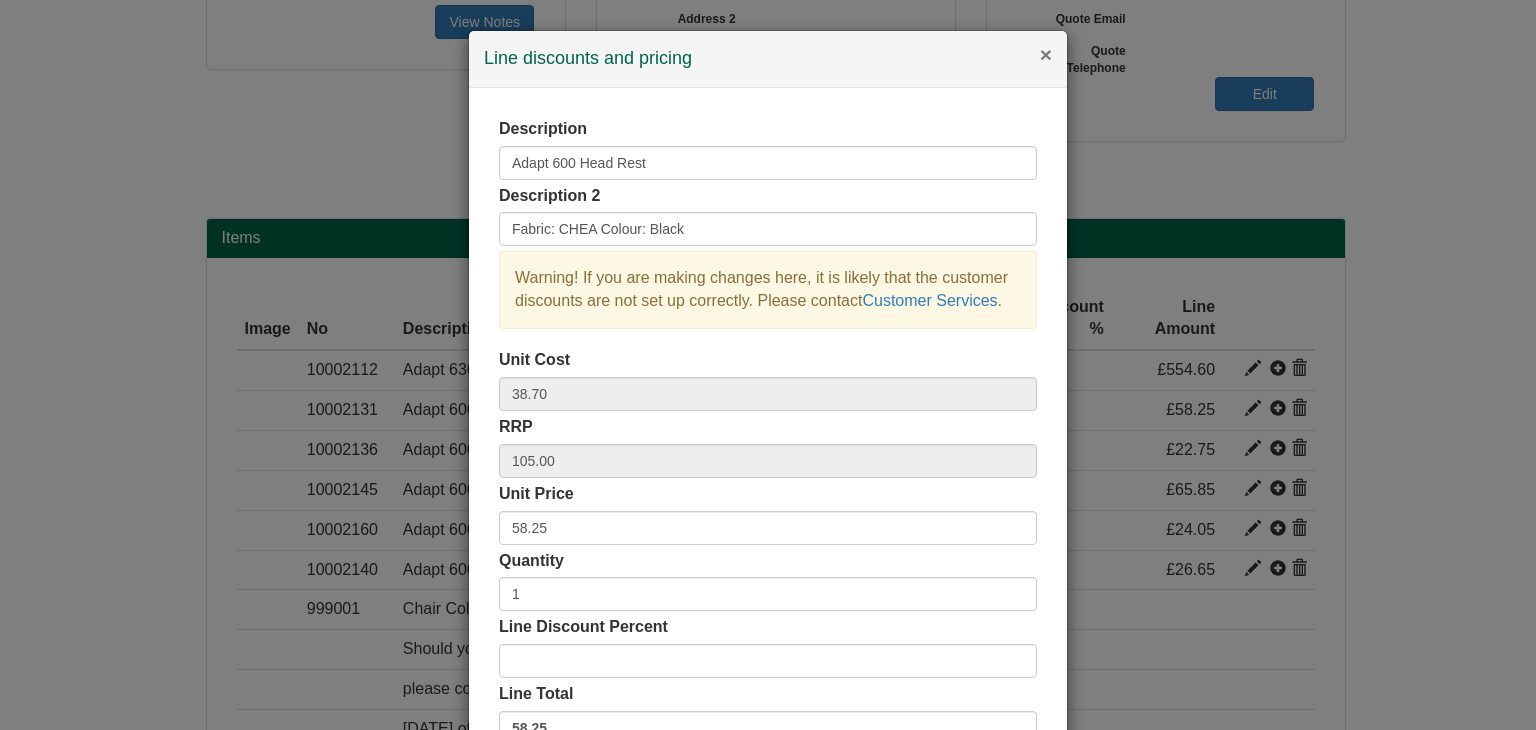 click on "×" at bounding box center (1046, 54) 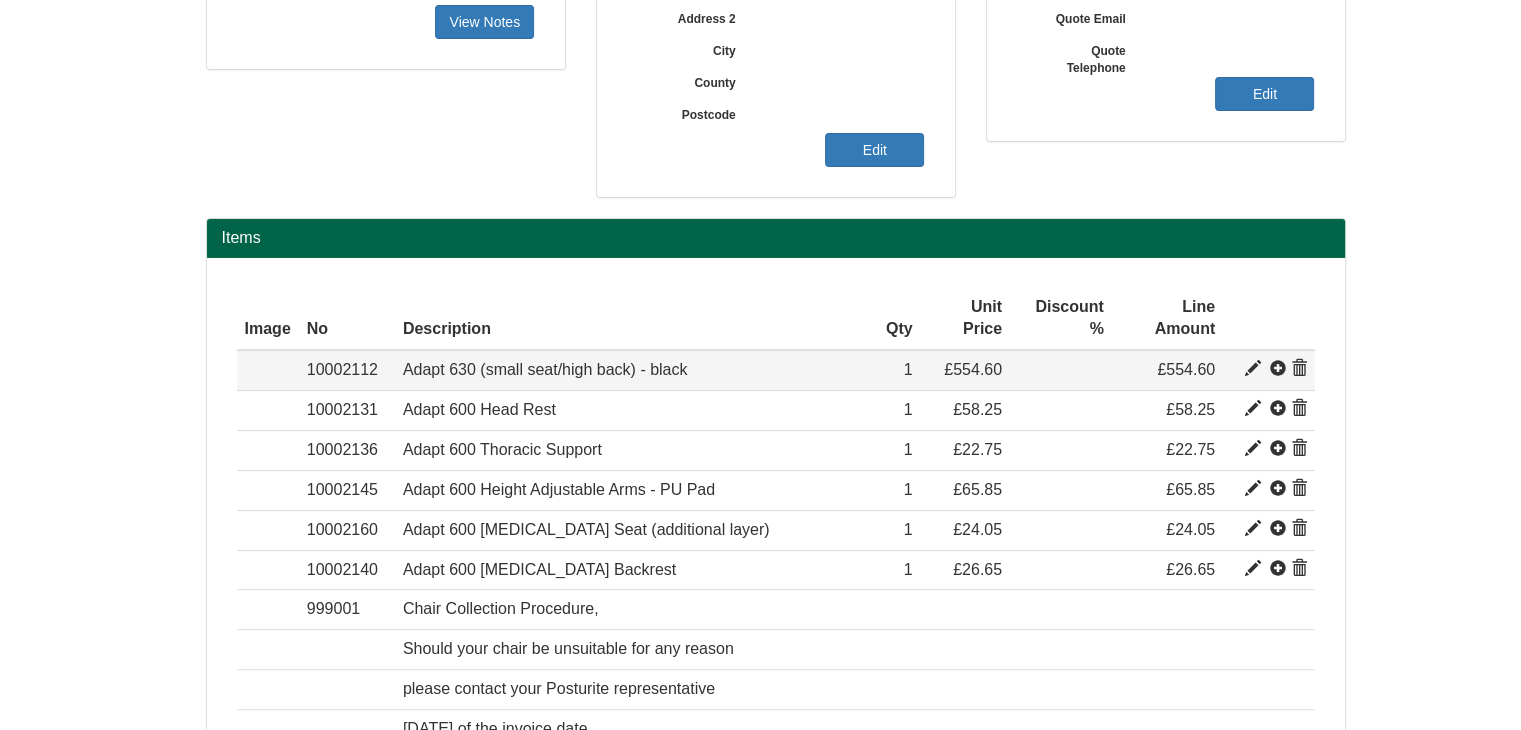 click at bounding box center [1253, 369] 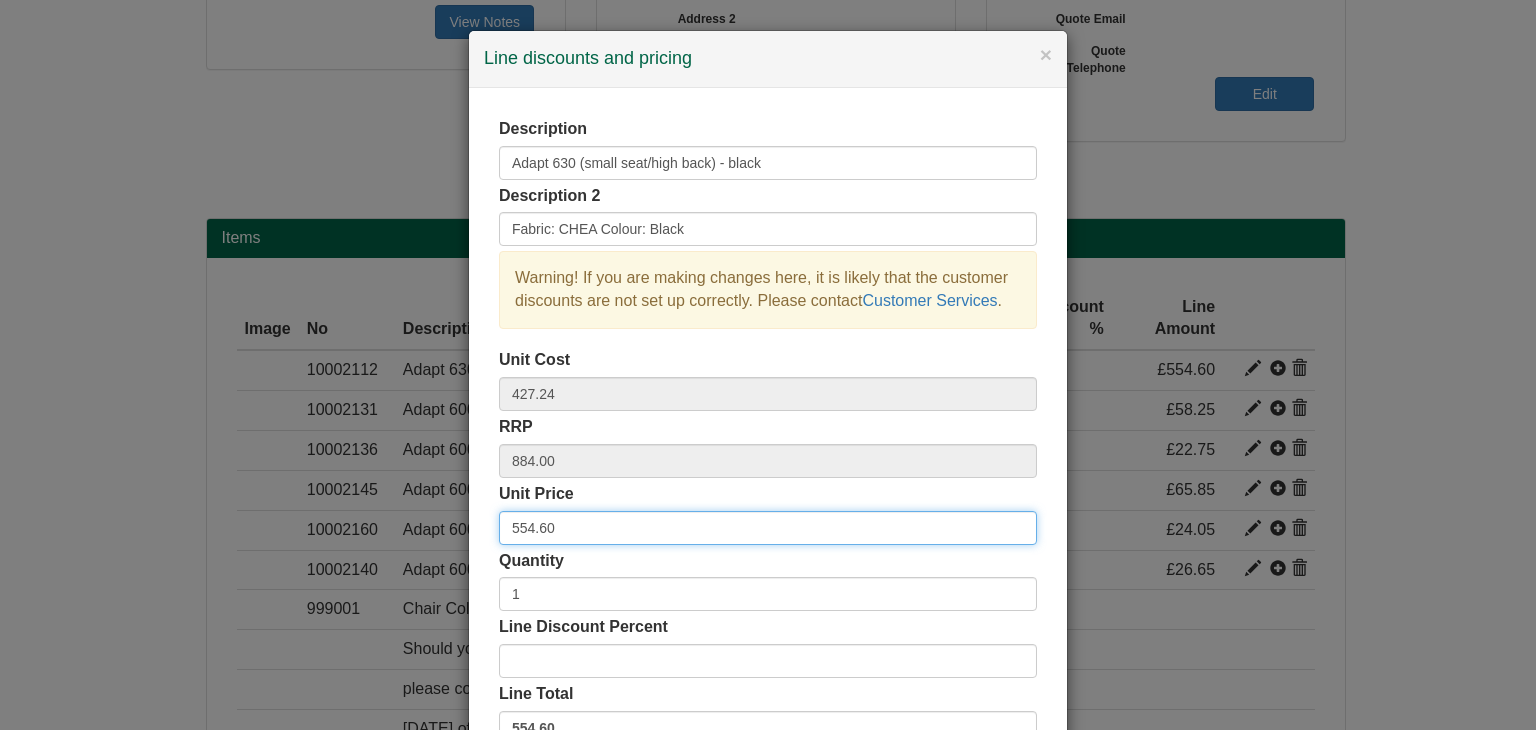click on "554.60" at bounding box center [768, 528] 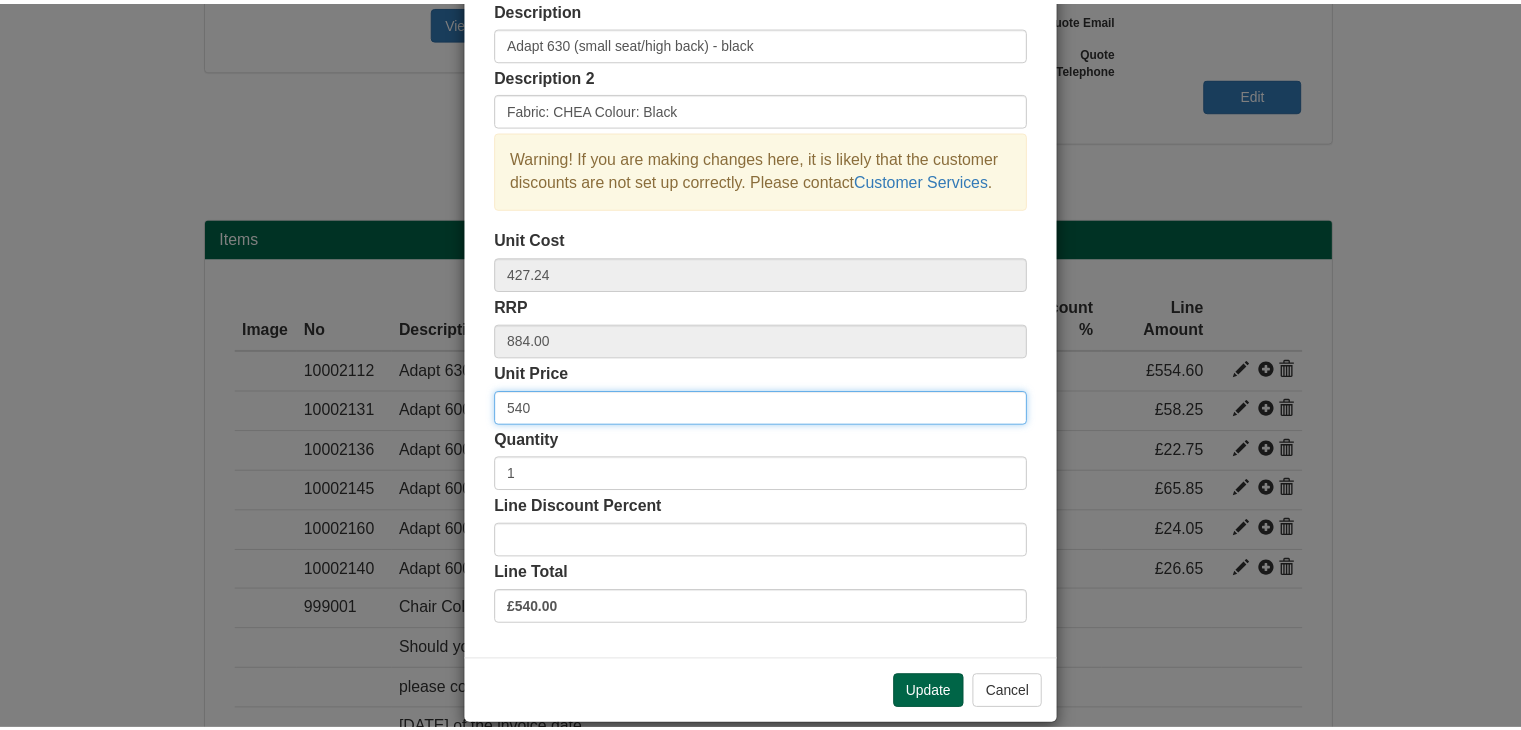 scroll, scrollTop: 144, scrollLeft: 0, axis: vertical 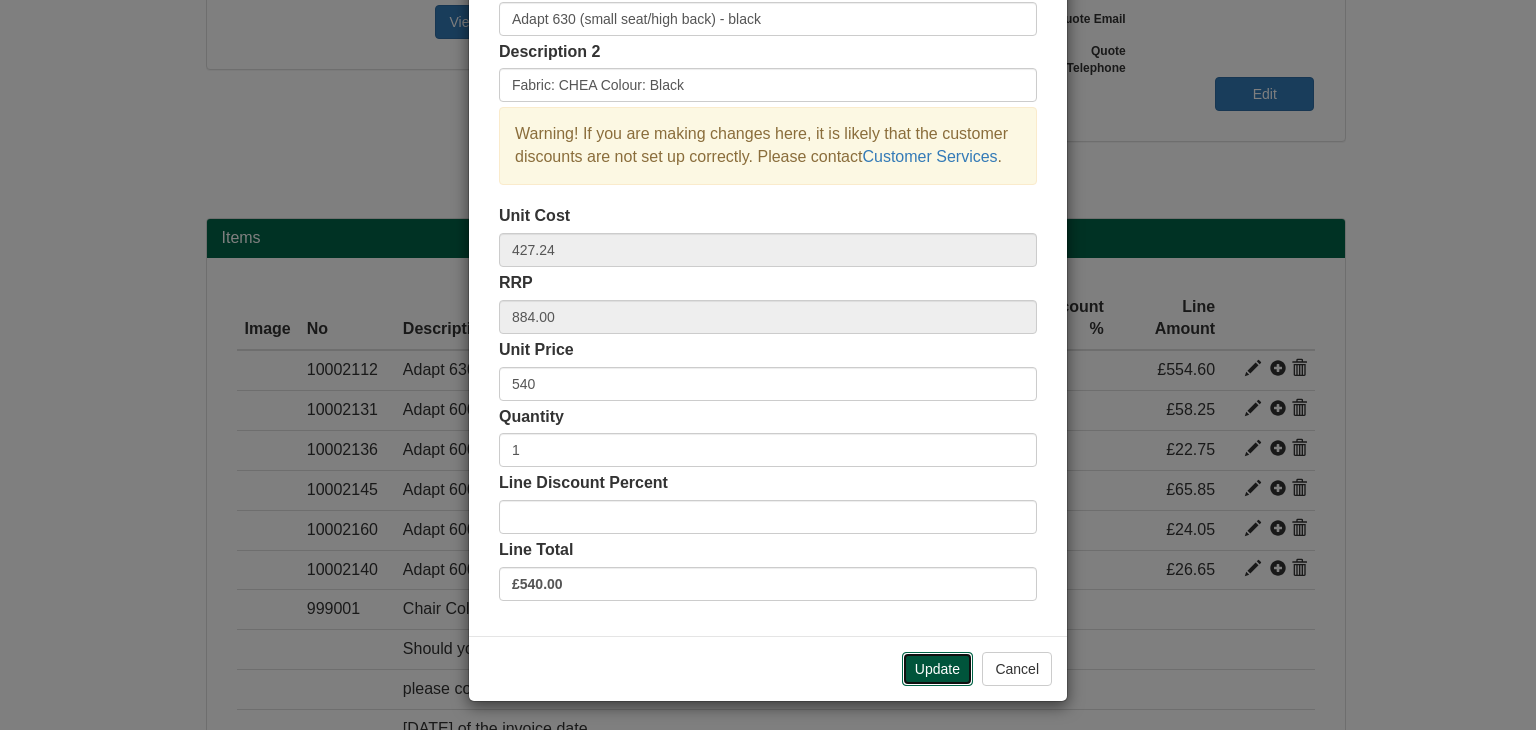 click on "Update" at bounding box center (937, 669) 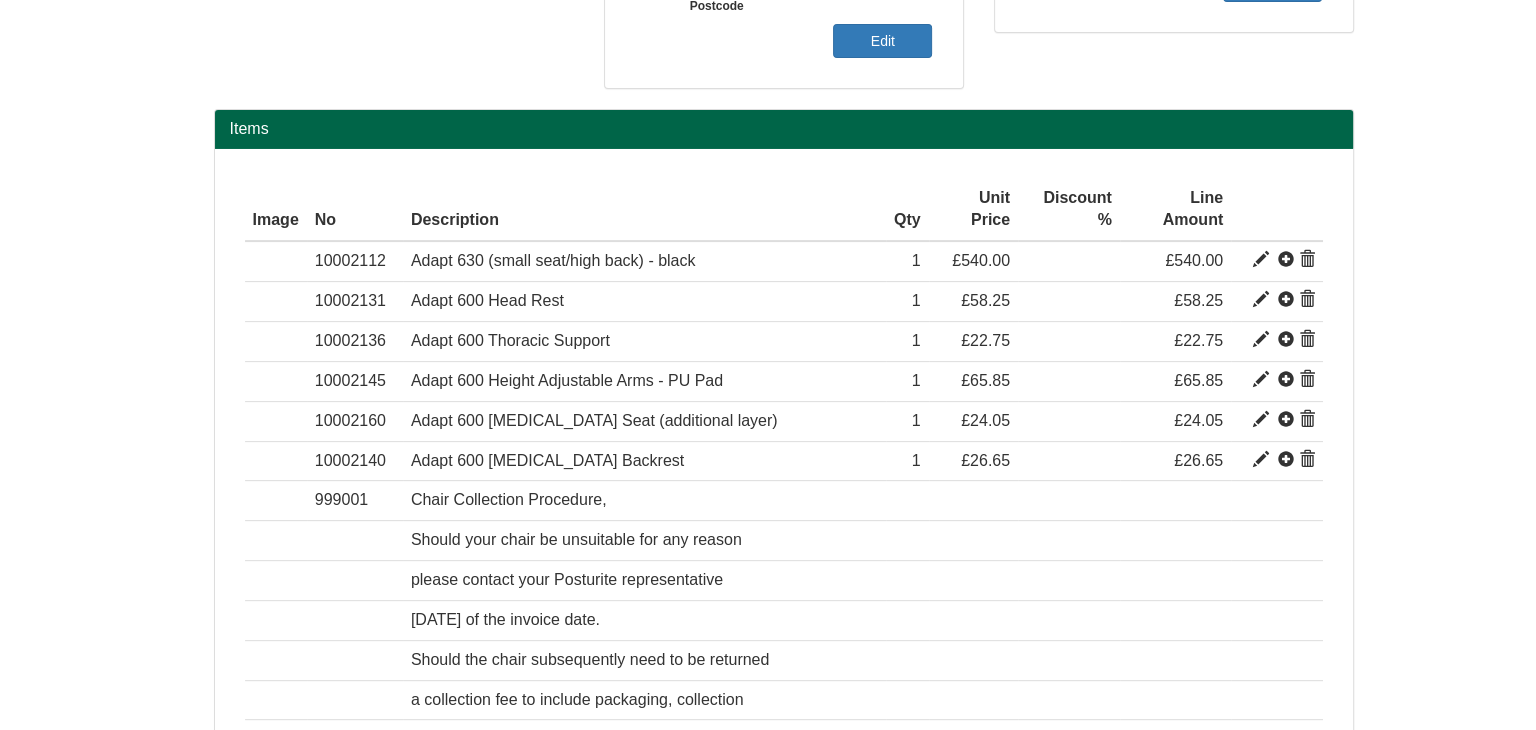 scroll, scrollTop: 781, scrollLeft: 0, axis: vertical 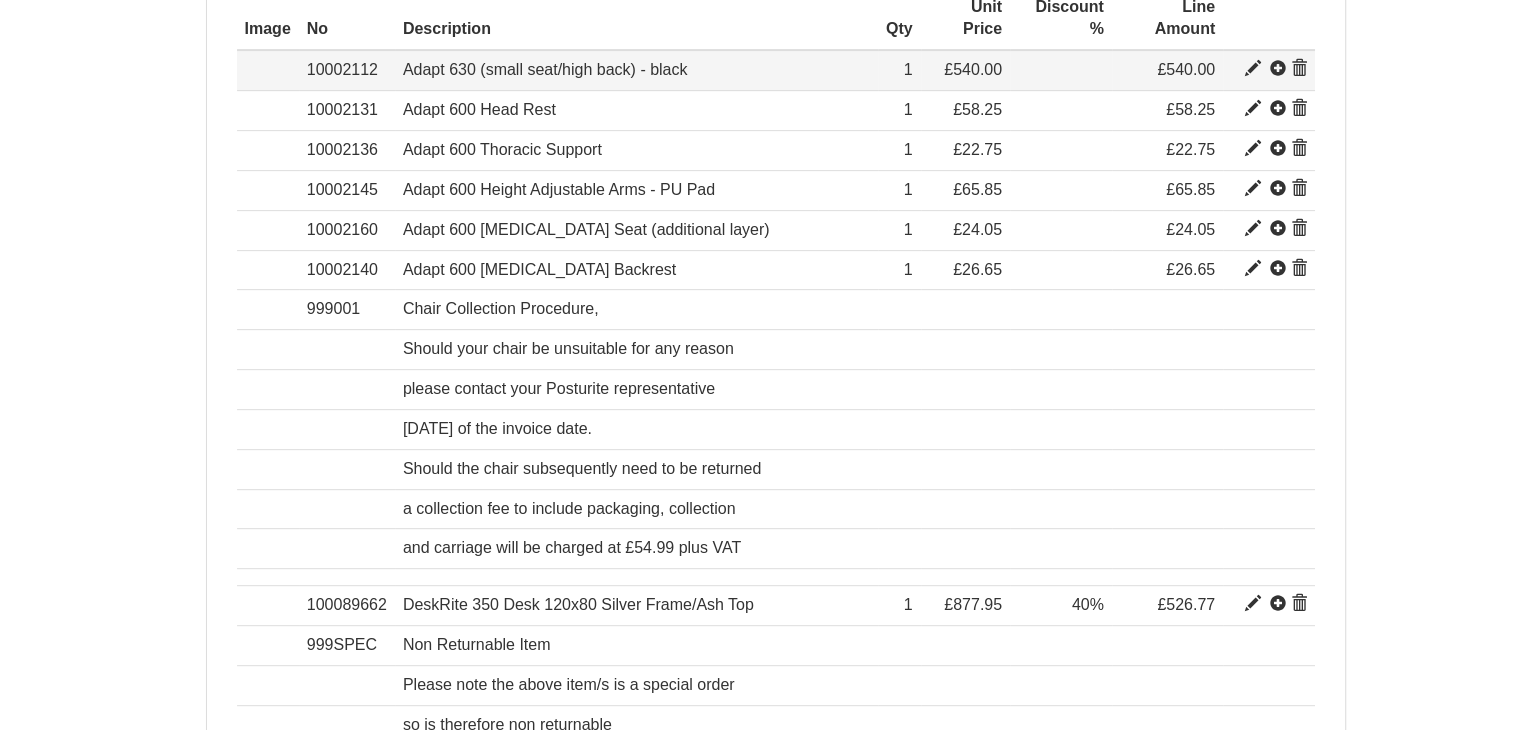 click at bounding box center (1253, 69) 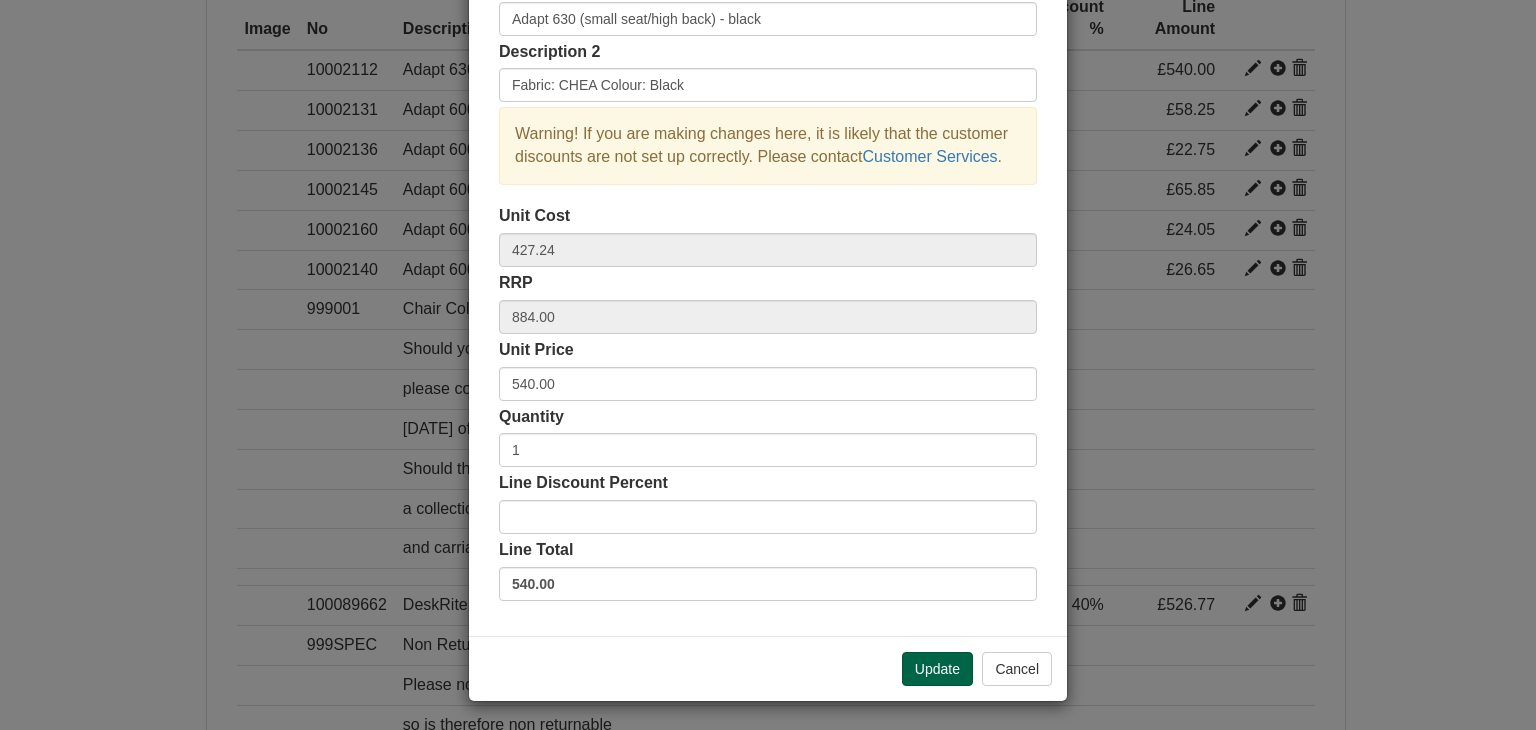 scroll, scrollTop: 0, scrollLeft: 0, axis: both 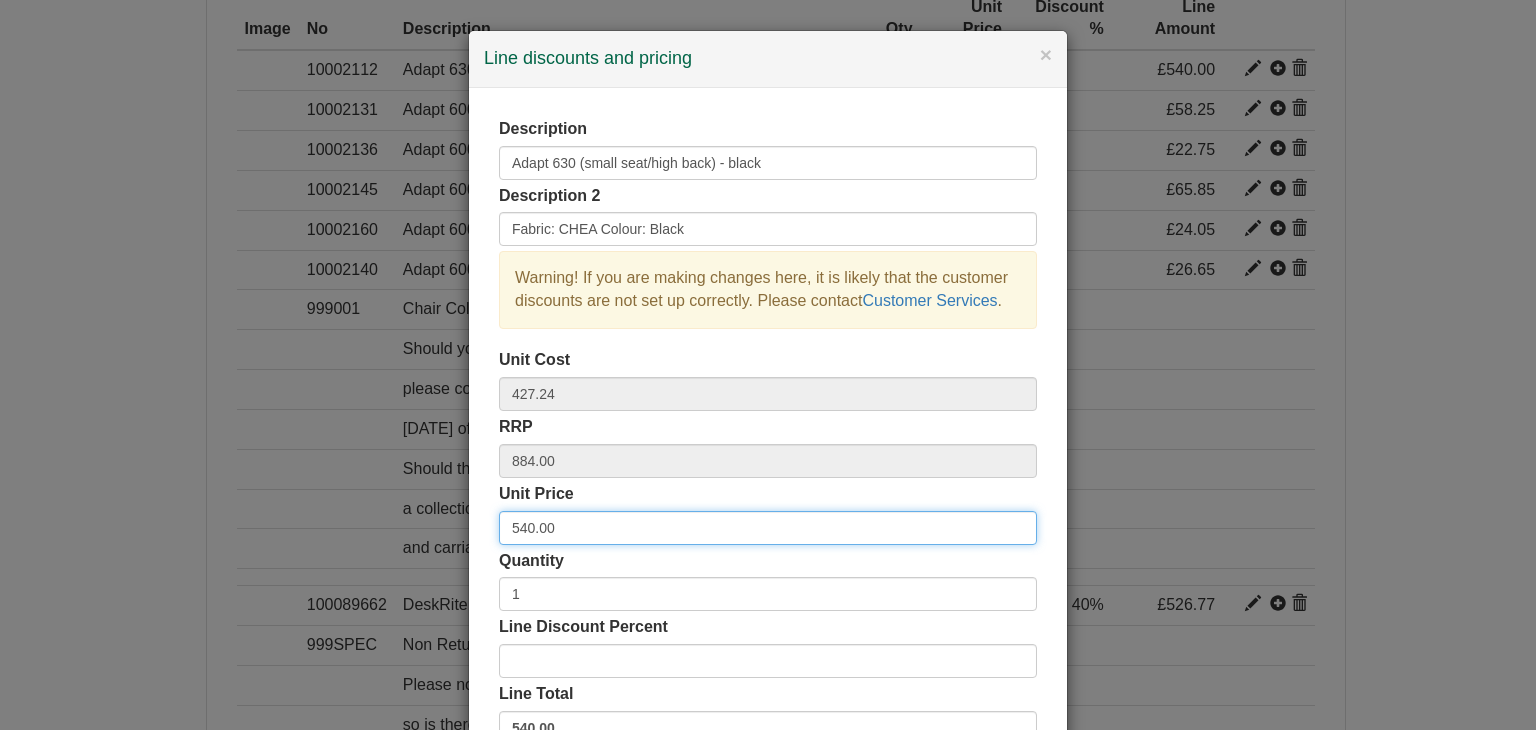 drag, startPoint x: 552, startPoint y: 527, endPoint x: 473, endPoint y: 505, distance: 82.006096 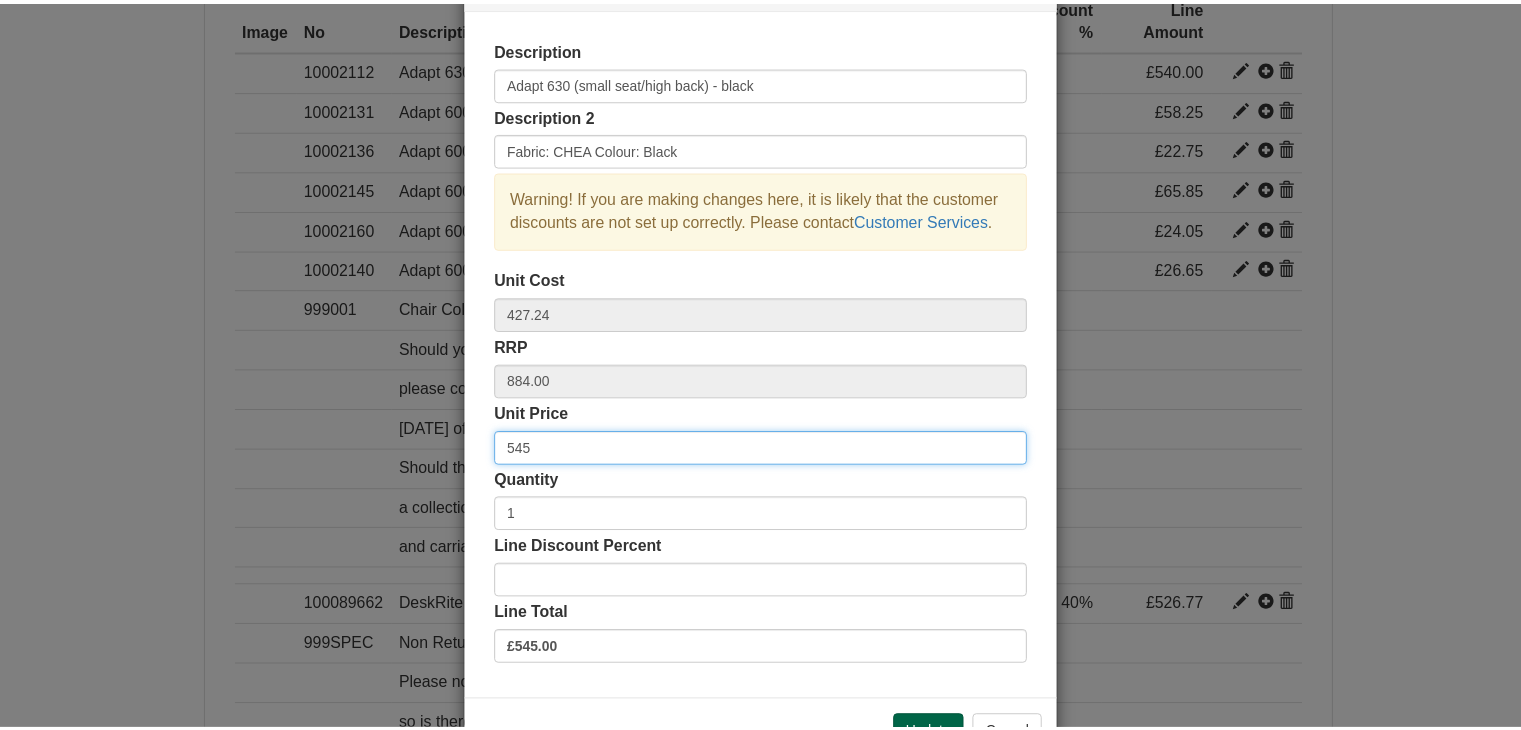 scroll, scrollTop: 144, scrollLeft: 0, axis: vertical 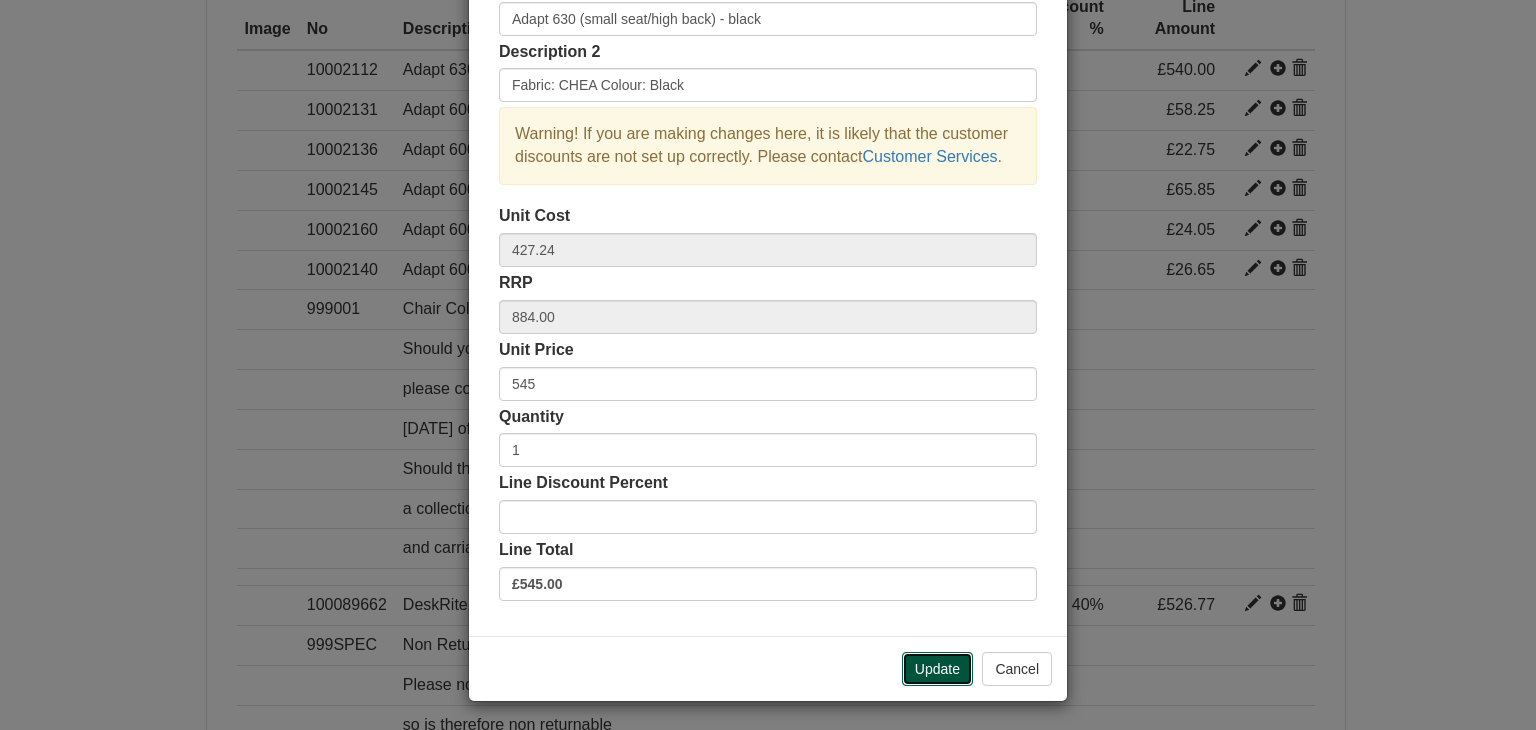 click on "Update" at bounding box center [937, 669] 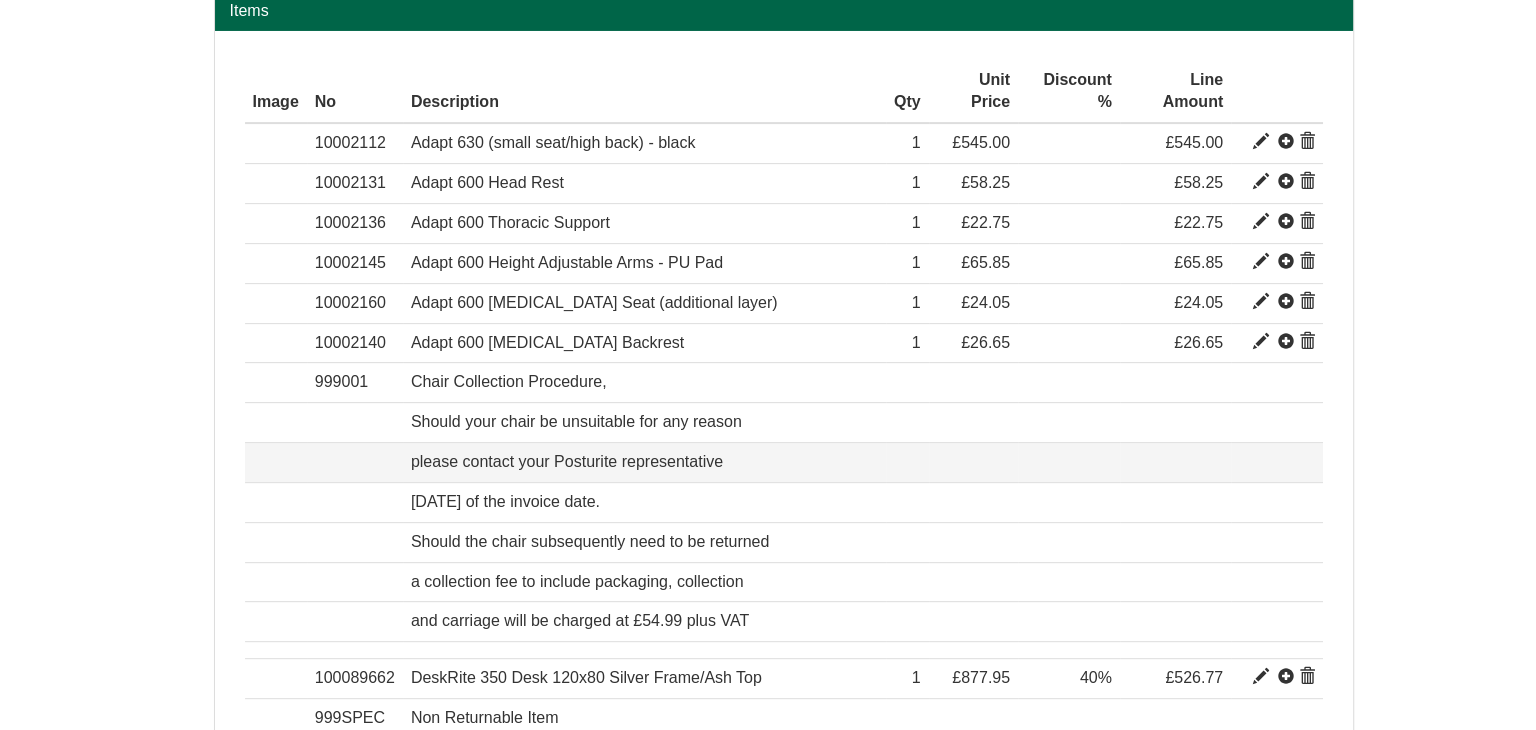 scroll, scrollTop: 581, scrollLeft: 0, axis: vertical 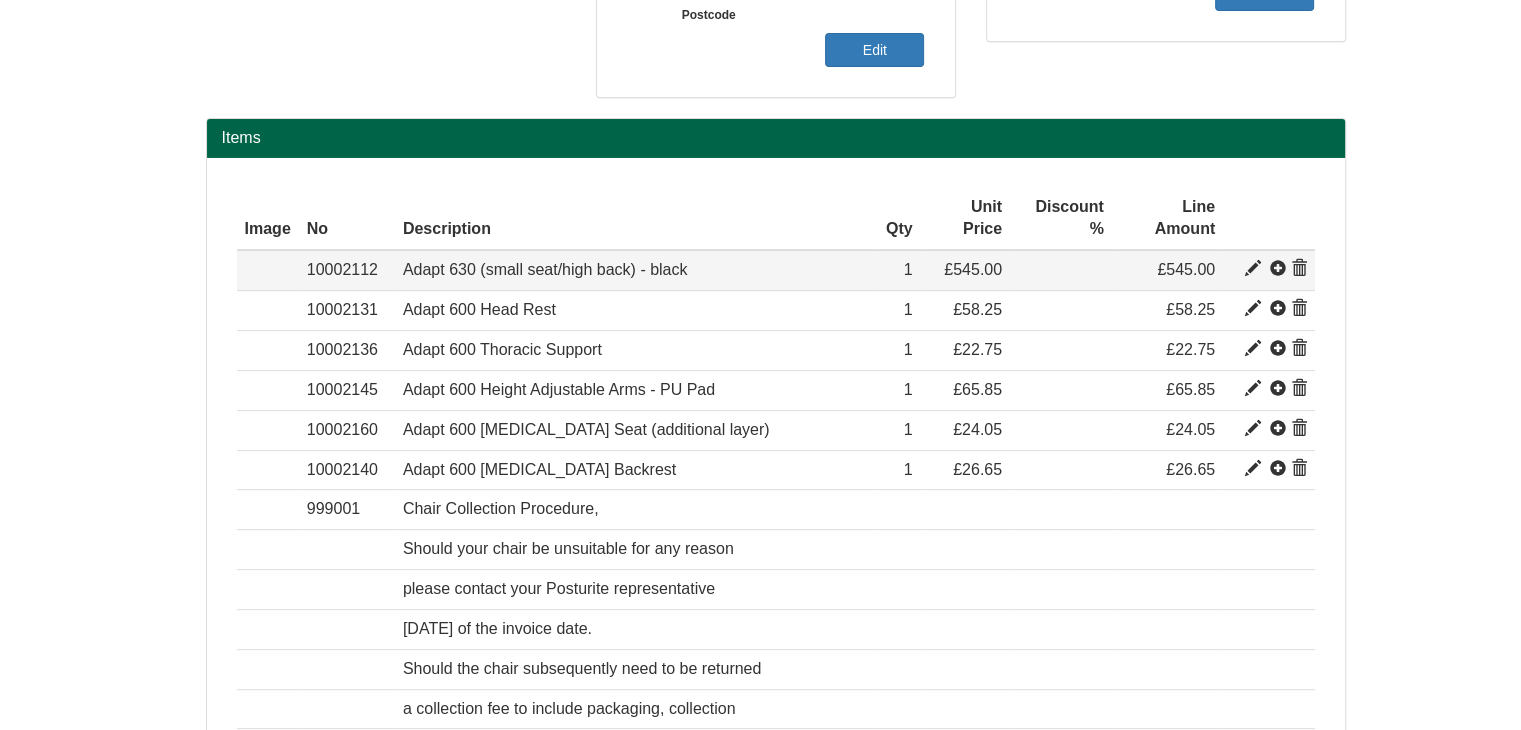 click at bounding box center [1253, 269] 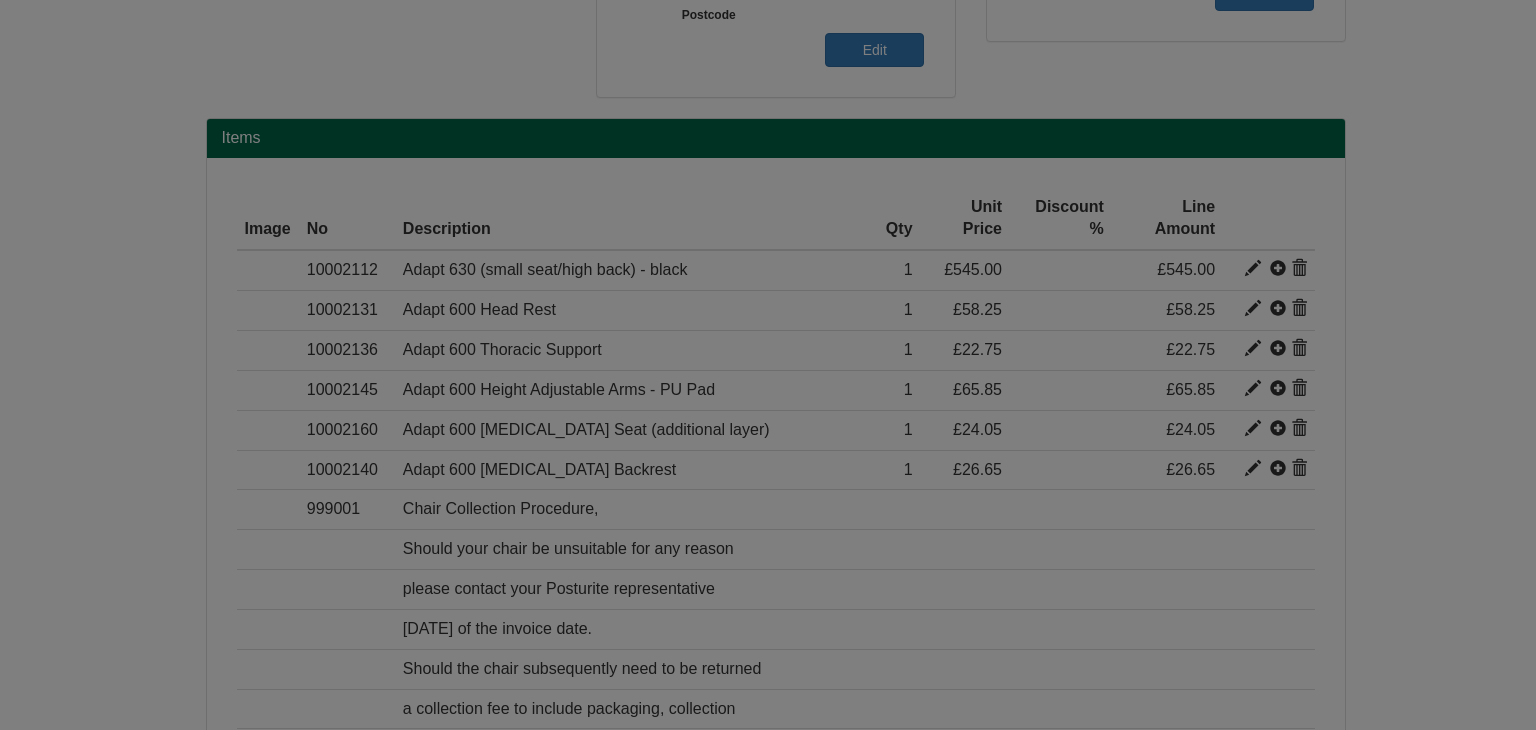 scroll, scrollTop: 0, scrollLeft: 0, axis: both 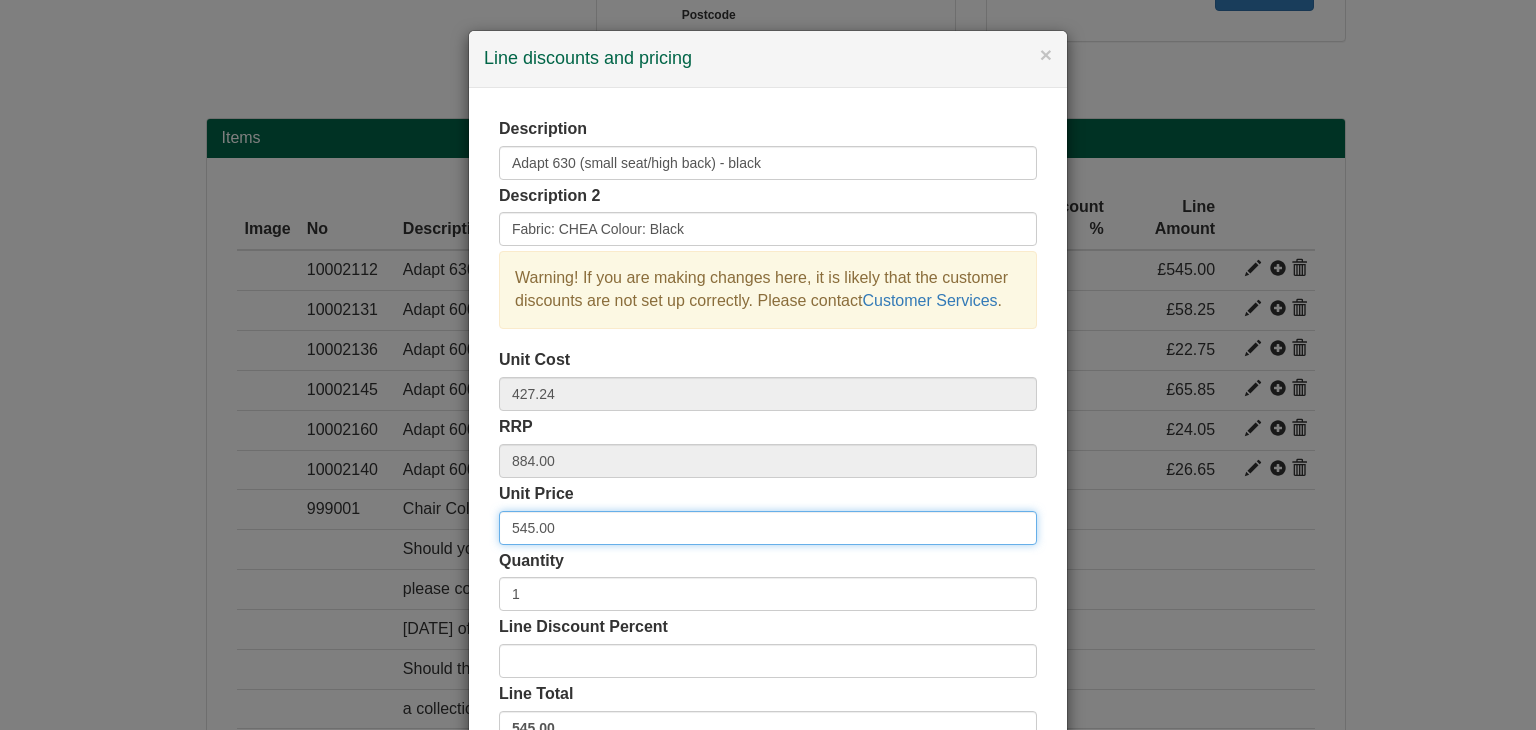 click on "545.00" at bounding box center (768, 528) 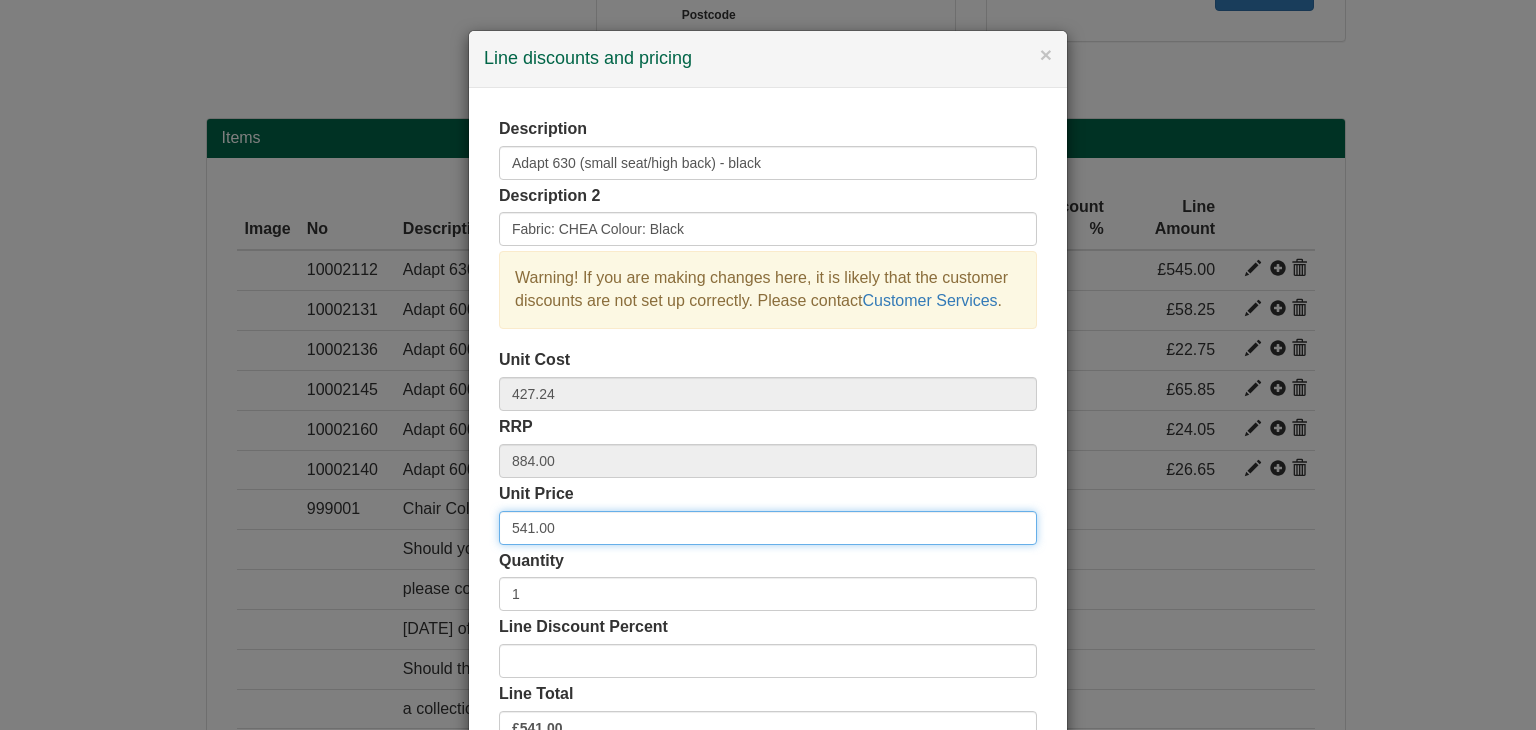 type on "541.00" 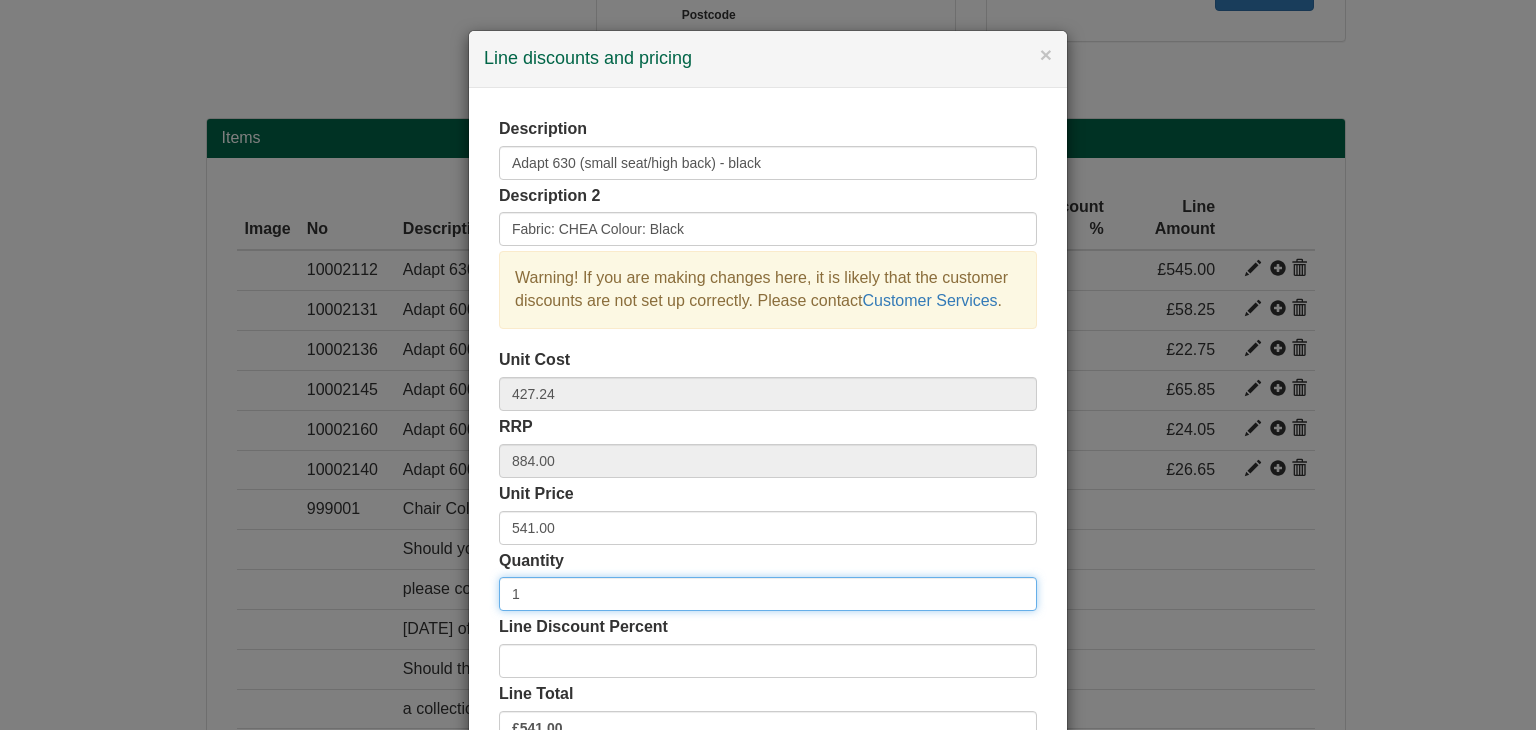 click on "1" at bounding box center [768, 594] 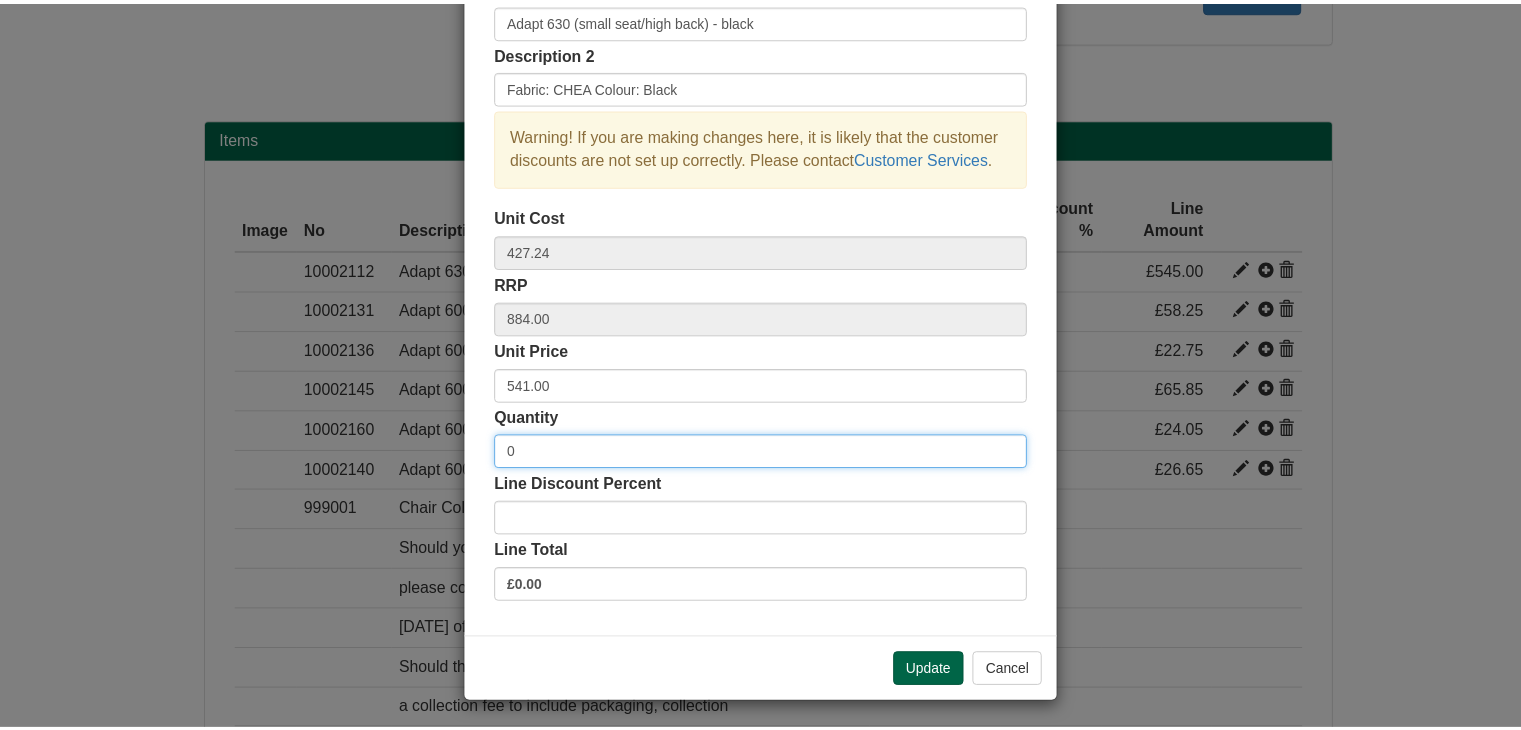 scroll, scrollTop: 144, scrollLeft: 0, axis: vertical 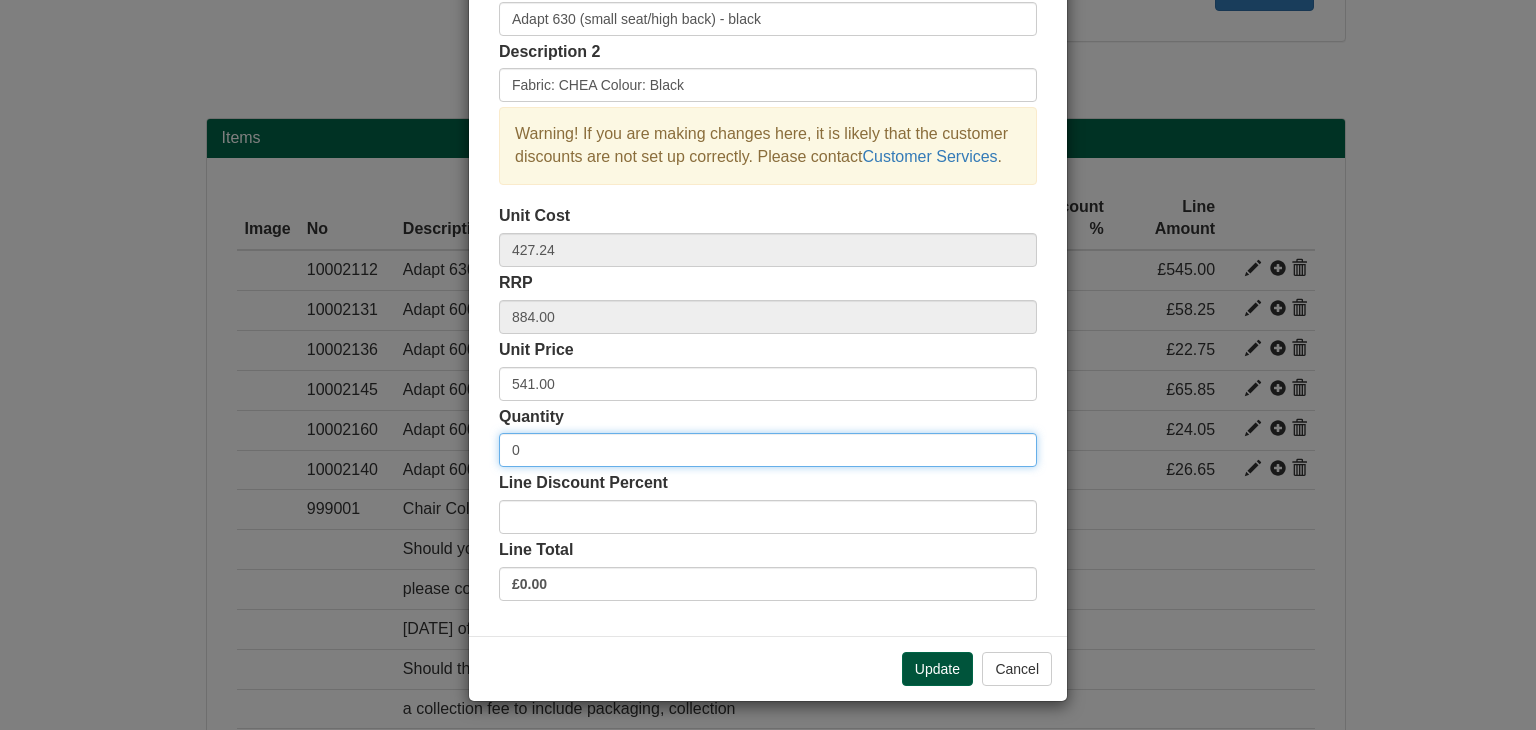 type on "0" 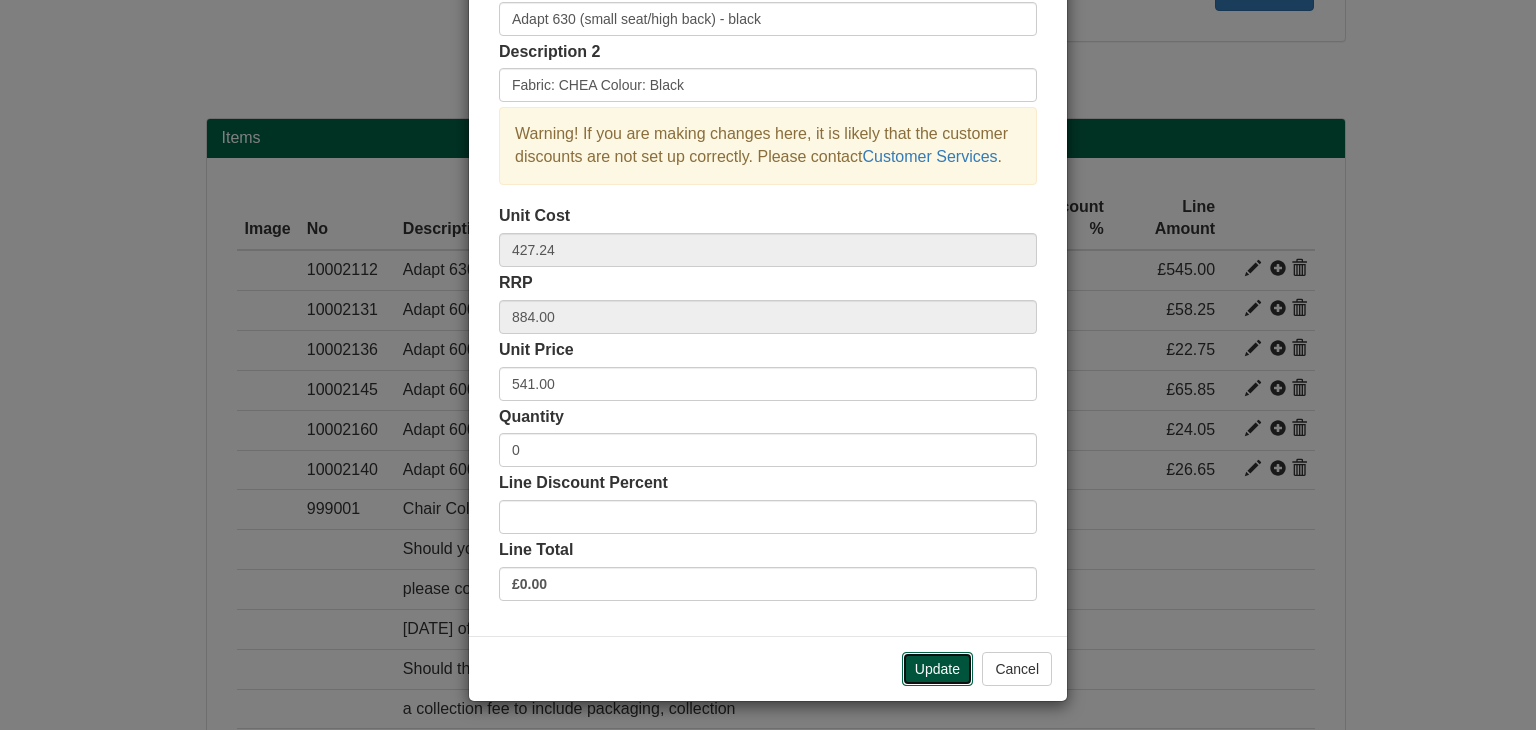 click on "Update" at bounding box center [937, 669] 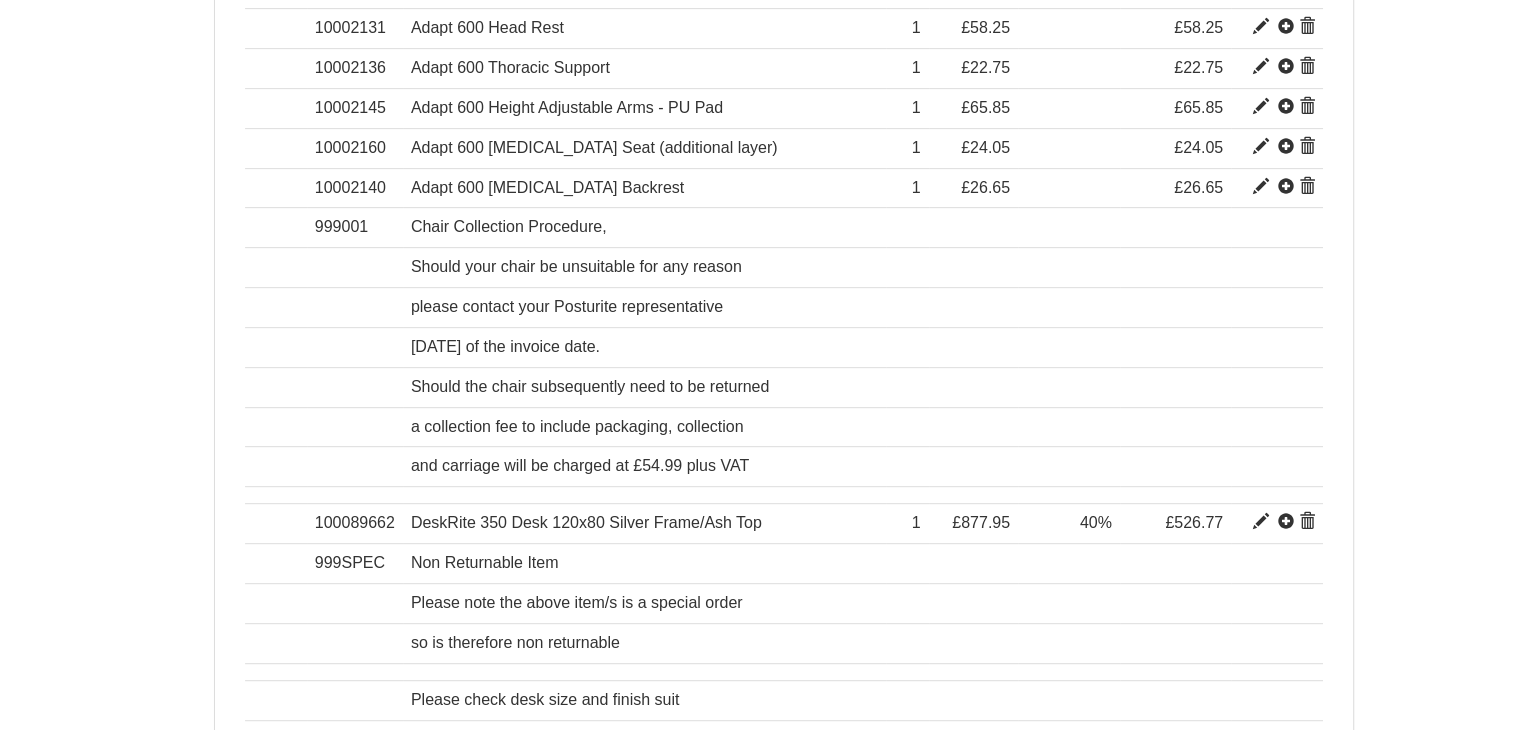 scroll, scrollTop: 981, scrollLeft: 0, axis: vertical 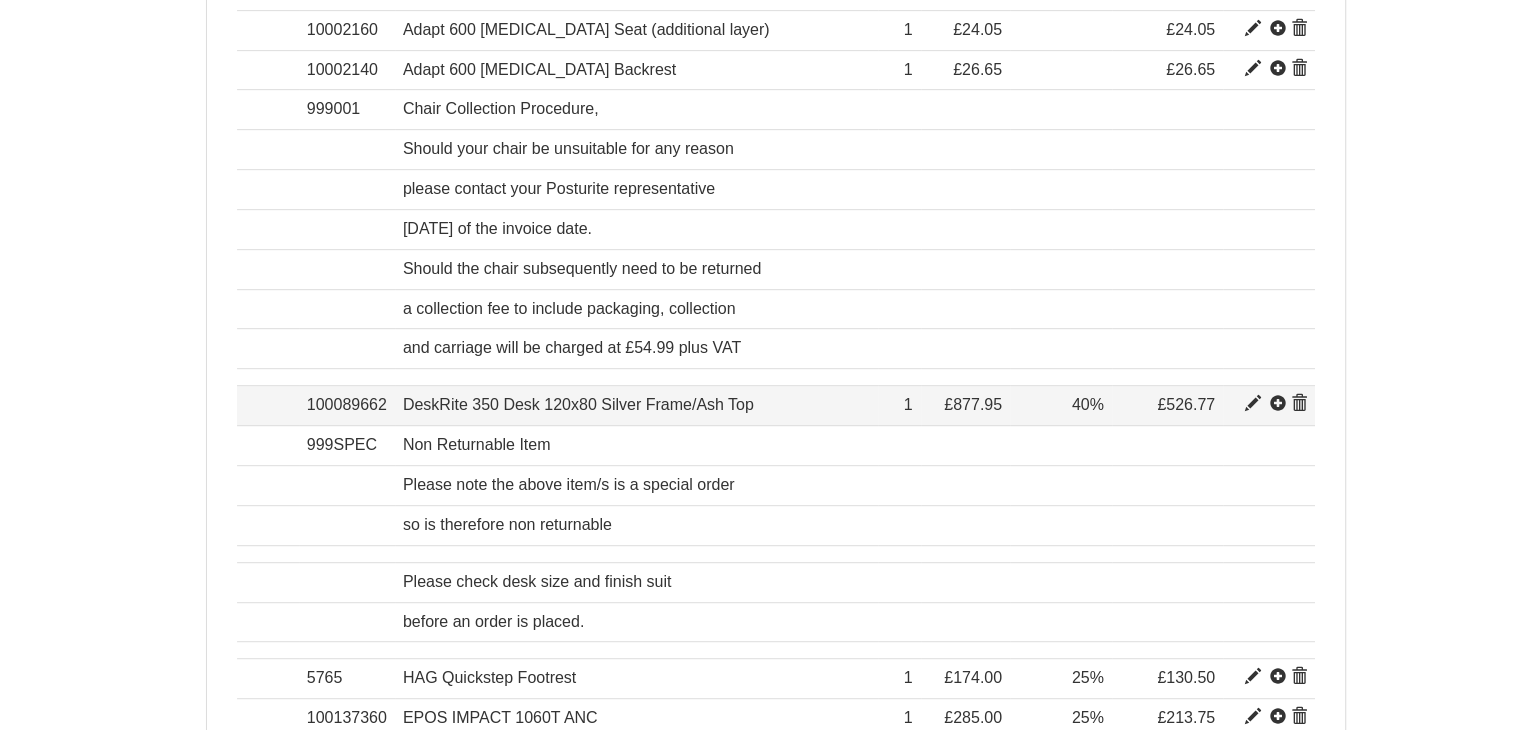 click at bounding box center [1253, 404] 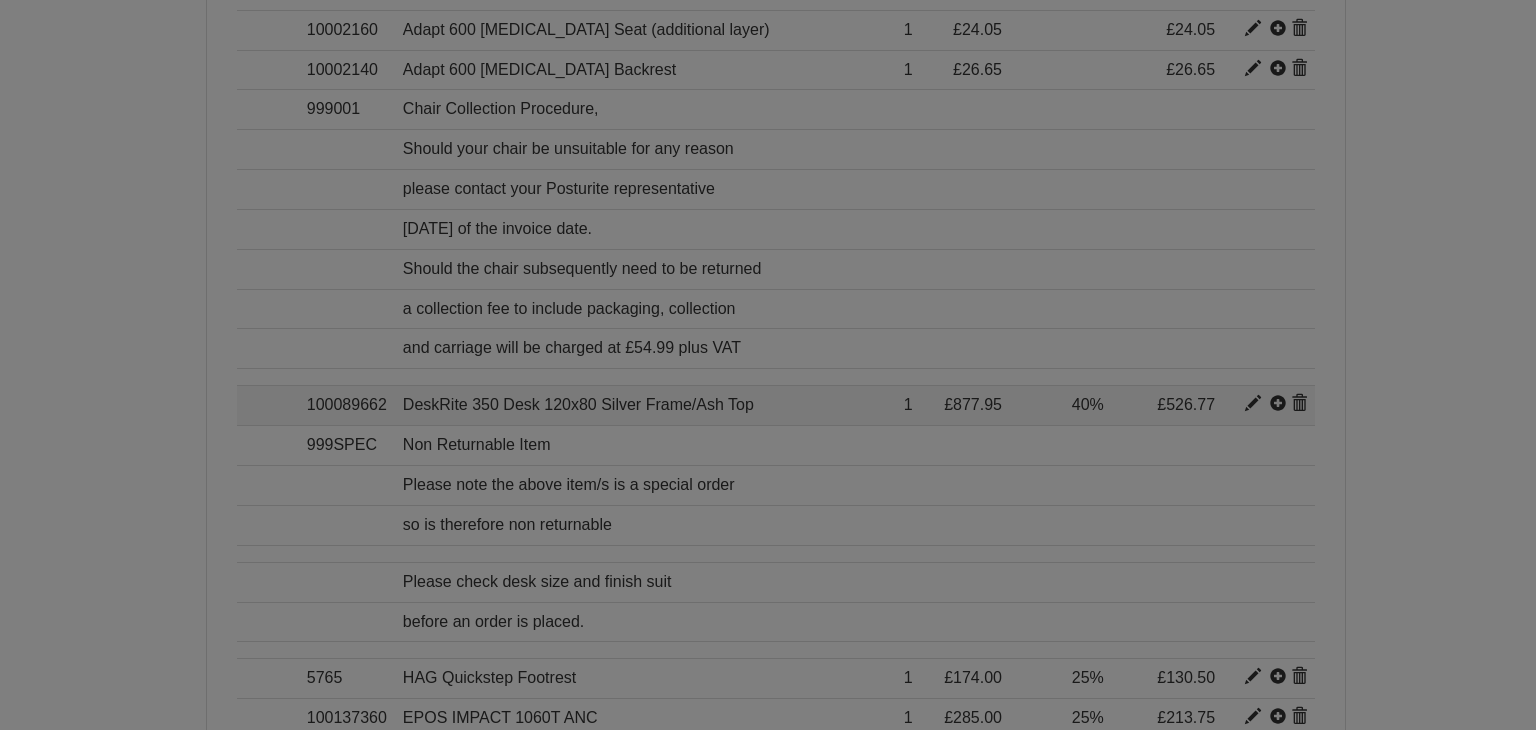 scroll, scrollTop: 0, scrollLeft: 0, axis: both 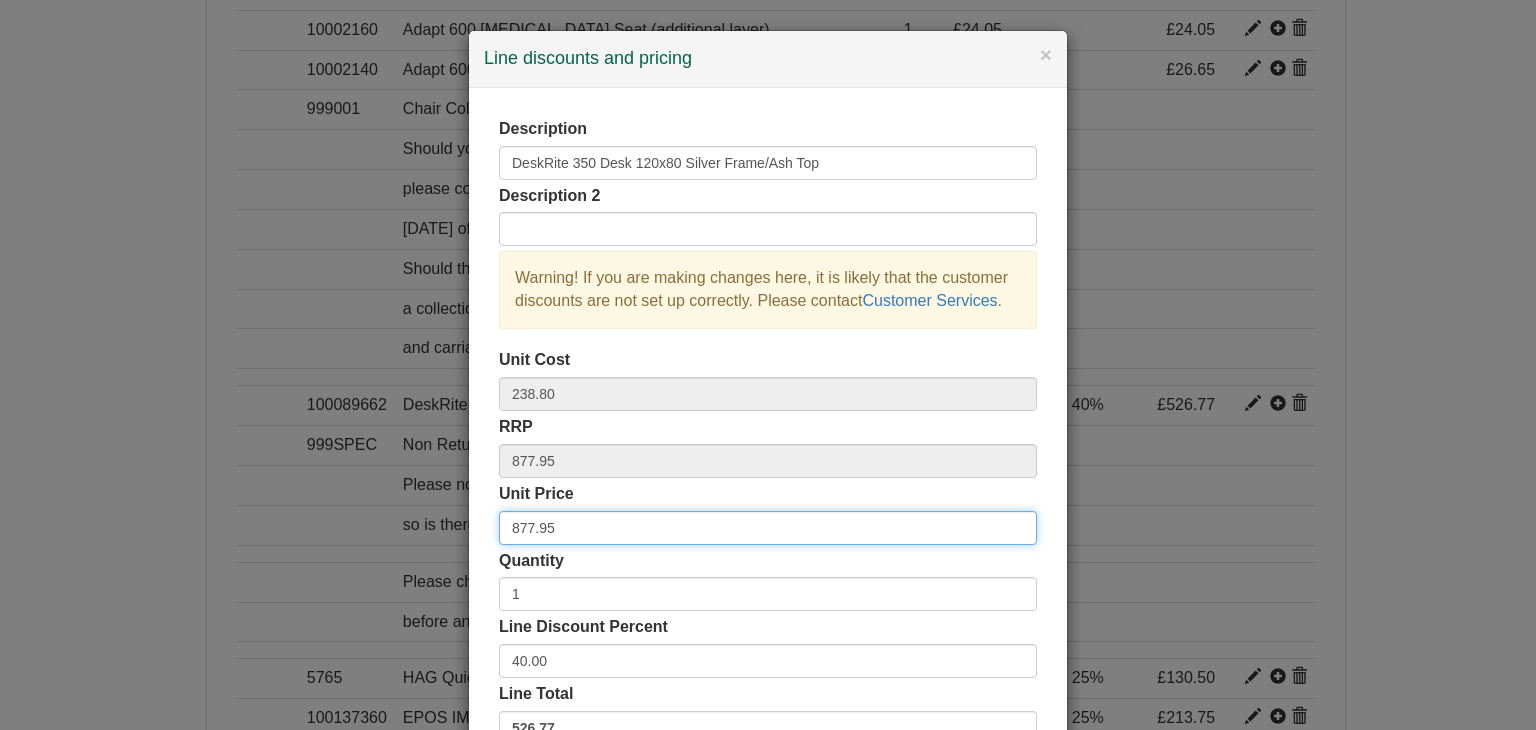 drag, startPoint x: 571, startPoint y: 533, endPoint x: 421, endPoint y: 513, distance: 151.32745 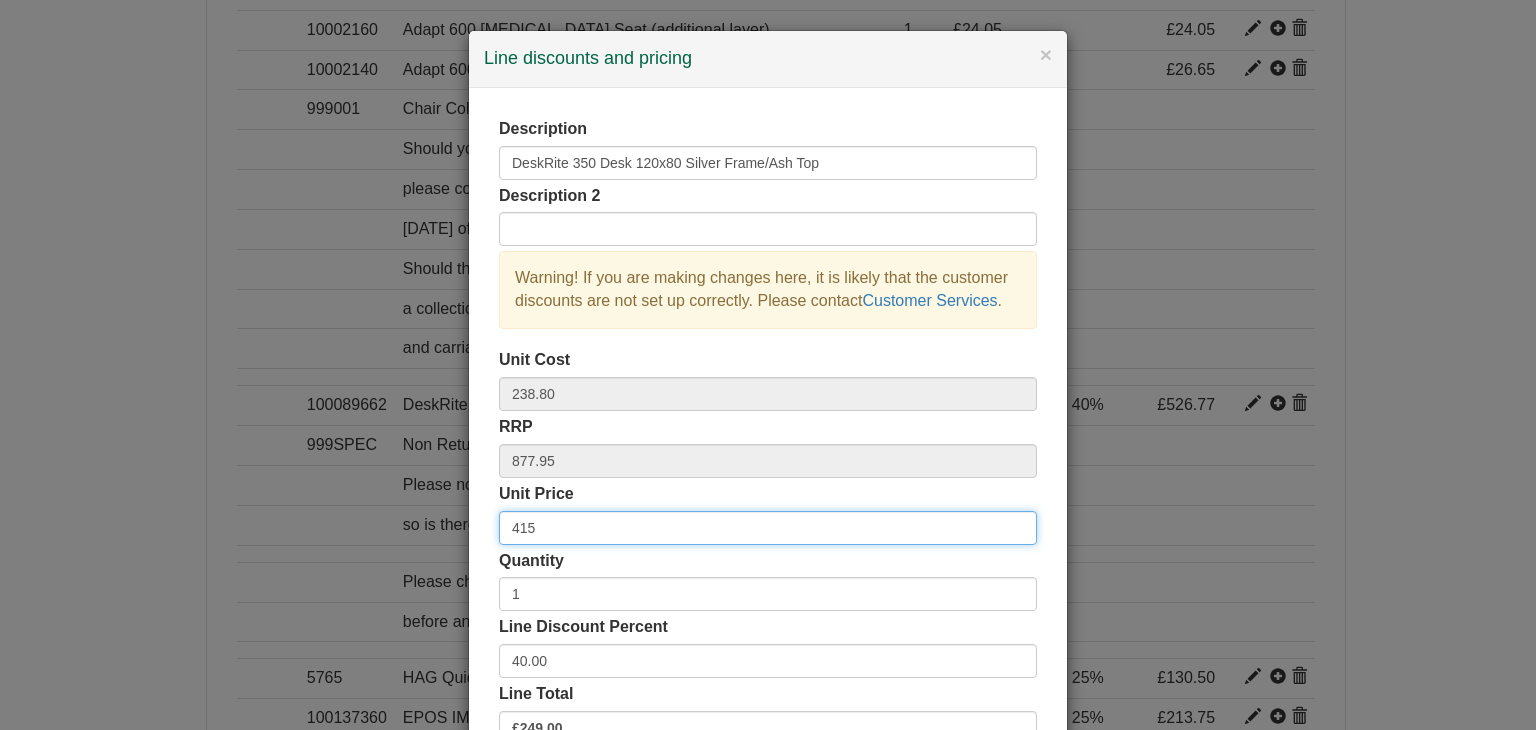 type on "415" 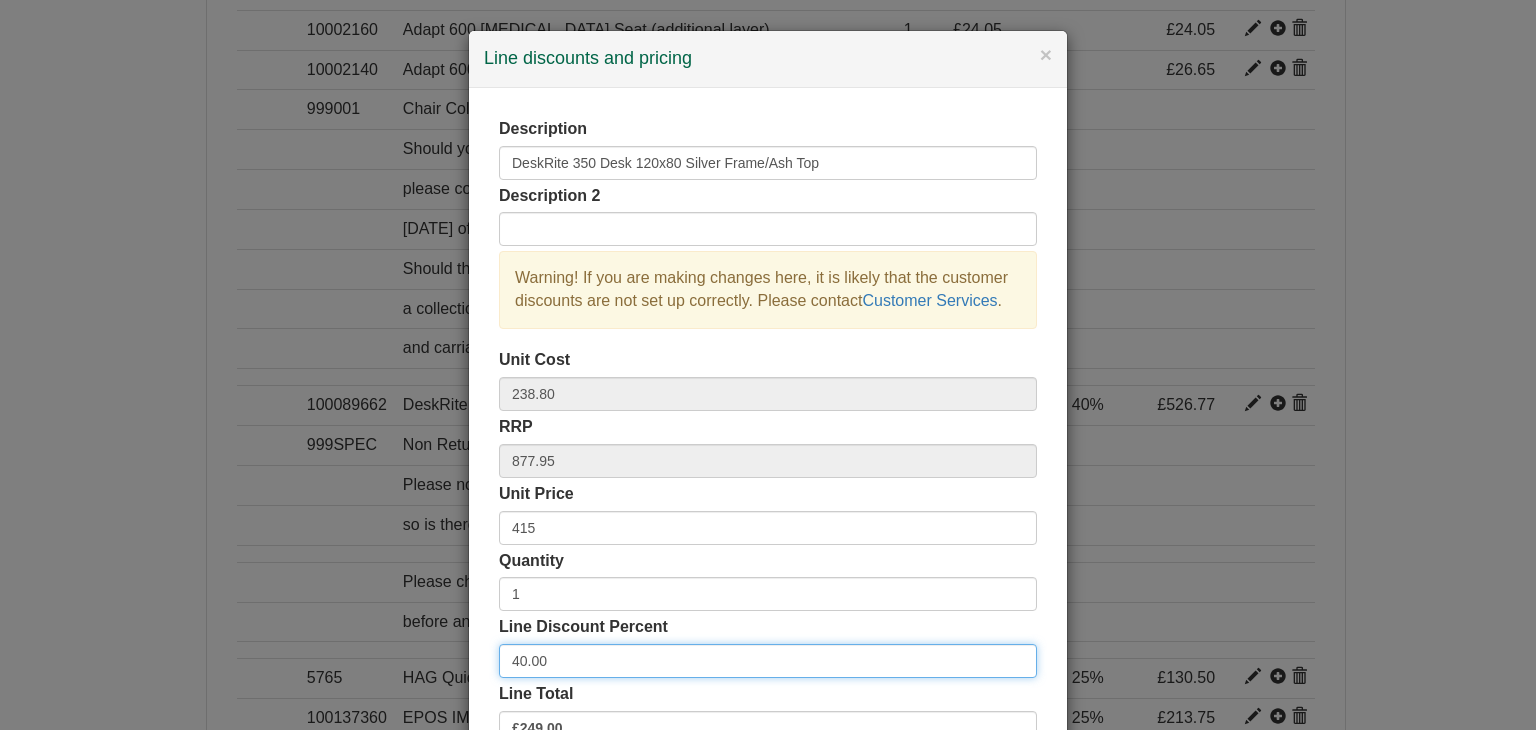 drag, startPoint x: 566, startPoint y: 656, endPoint x: 442, endPoint y: 656, distance: 124 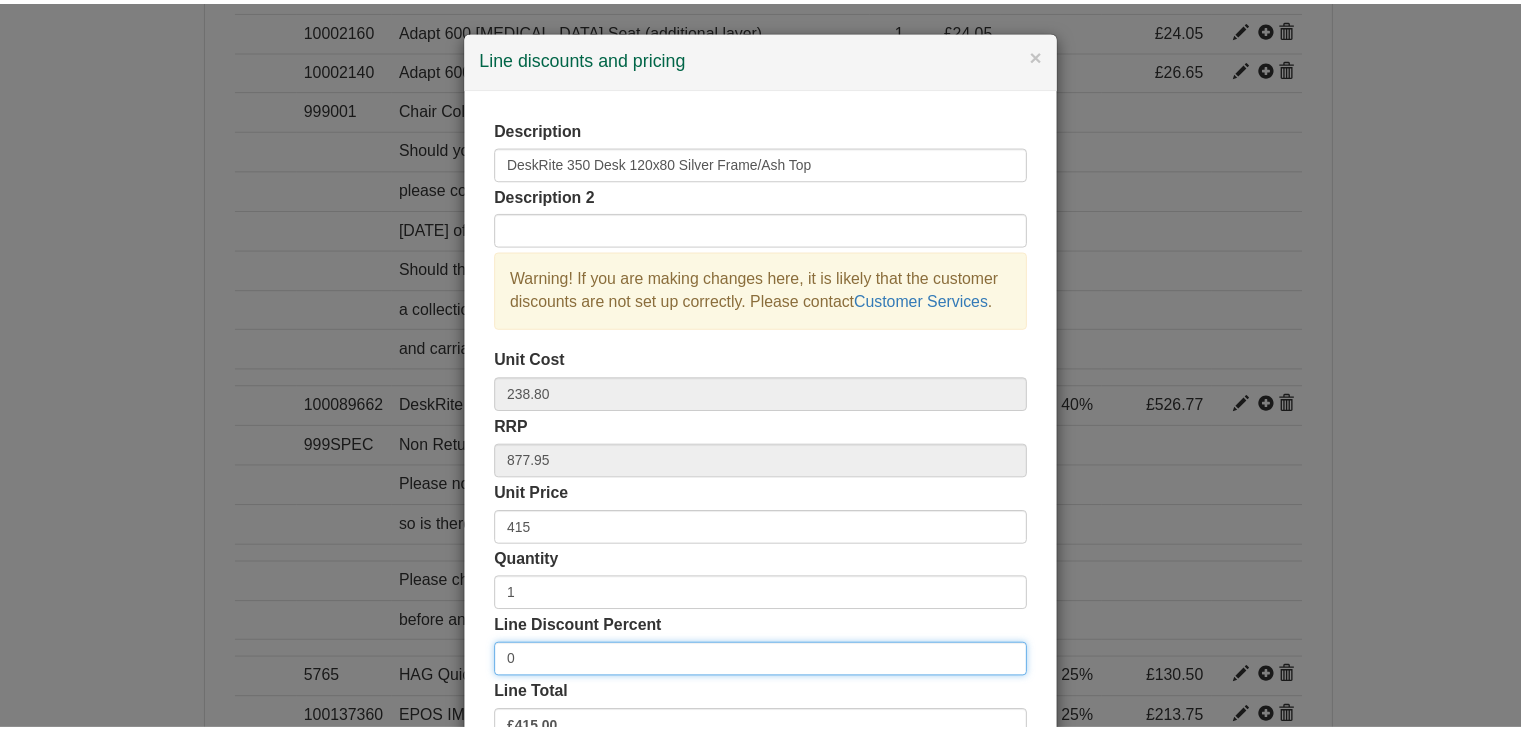 scroll, scrollTop: 144, scrollLeft: 0, axis: vertical 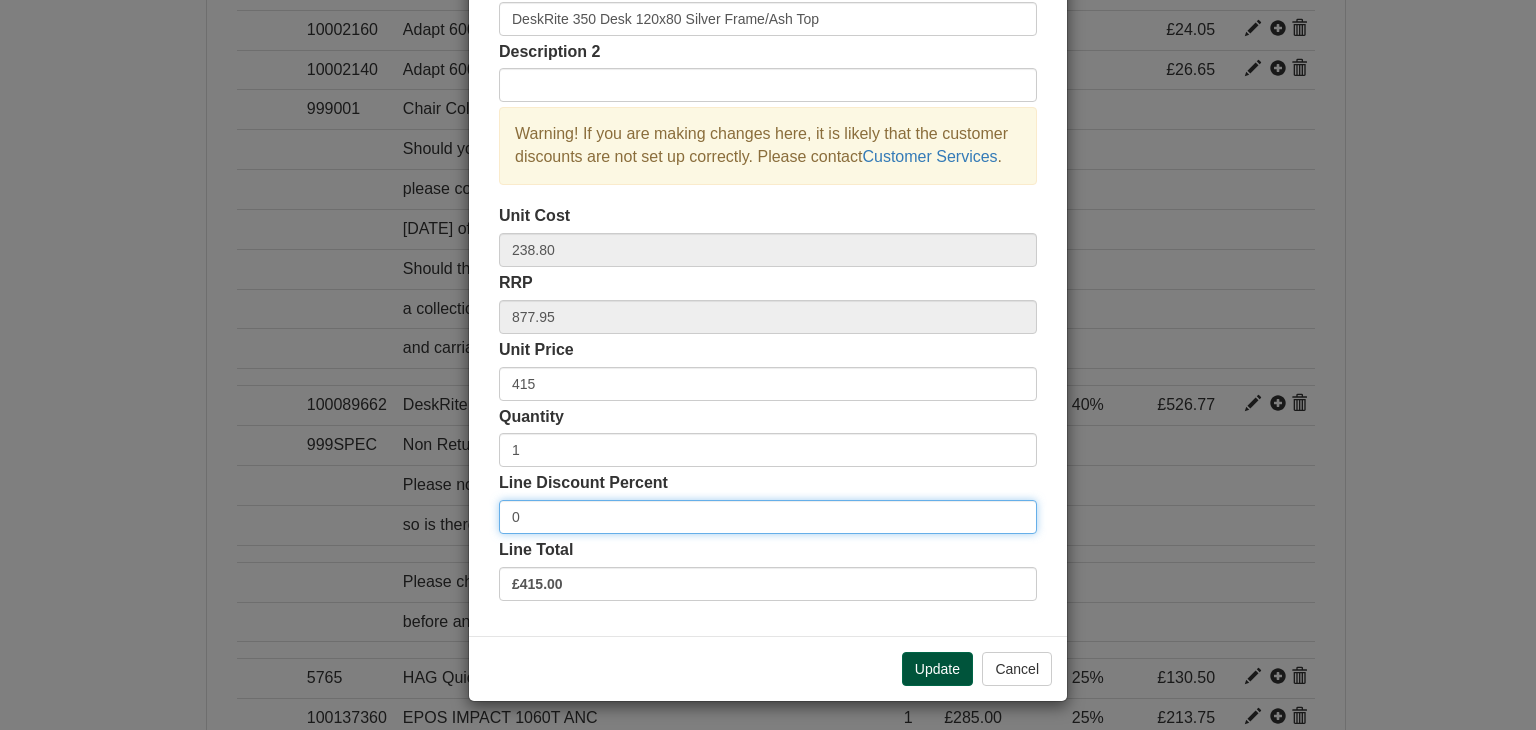 type on "0" 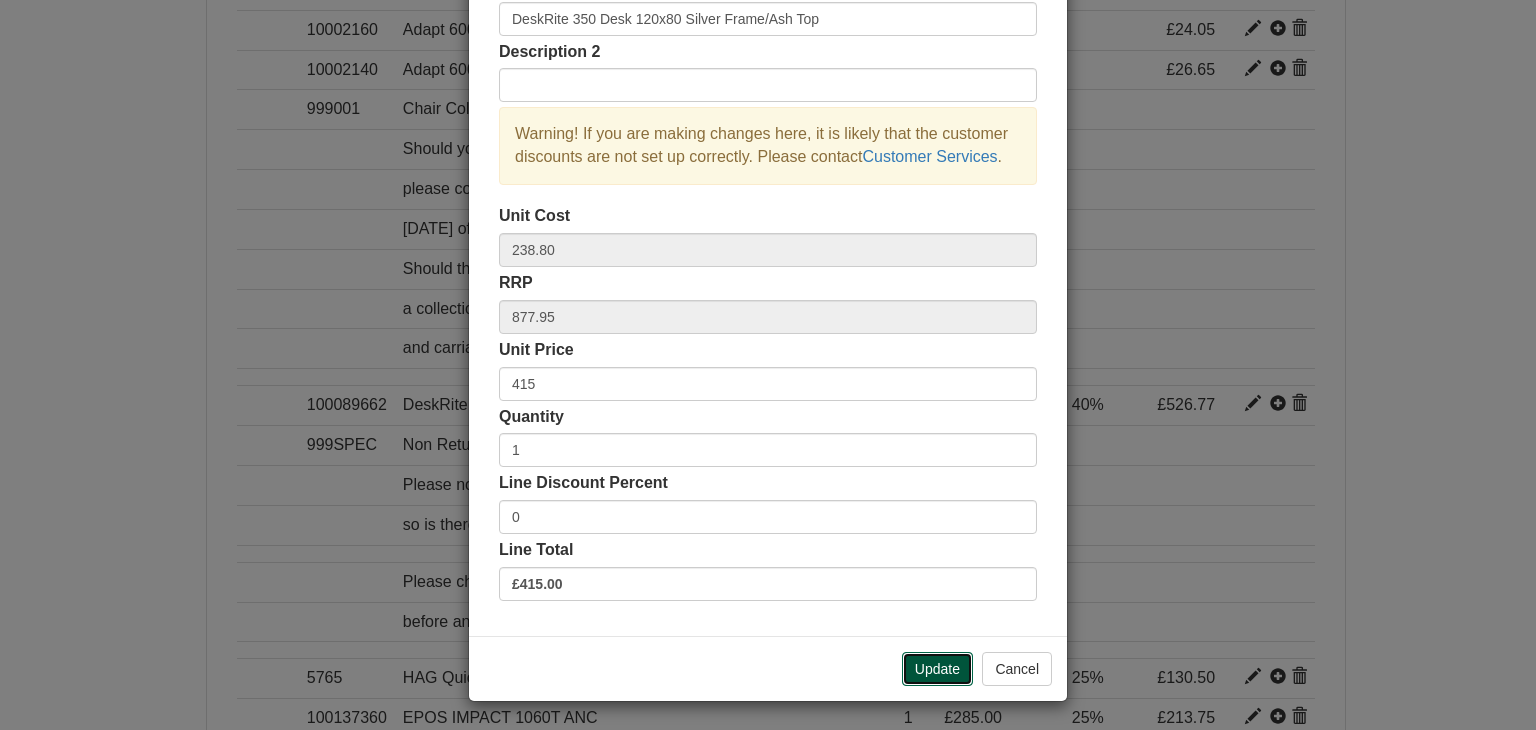 click on "Update" at bounding box center [937, 669] 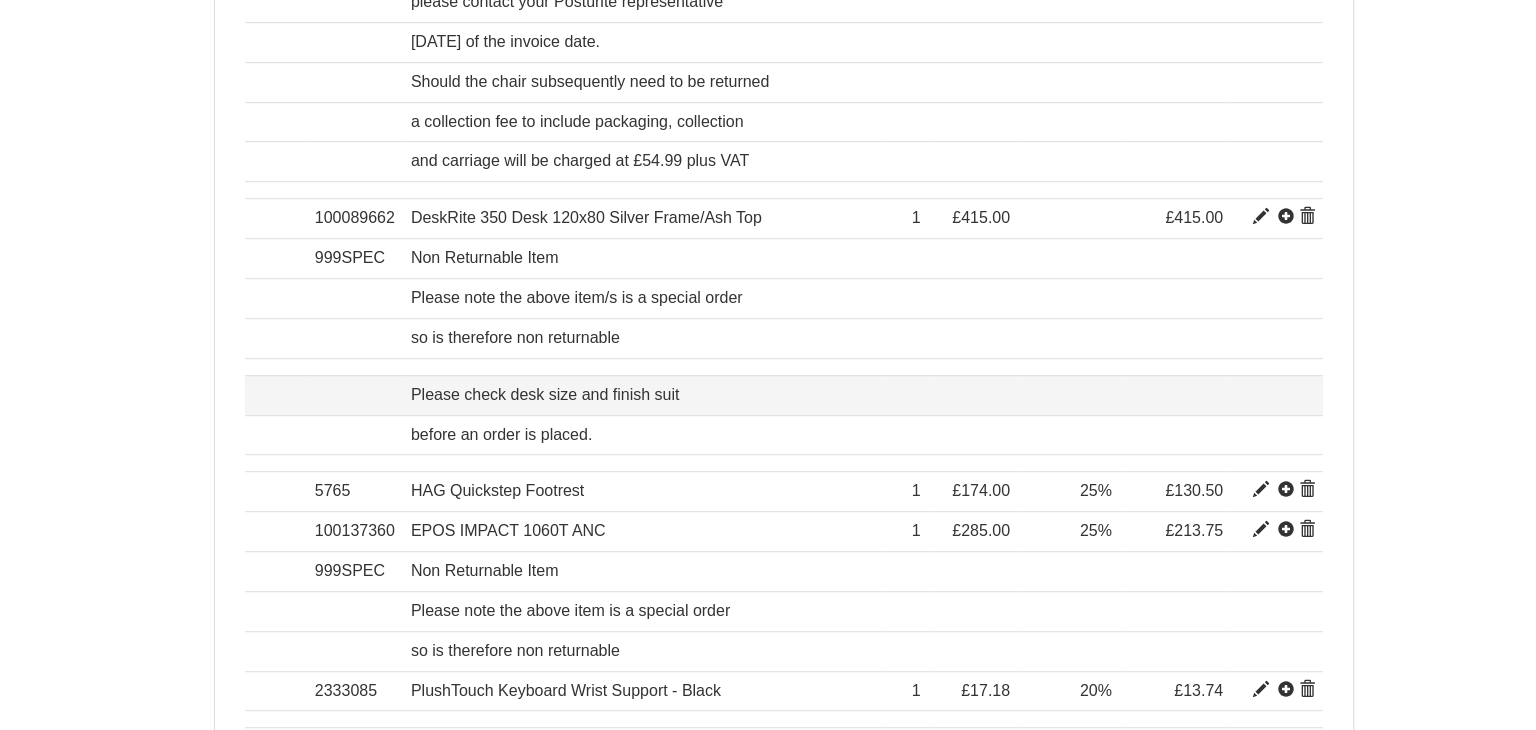 scroll, scrollTop: 1181, scrollLeft: 0, axis: vertical 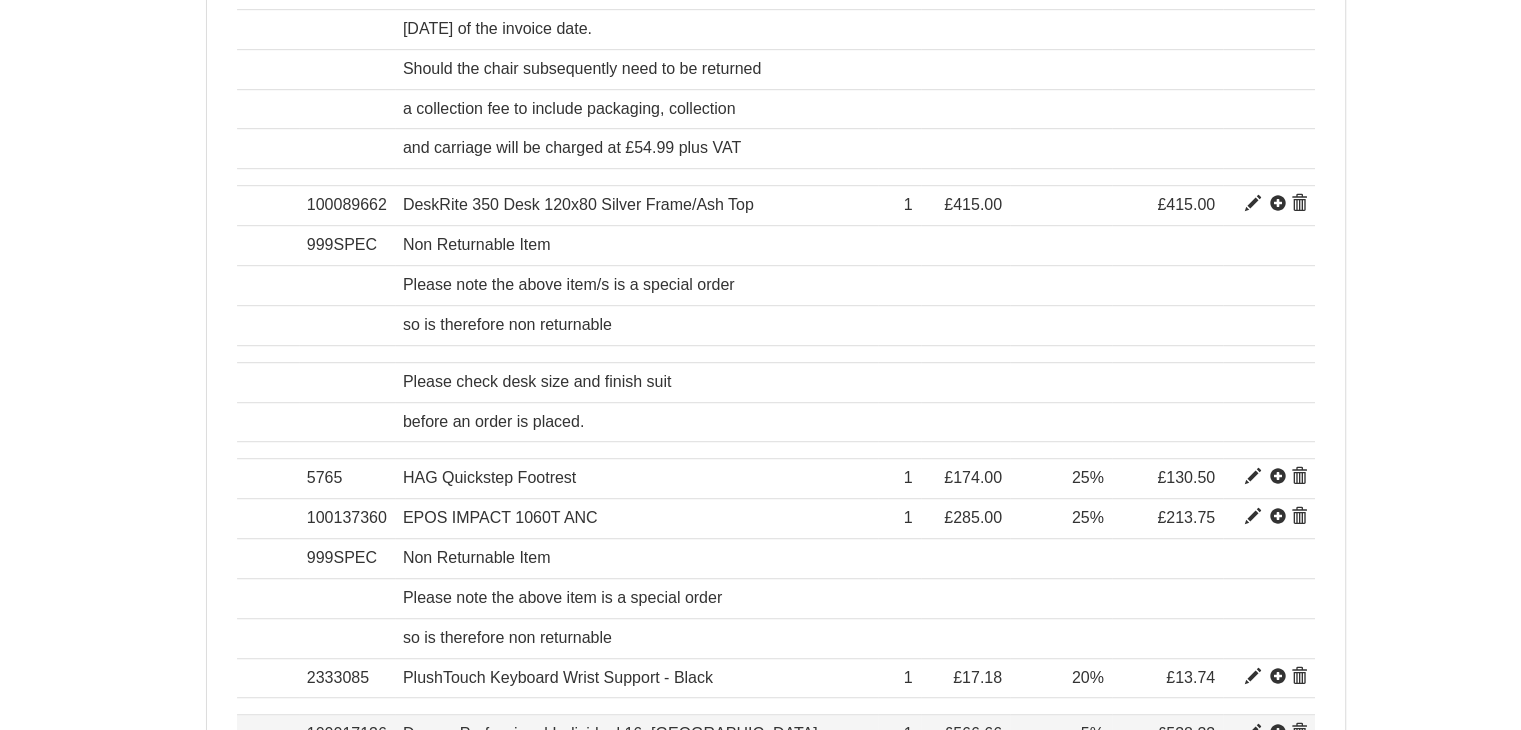 click at bounding box center [1253, 733] 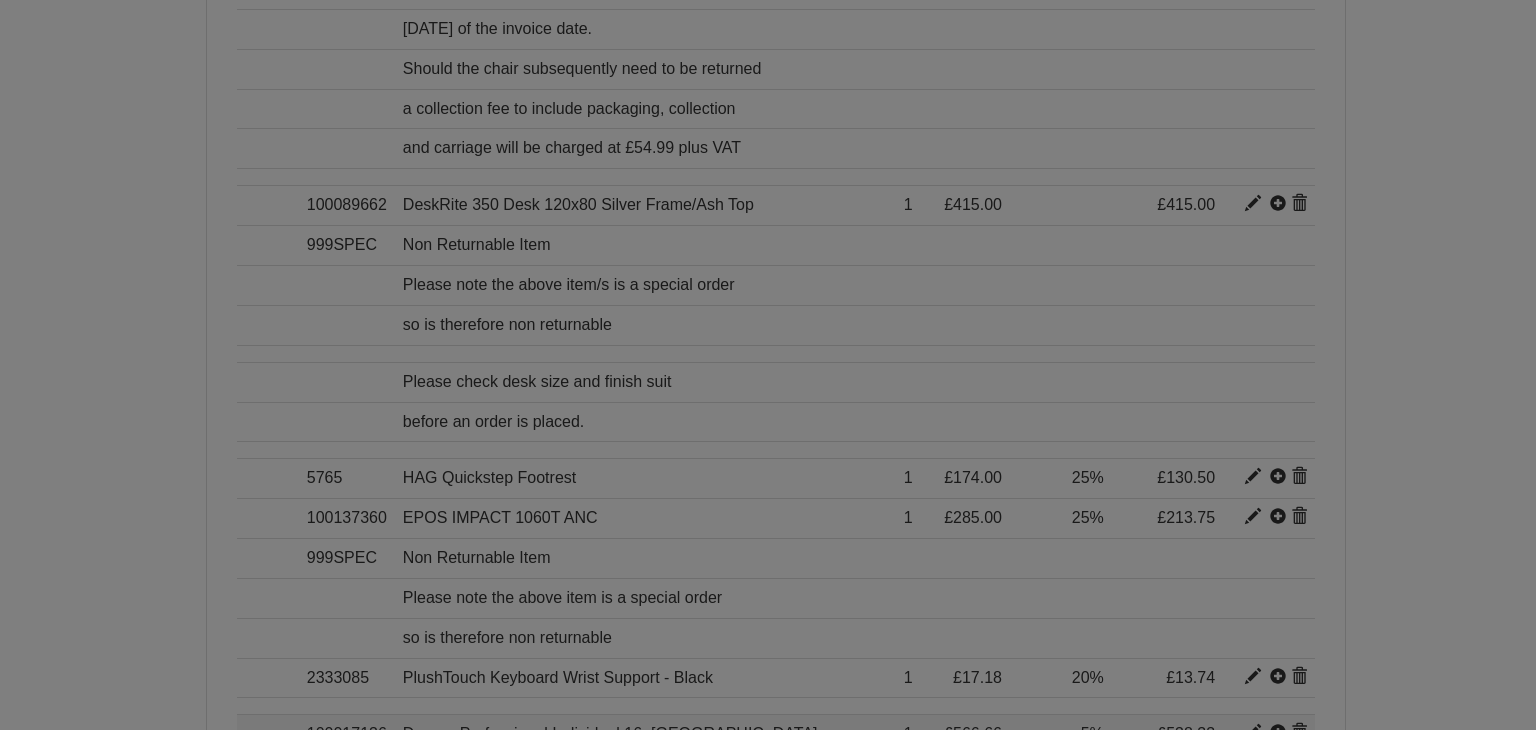 scroll, scrollTop: 0, scrollLeft: 0, axis: both 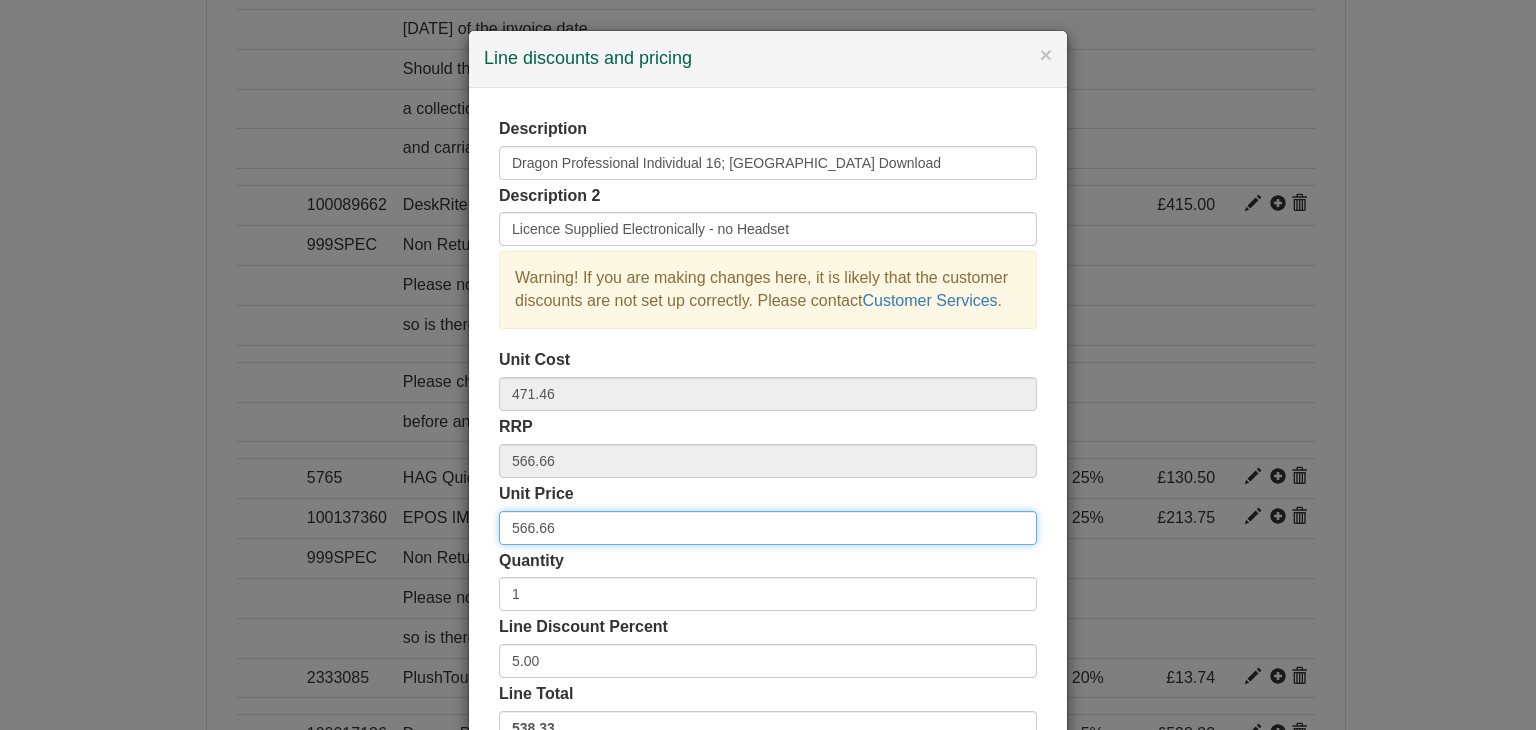 drag, startPoint x: 552, startPoint y: 523, endPoint x: 469, endPoint y: 537, distance: 84.17244 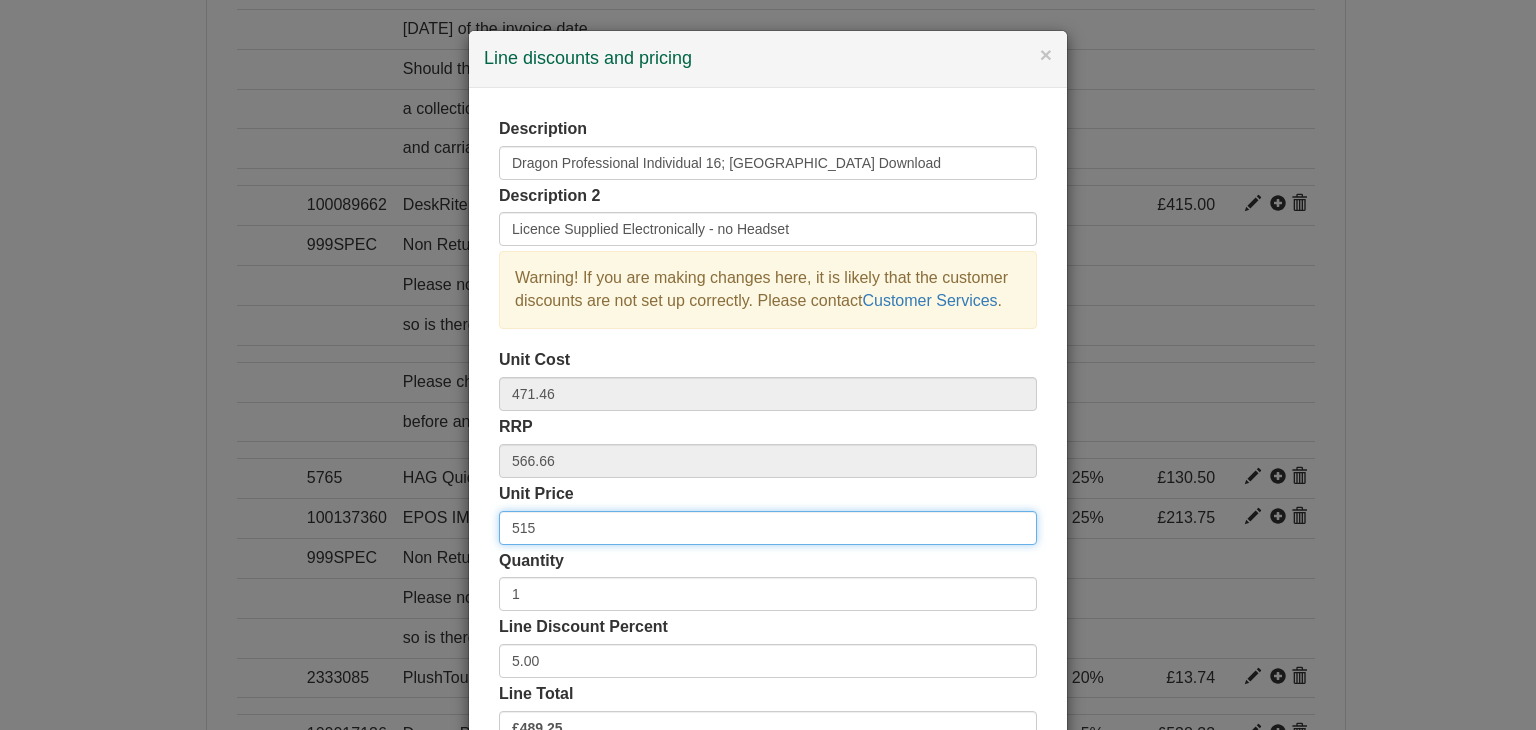 type on "515" 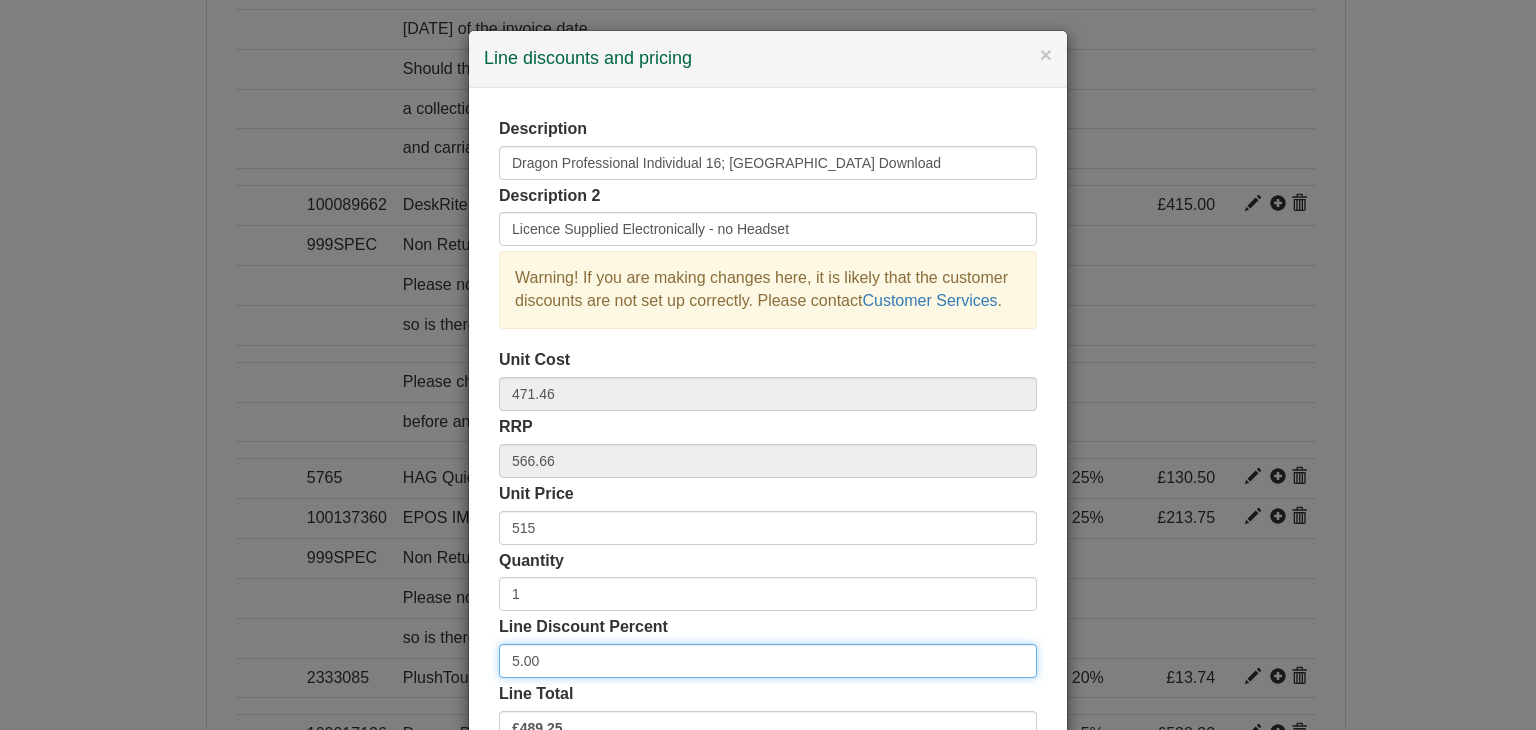 drag, startPoint x: 552, startPoint y: 654, endPoint x: 458, endPoint y: 649, distance: 94.13288 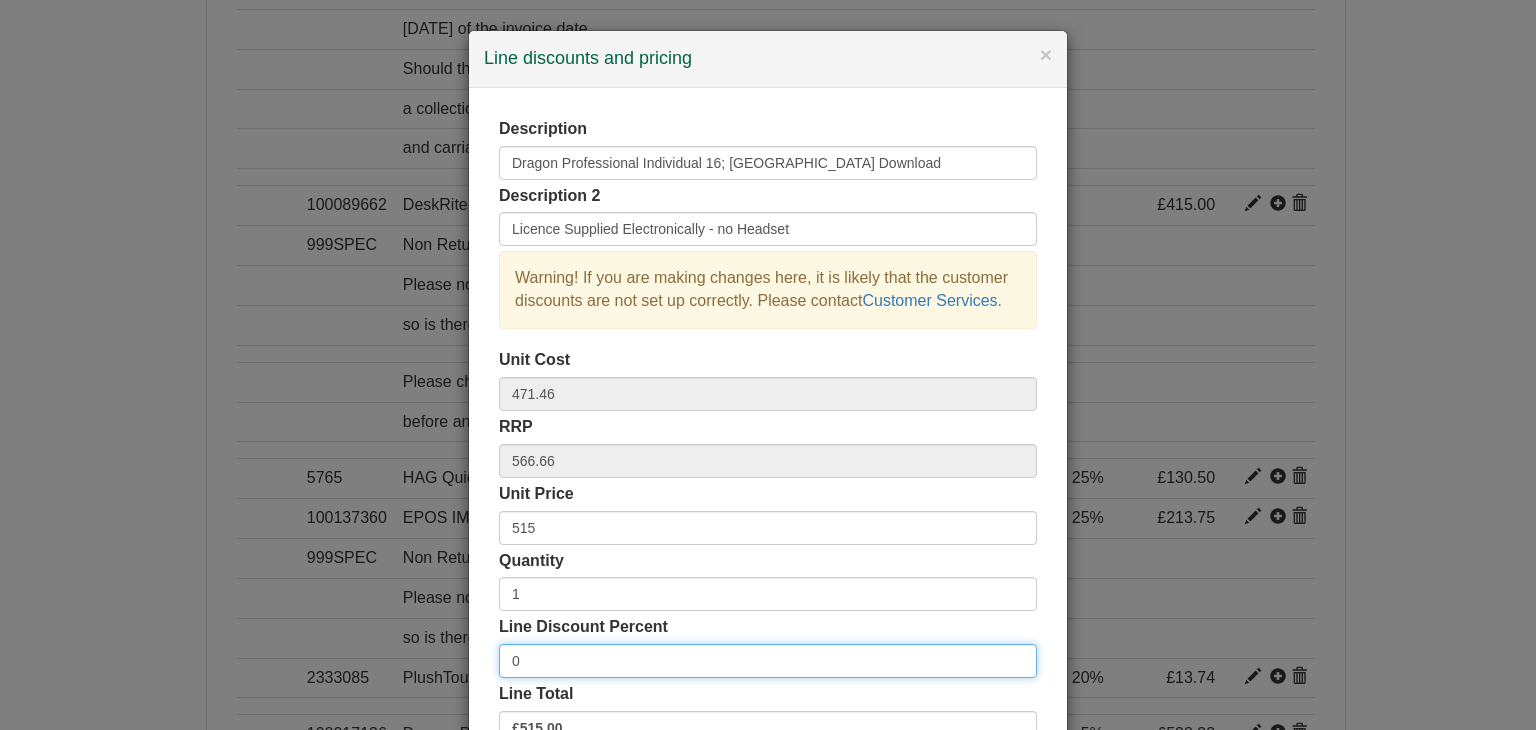 type on "0" 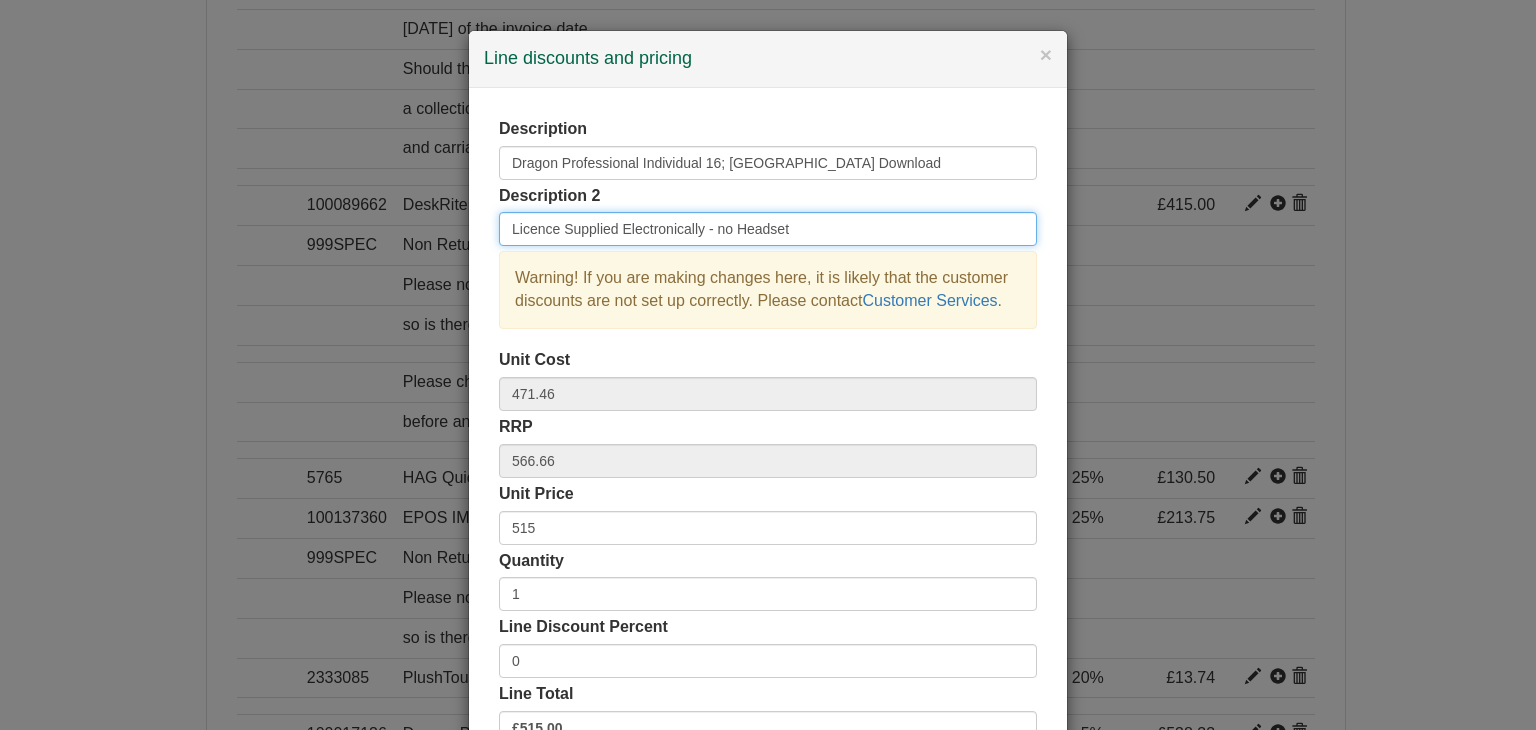 click on "Licence Supplied Electronically - no Headset" at bounding box center [768, 229] 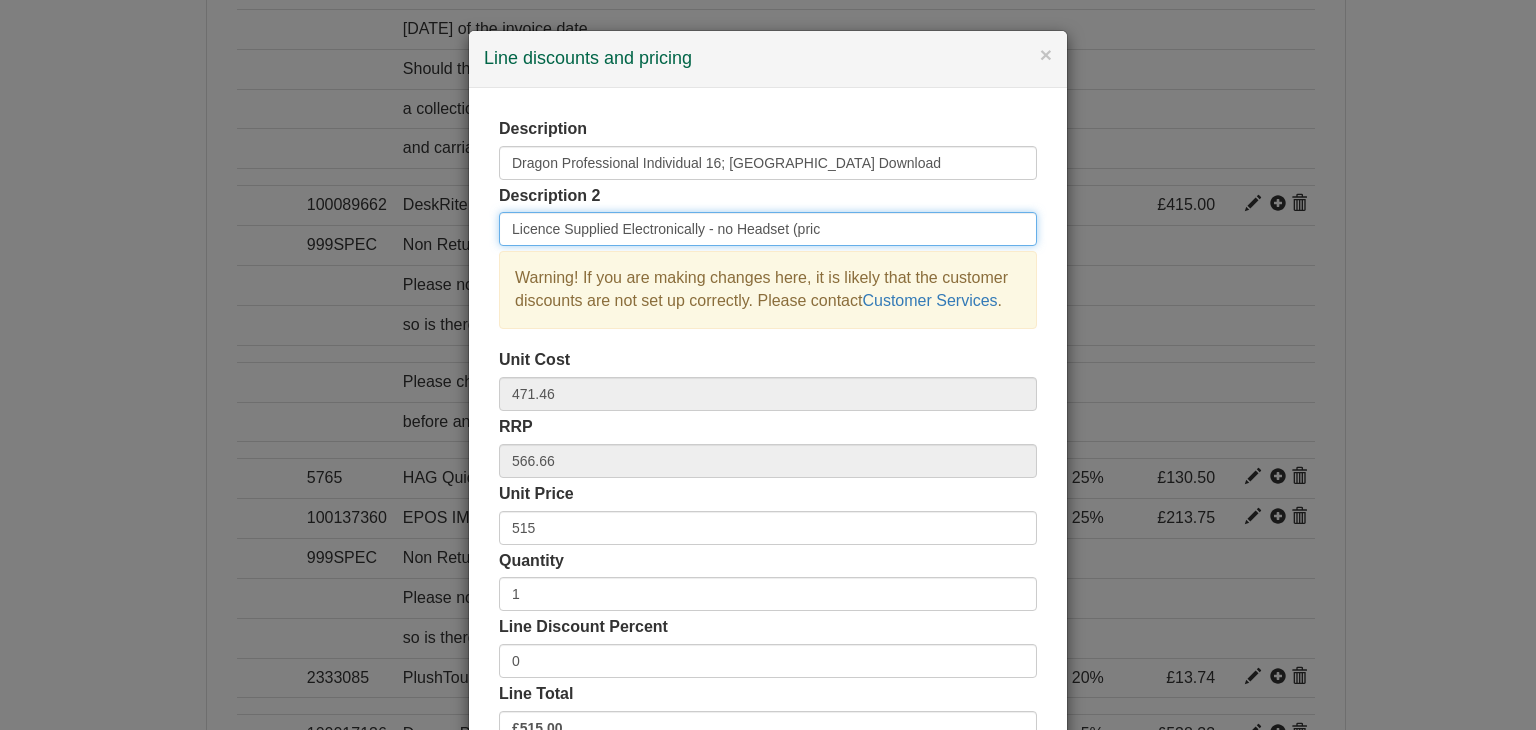 click on "Licence Supplied Electronically - no Headset (pric" at bounding box center [768, 229] 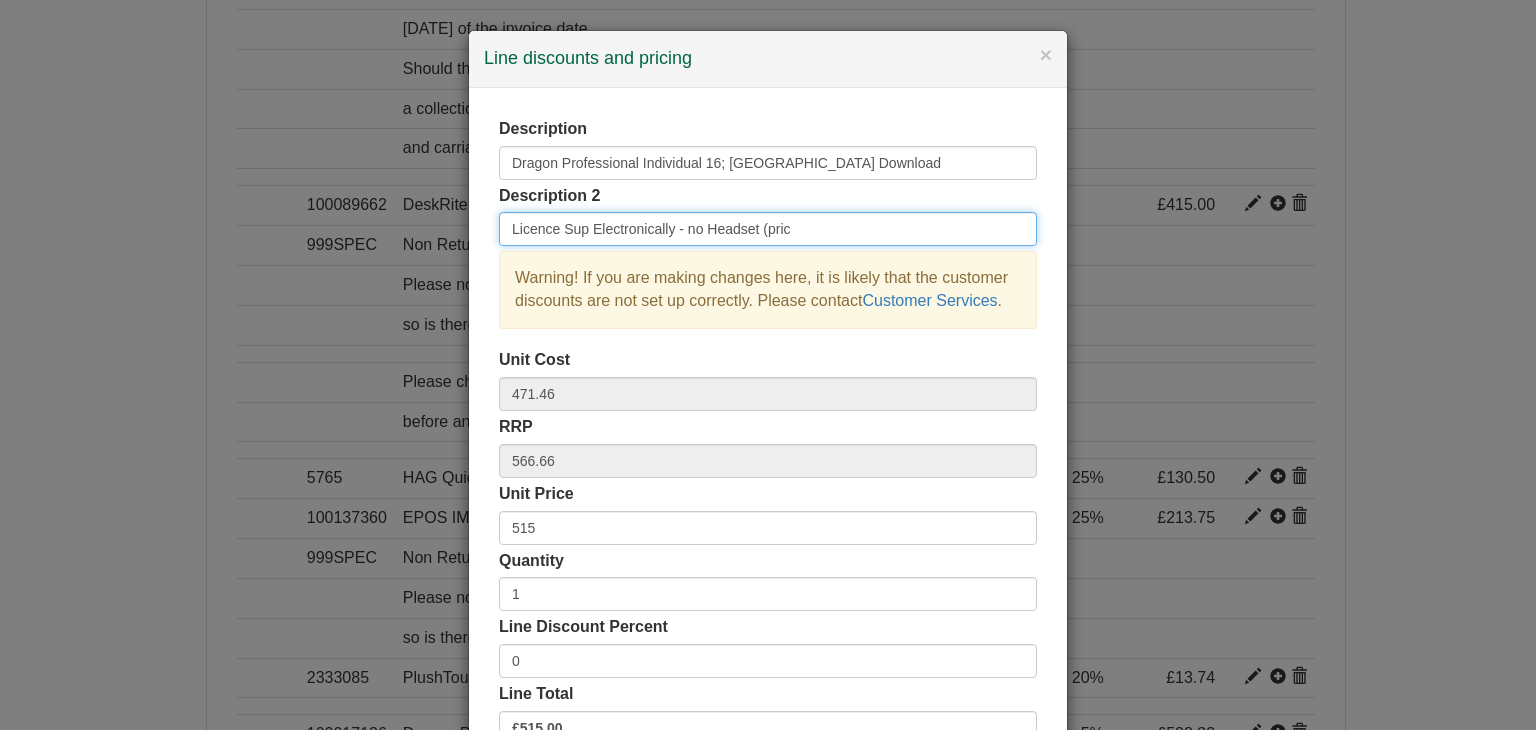 click on "Licence Sup Electronically - no Headset (pric" at bounding box center (768, 229) 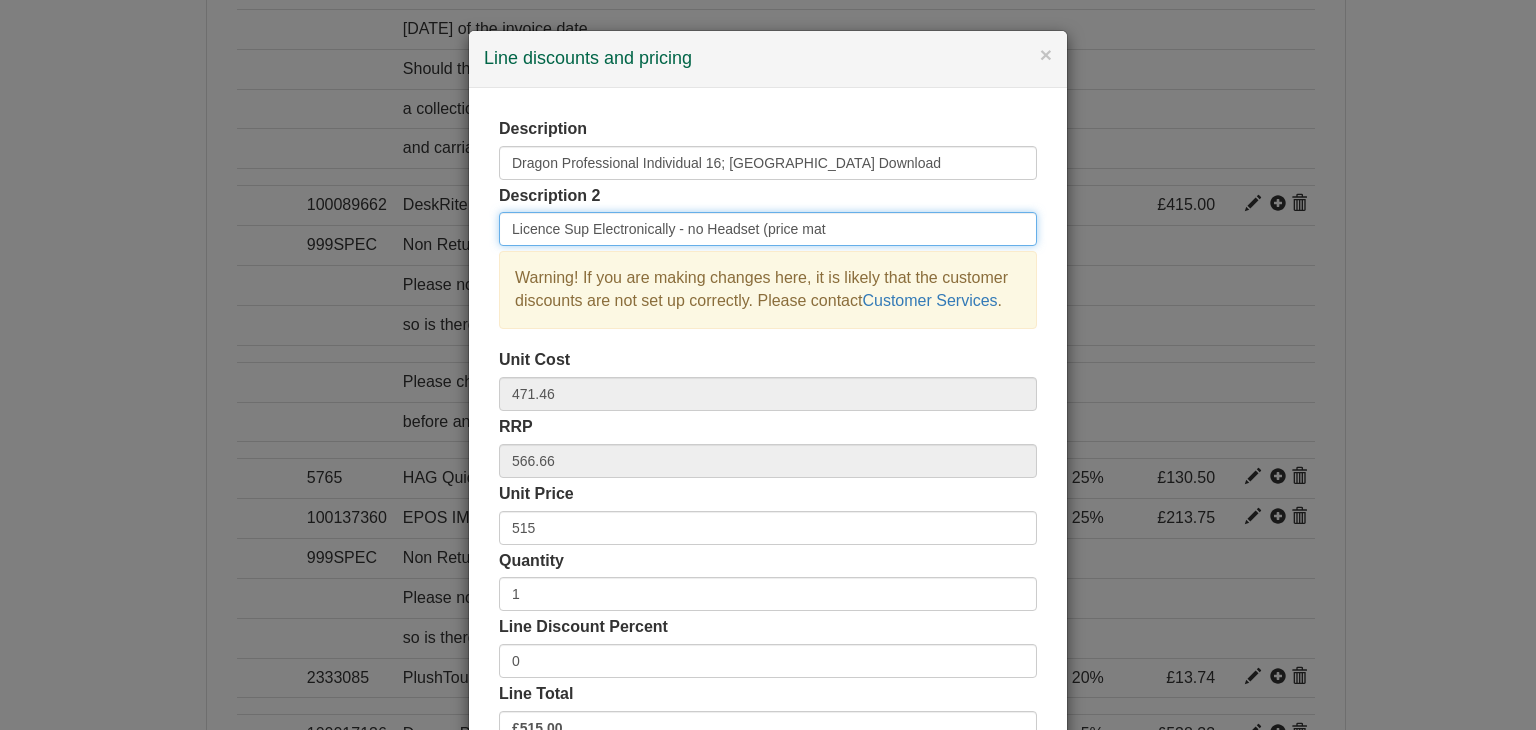 click on "Licence Sup Electronically - no Headset (price mat" at bounding box center [768, 229] 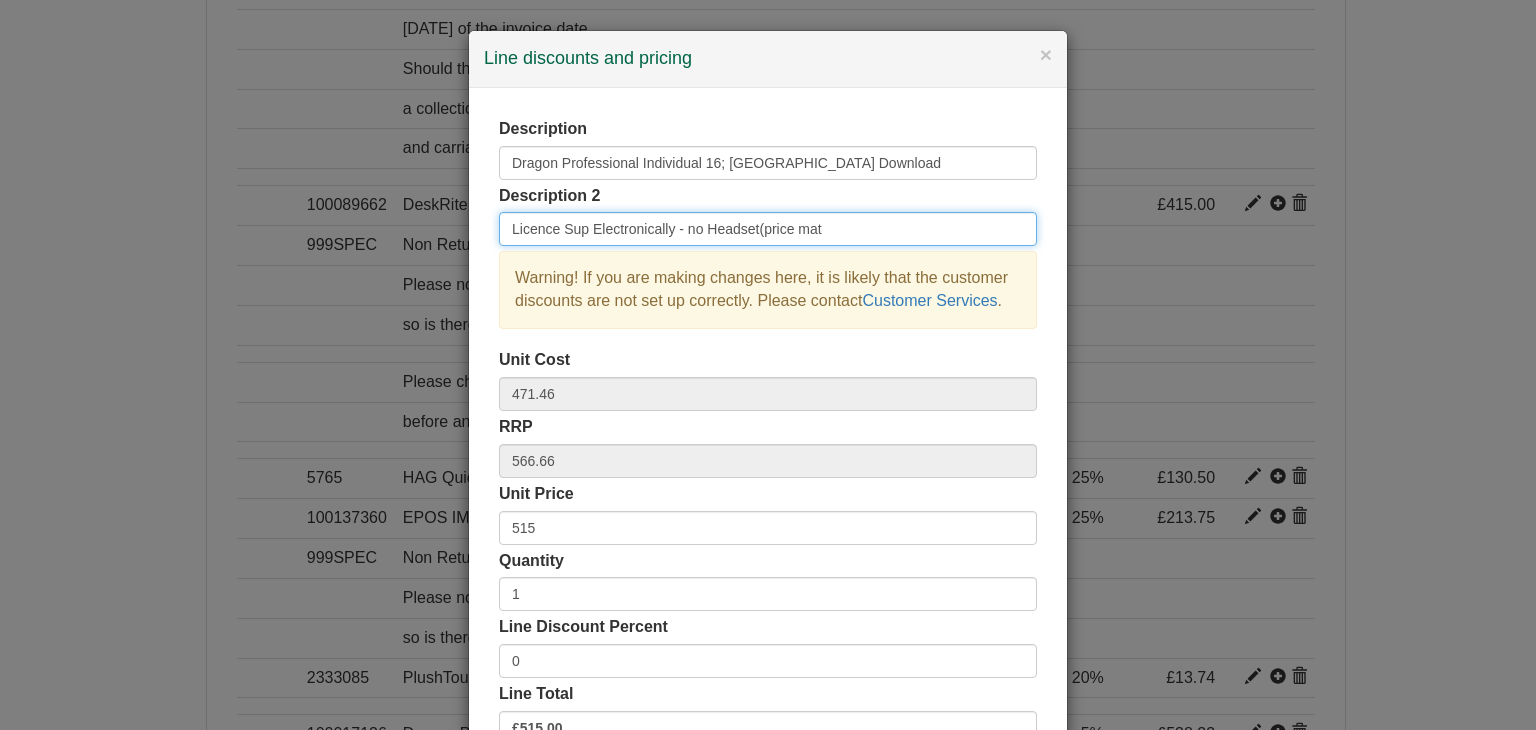 click on "Licence Sup Electronically - no Headset(price mat" at bounding box center [768, 229] 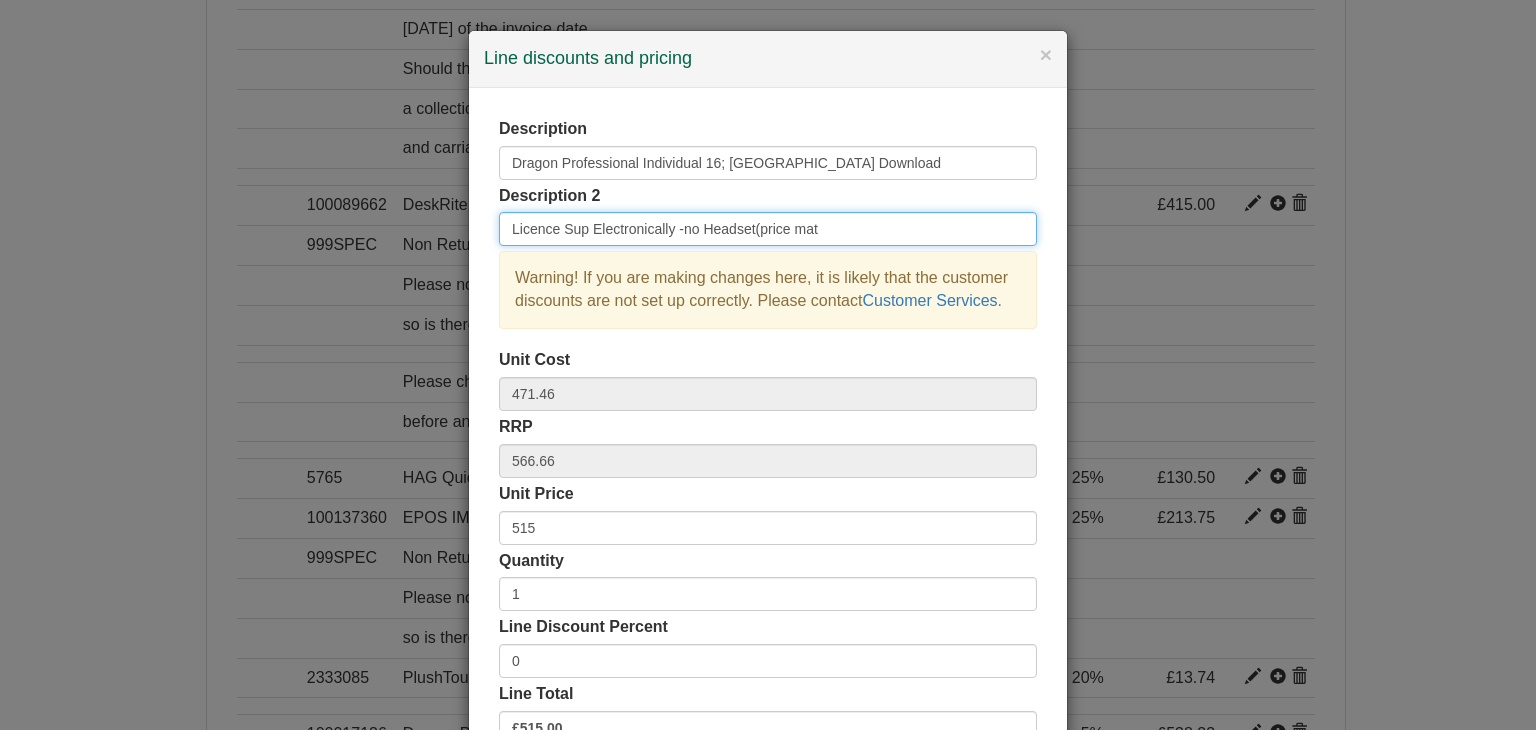 click on "Licence Sup Electronically -no Headset(price mat" at bounding box center (768, 229) 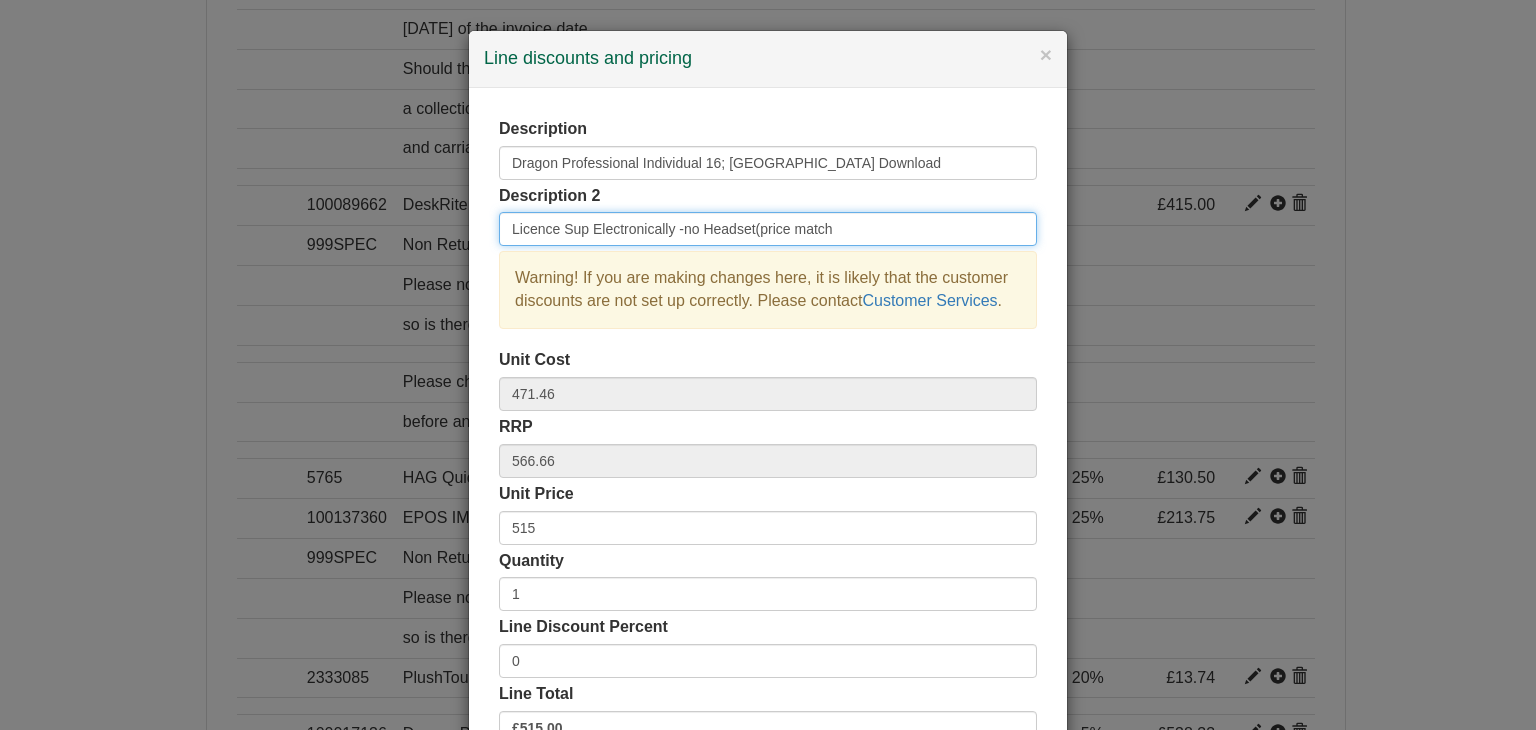 click on "Licence Sup Electronically -no Headset(price match" at bounding box center (768, 229) 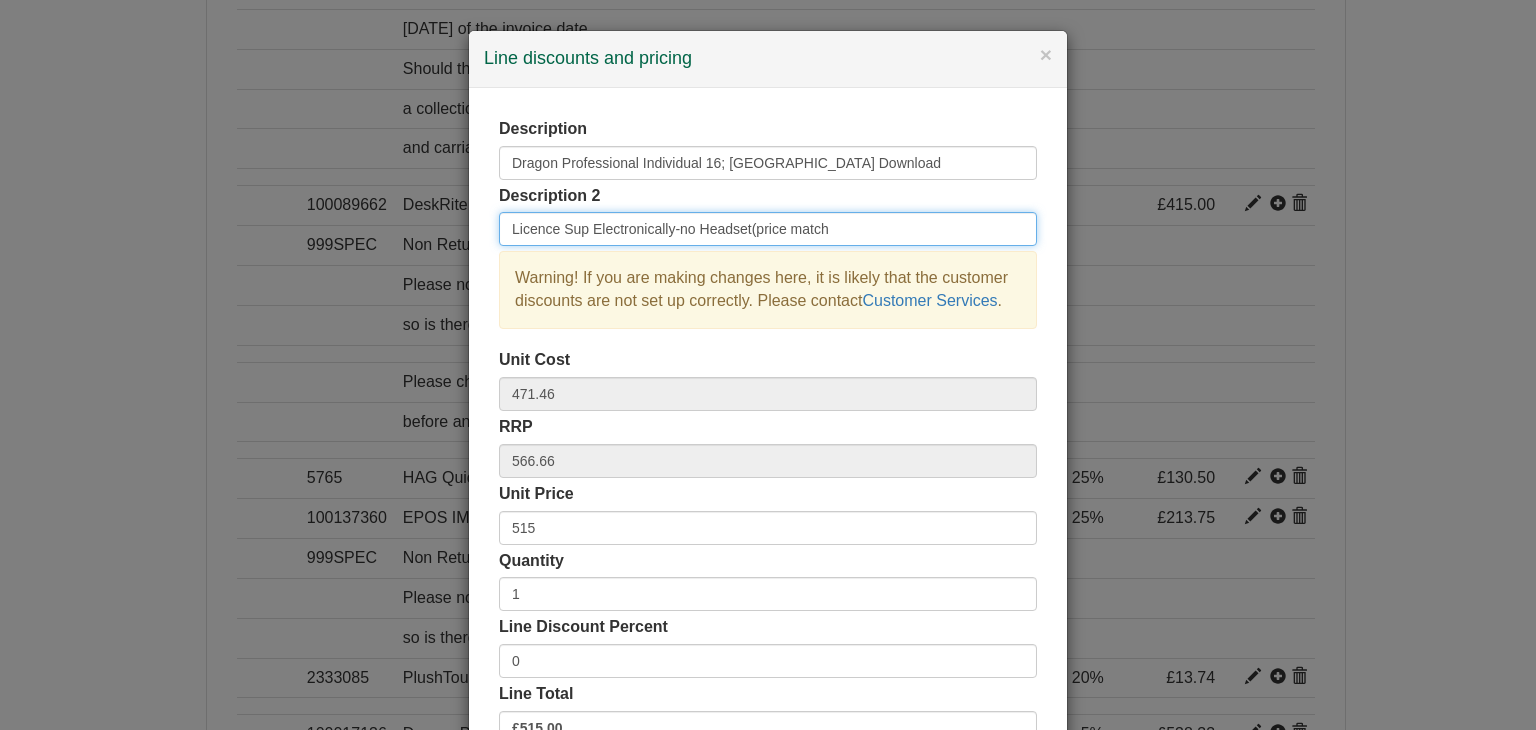 click on "Licence Sup Electronically-no Headset(price match" at bounding box center [768, 229] 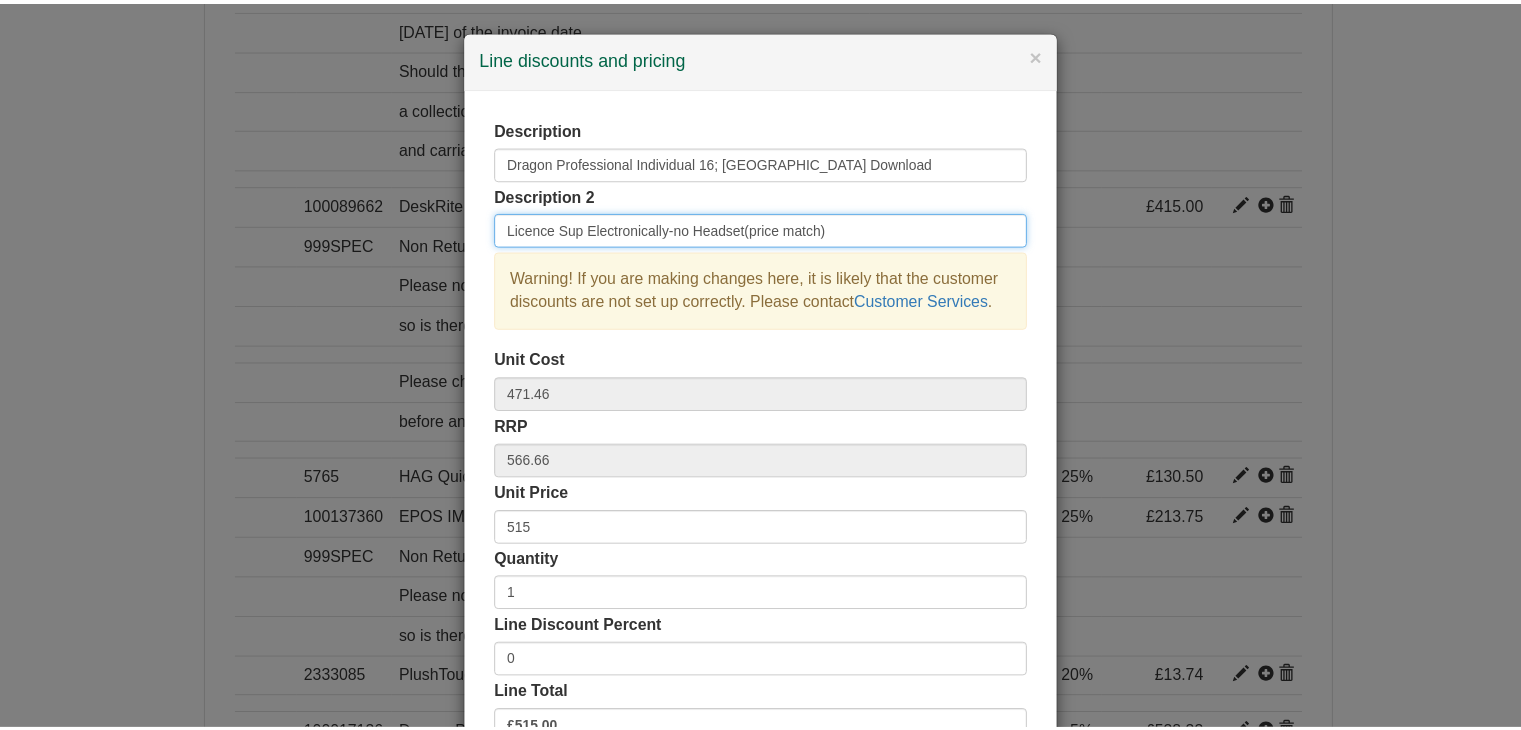 scroll, scrollTop: 144, scrollLeft: 0, axis: vertical 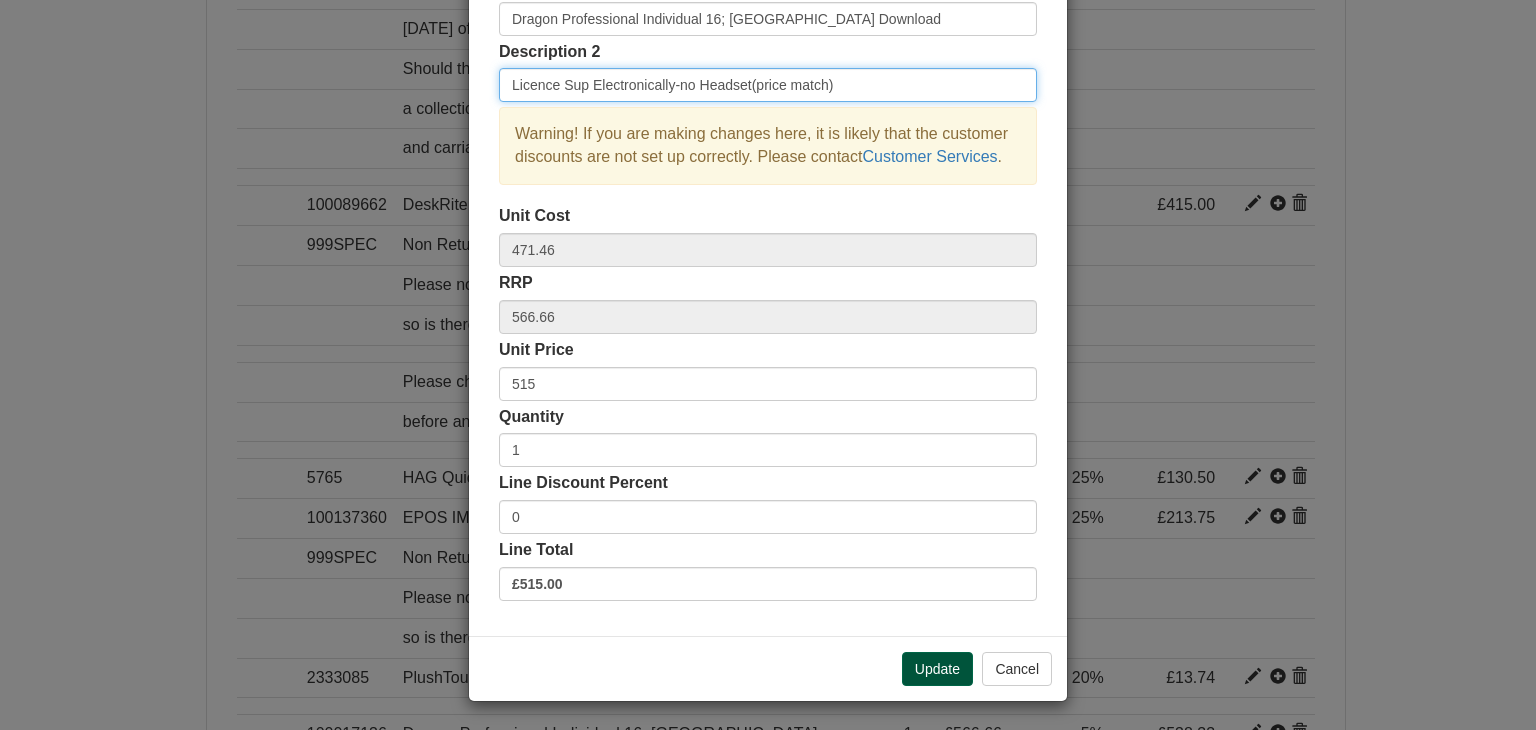 type on "Licence Sup Electronically-no Headset(price match)" 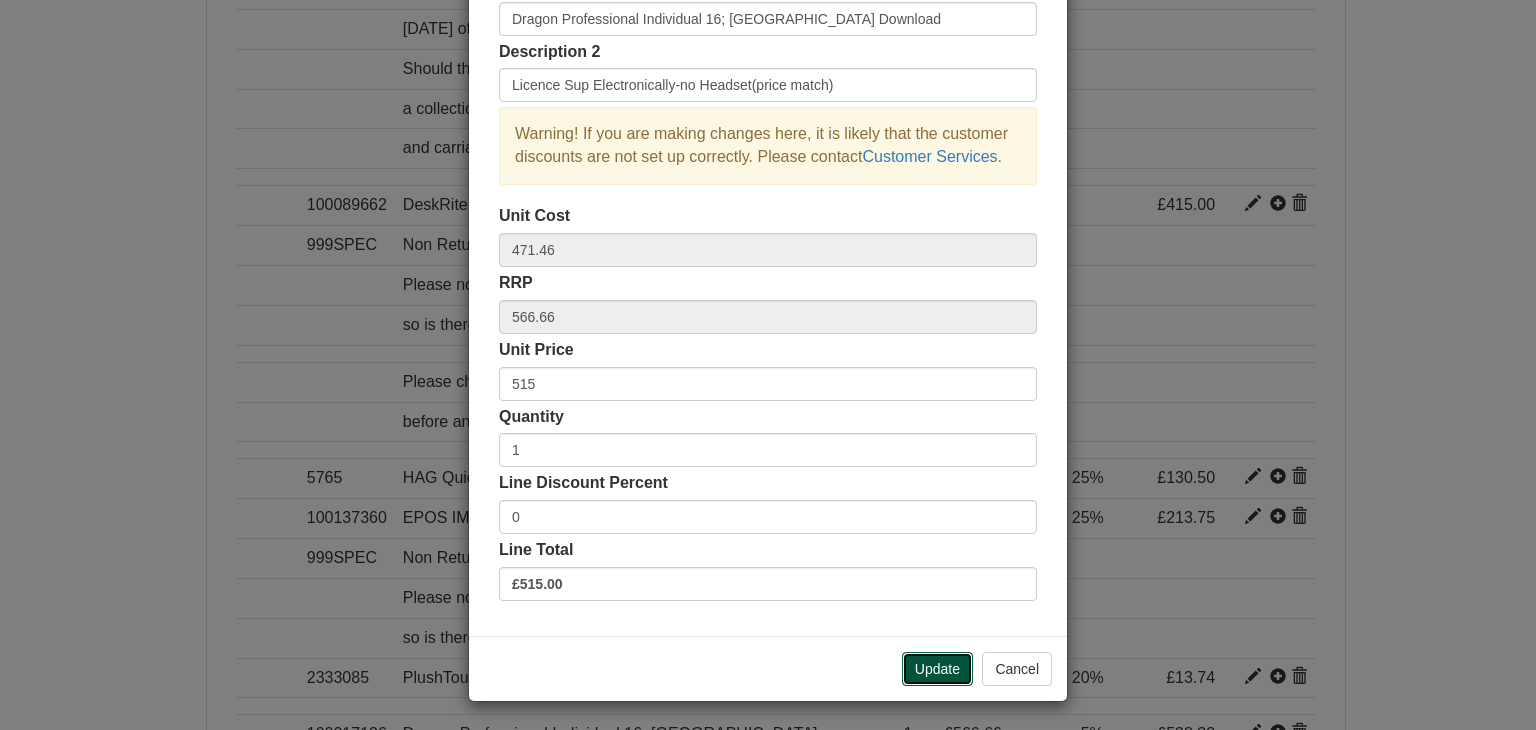 click on "Update" at bounding box center [937, 669] 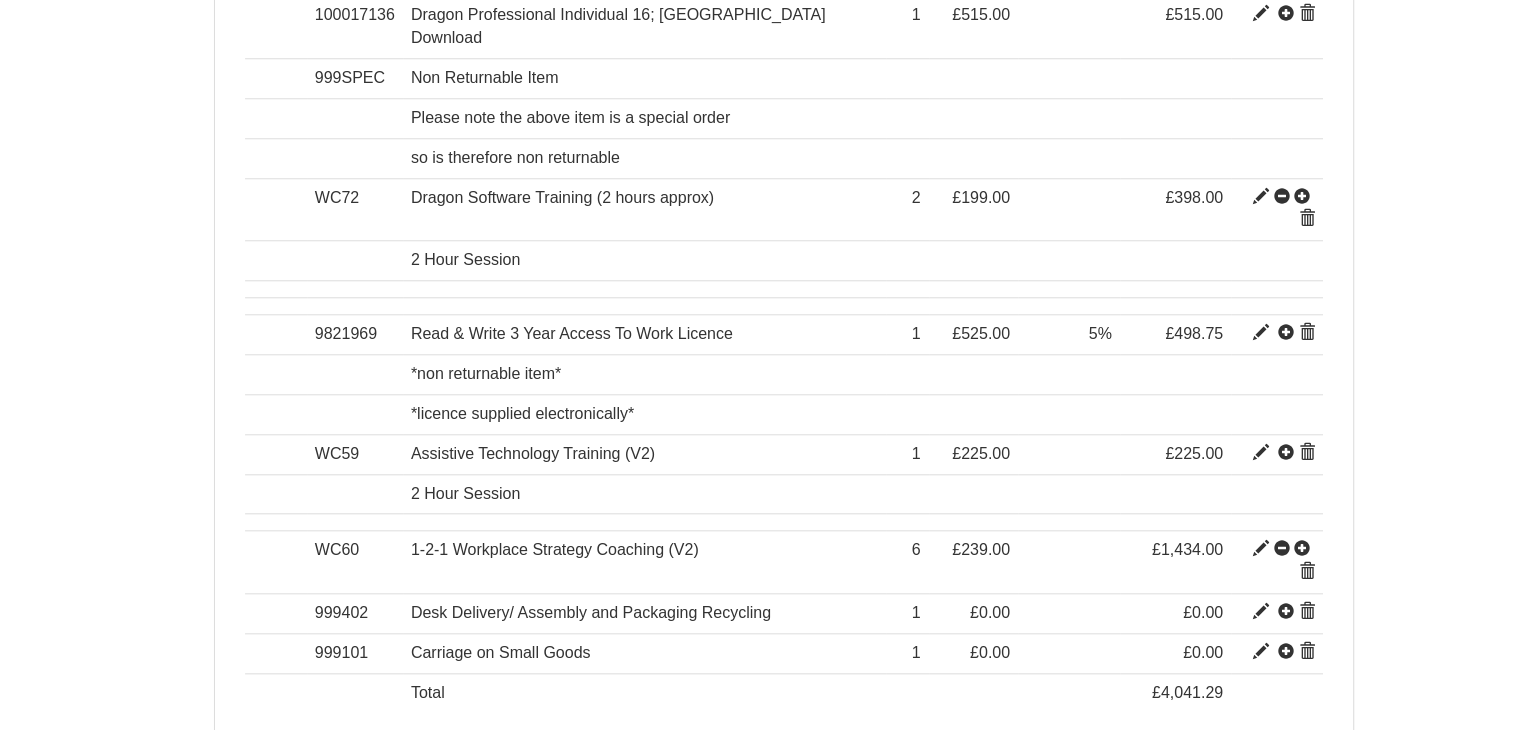 scroll, scrollTop: 1905, scrollLeft: 0, axis: vertical 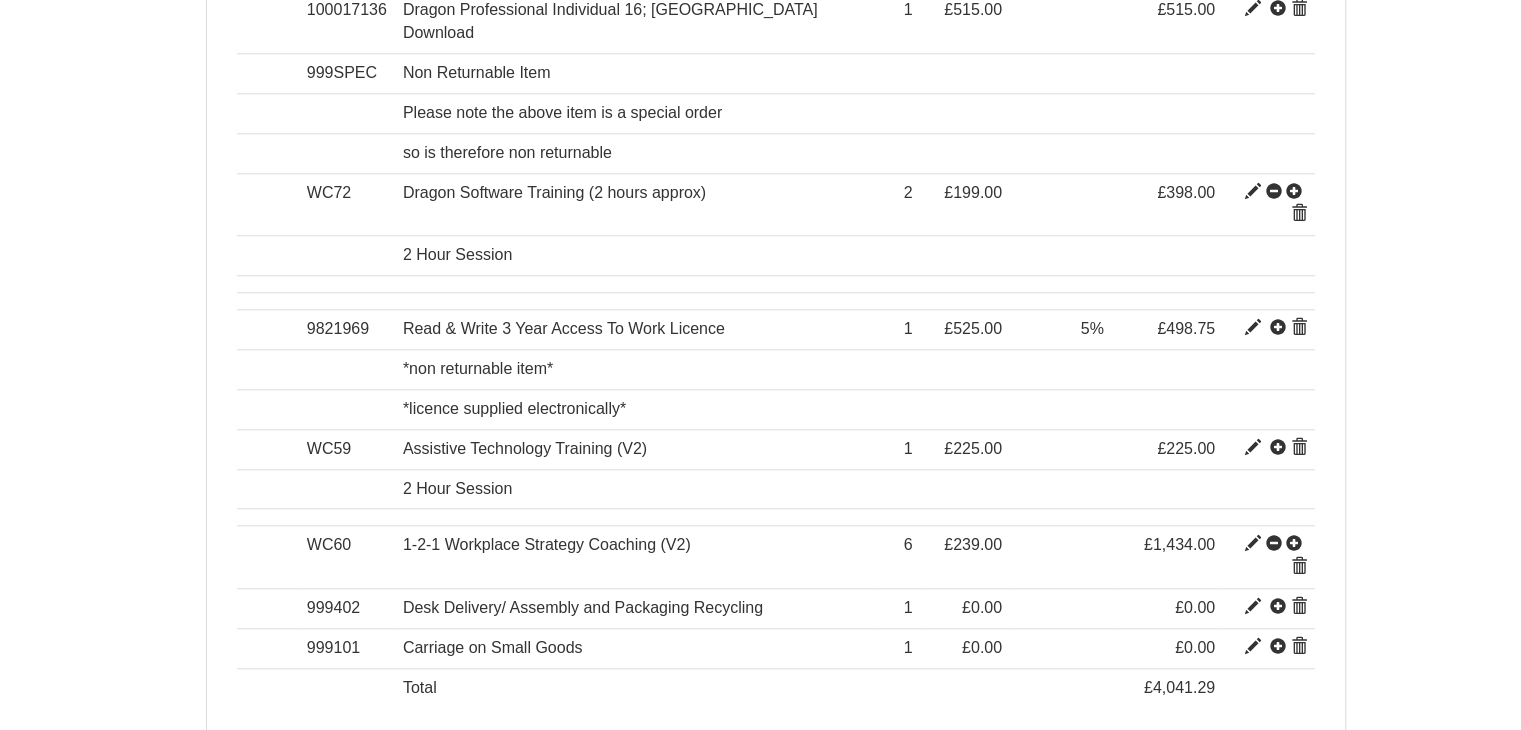 click on "Add item by SKU" at bounding box center (921, 786) 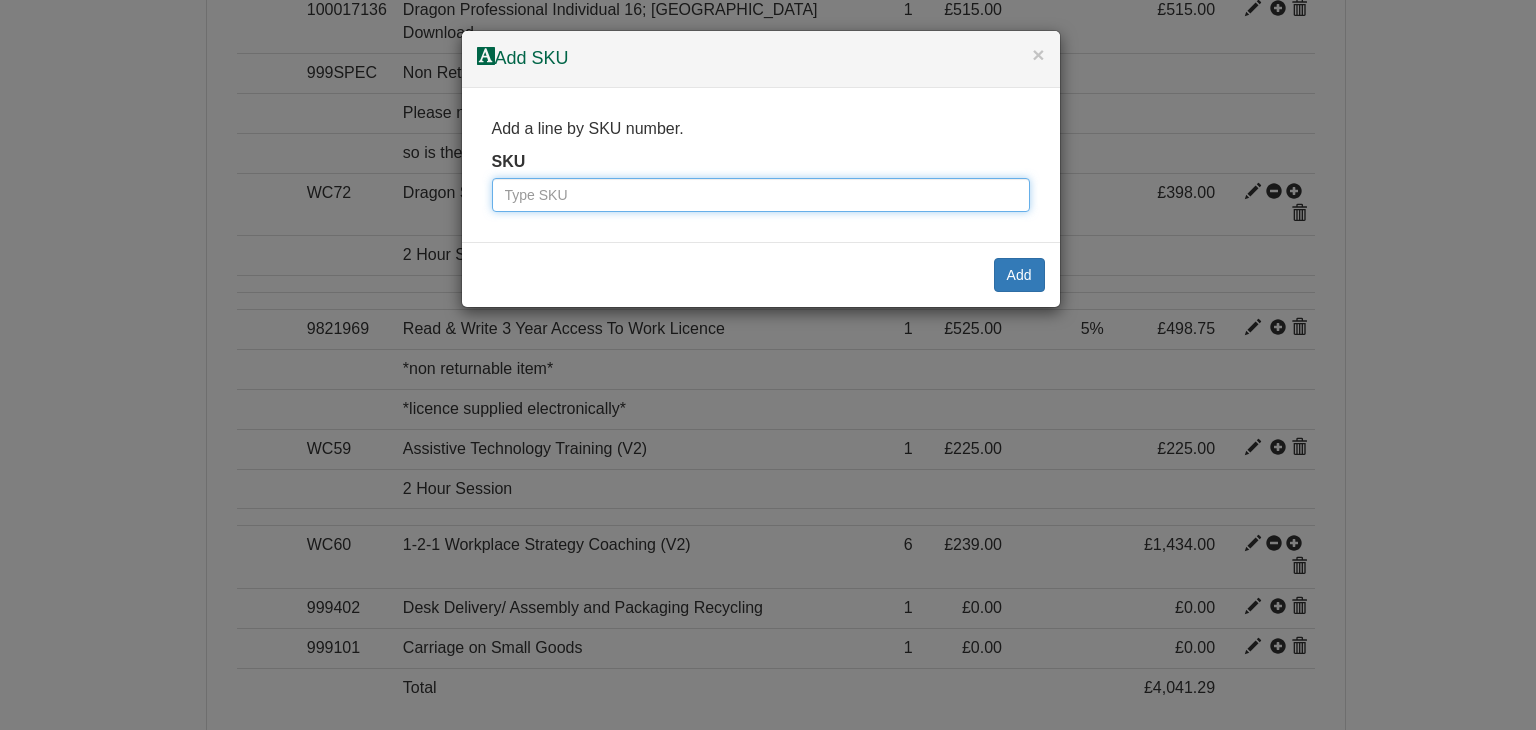 paste on "5217850" 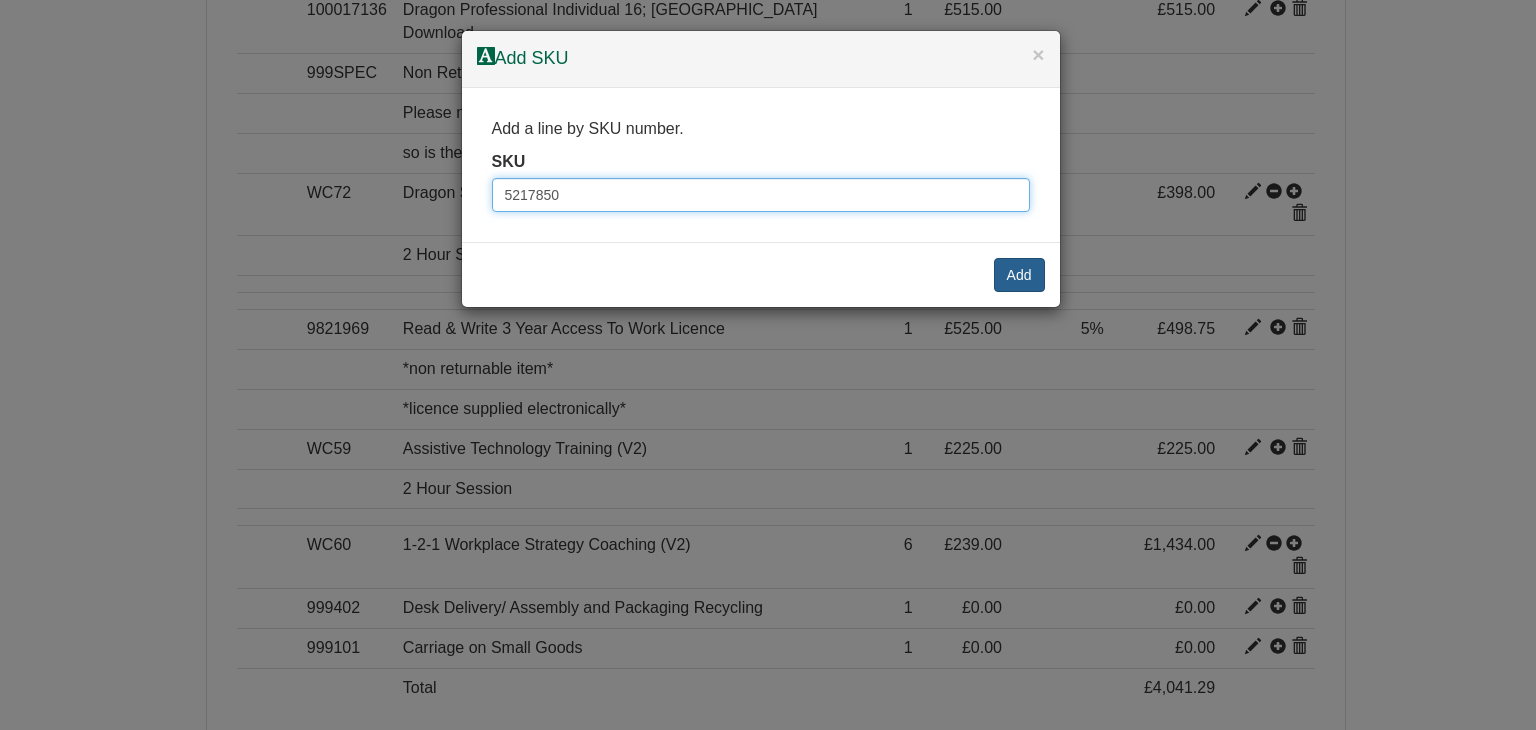 type on "5217850" 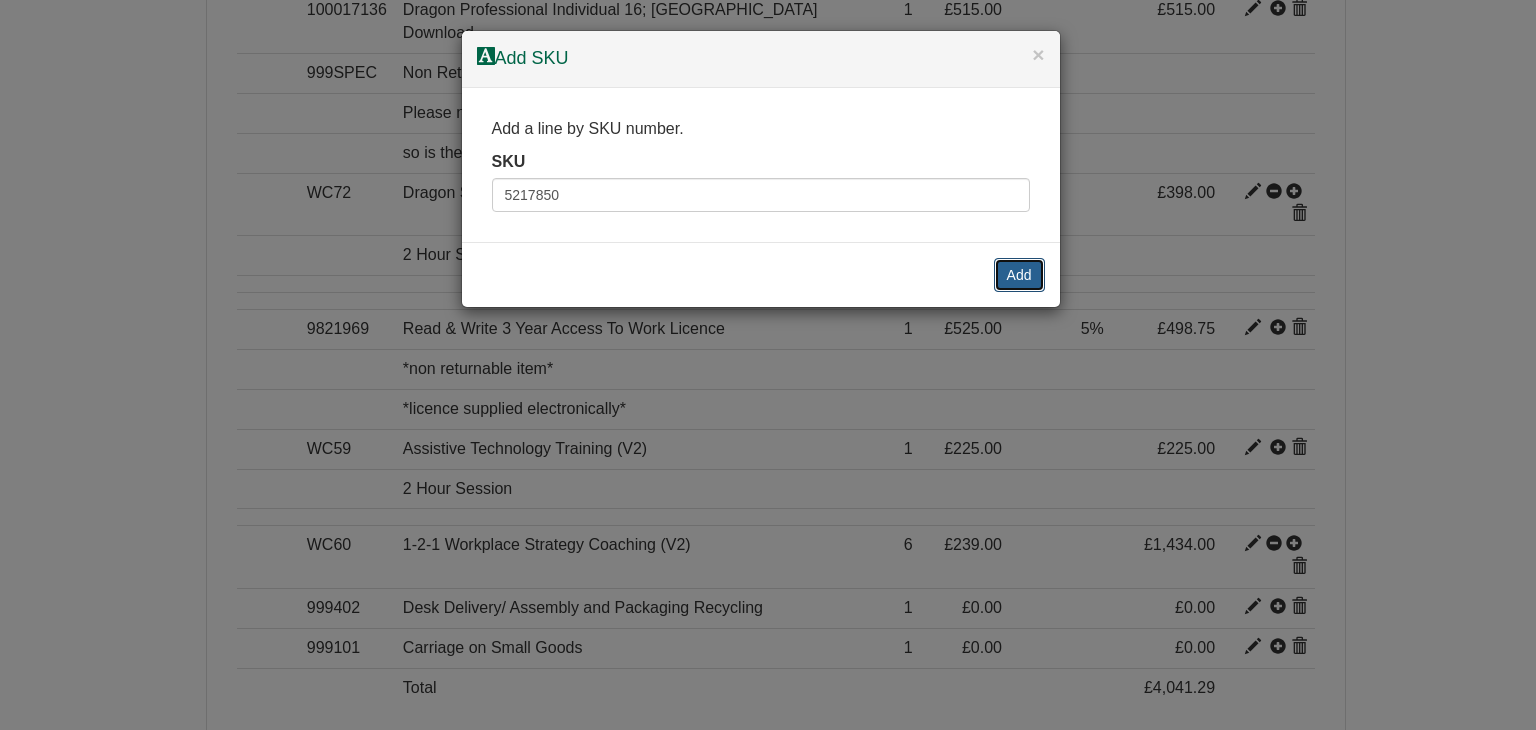 click on "Add" at bounding box center (1019, 275) 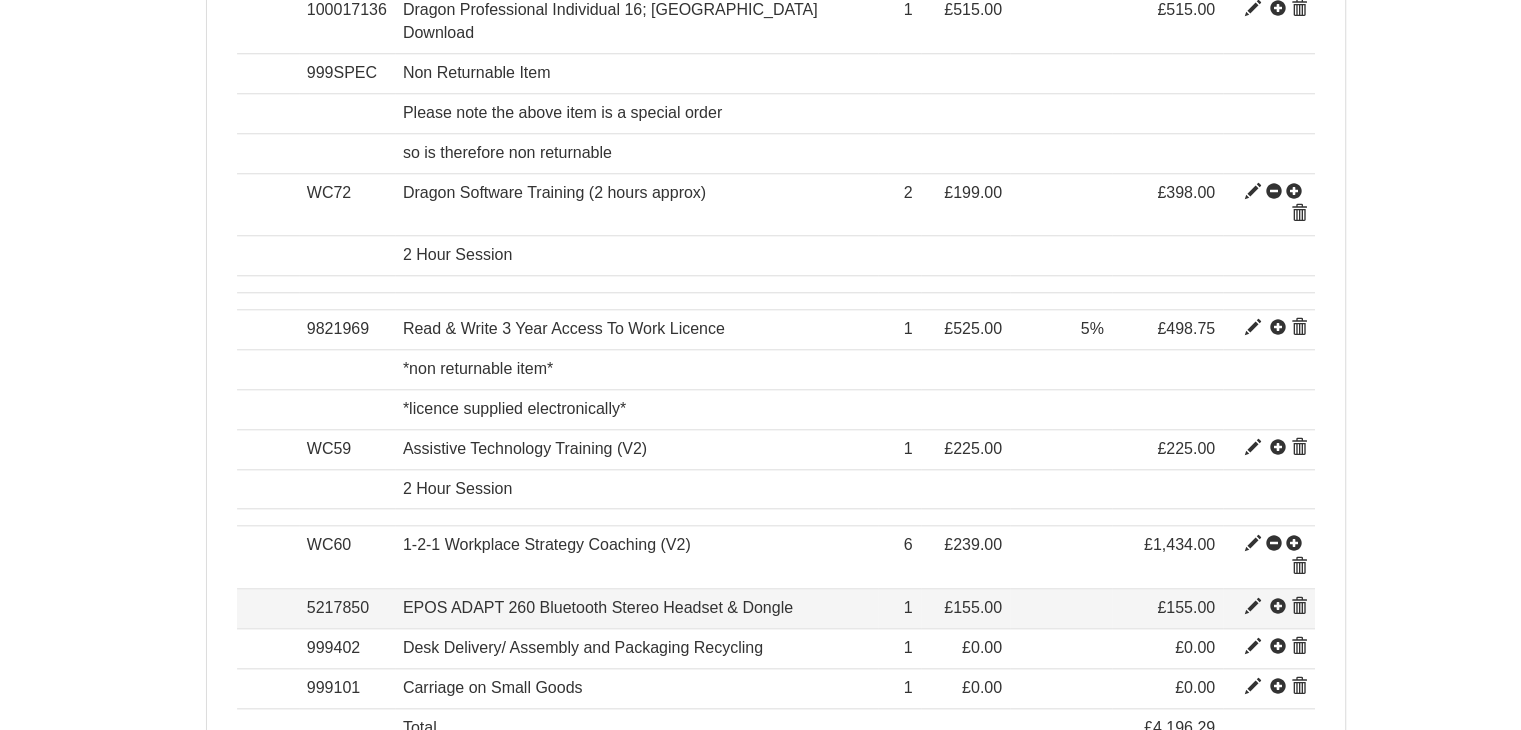 click at bounding box center (1253, 607) 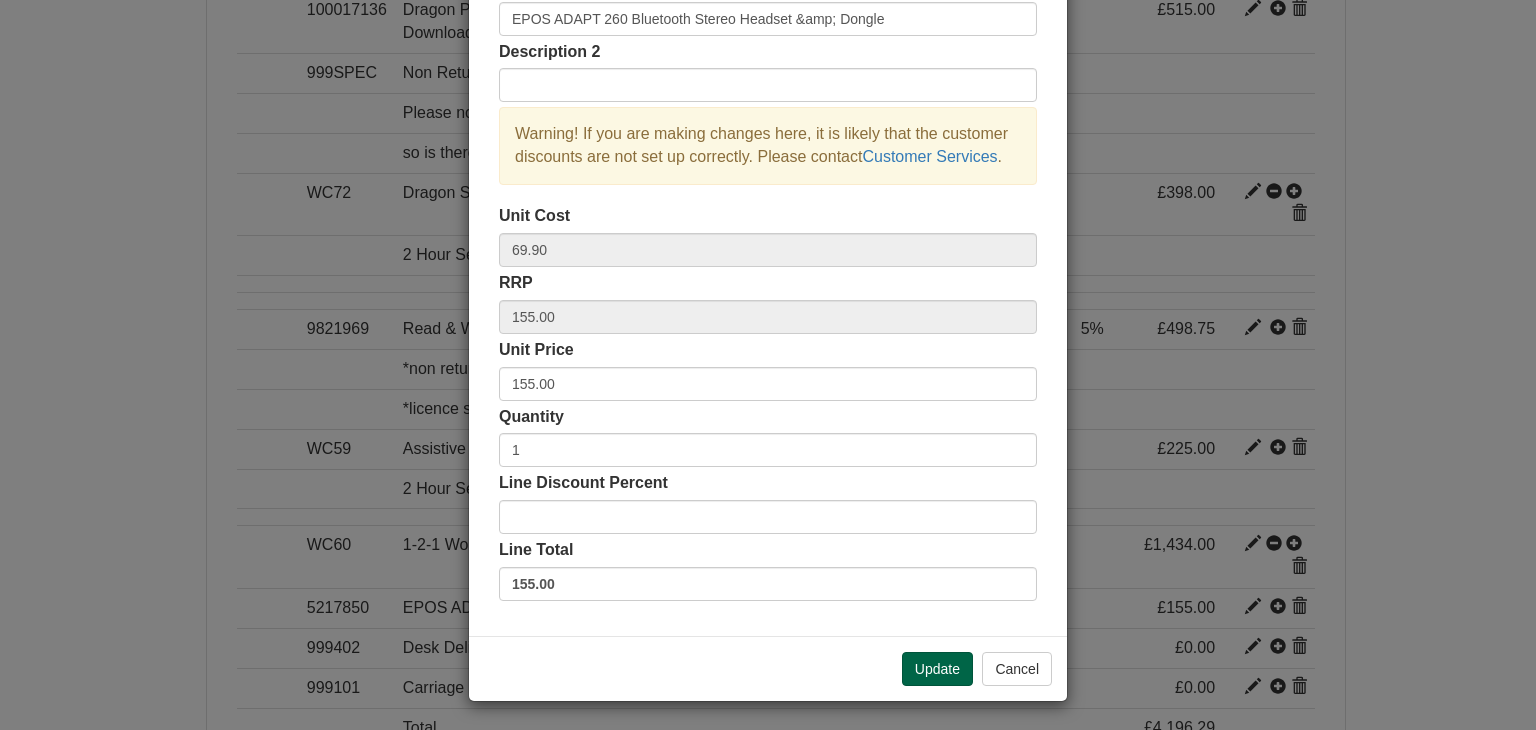 scroll, scrollTop: 0, scrollLeft: 0, axis: both 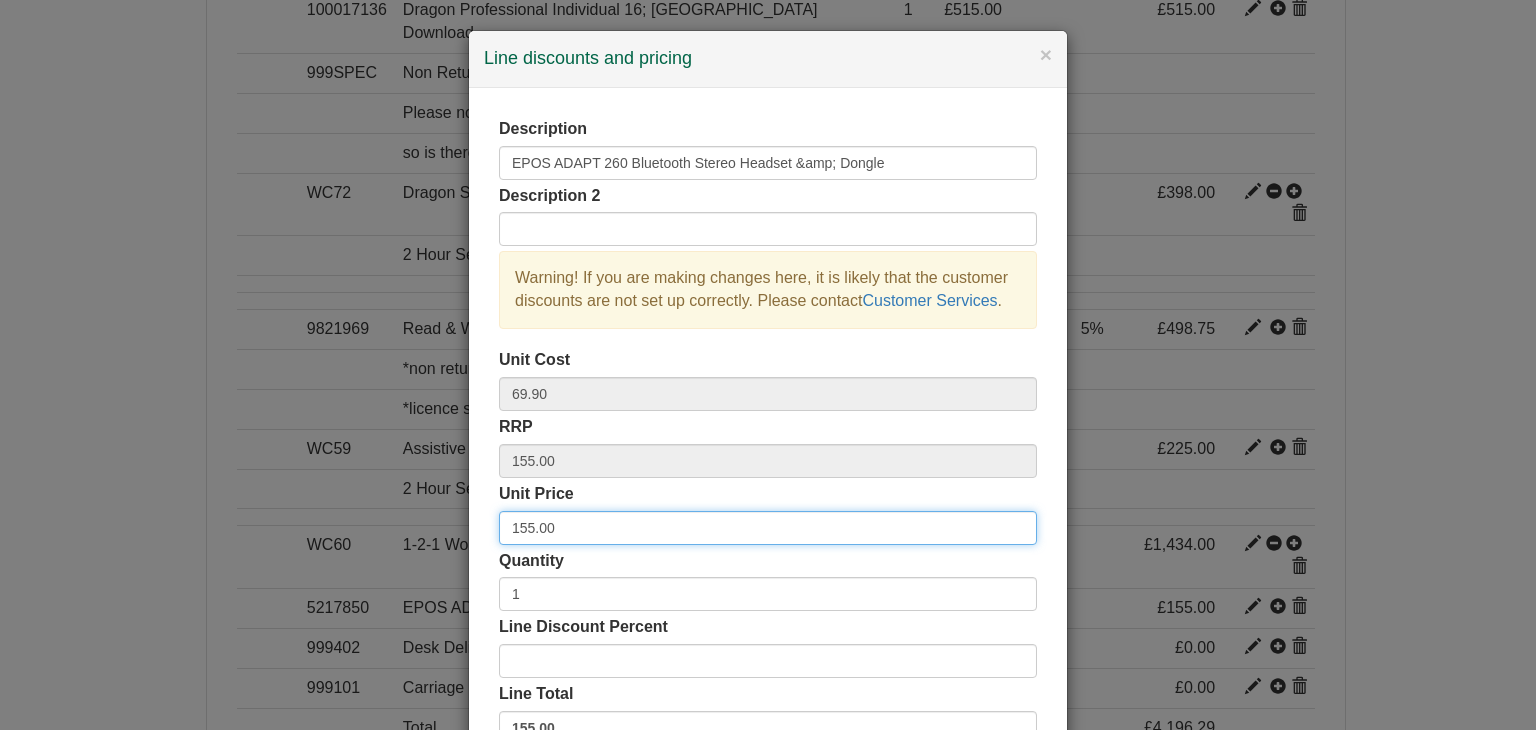 drag, startPoint x: 565, startPoint y: 529, endPoint x: 444, endPoint y: 525, distance: 121.0661 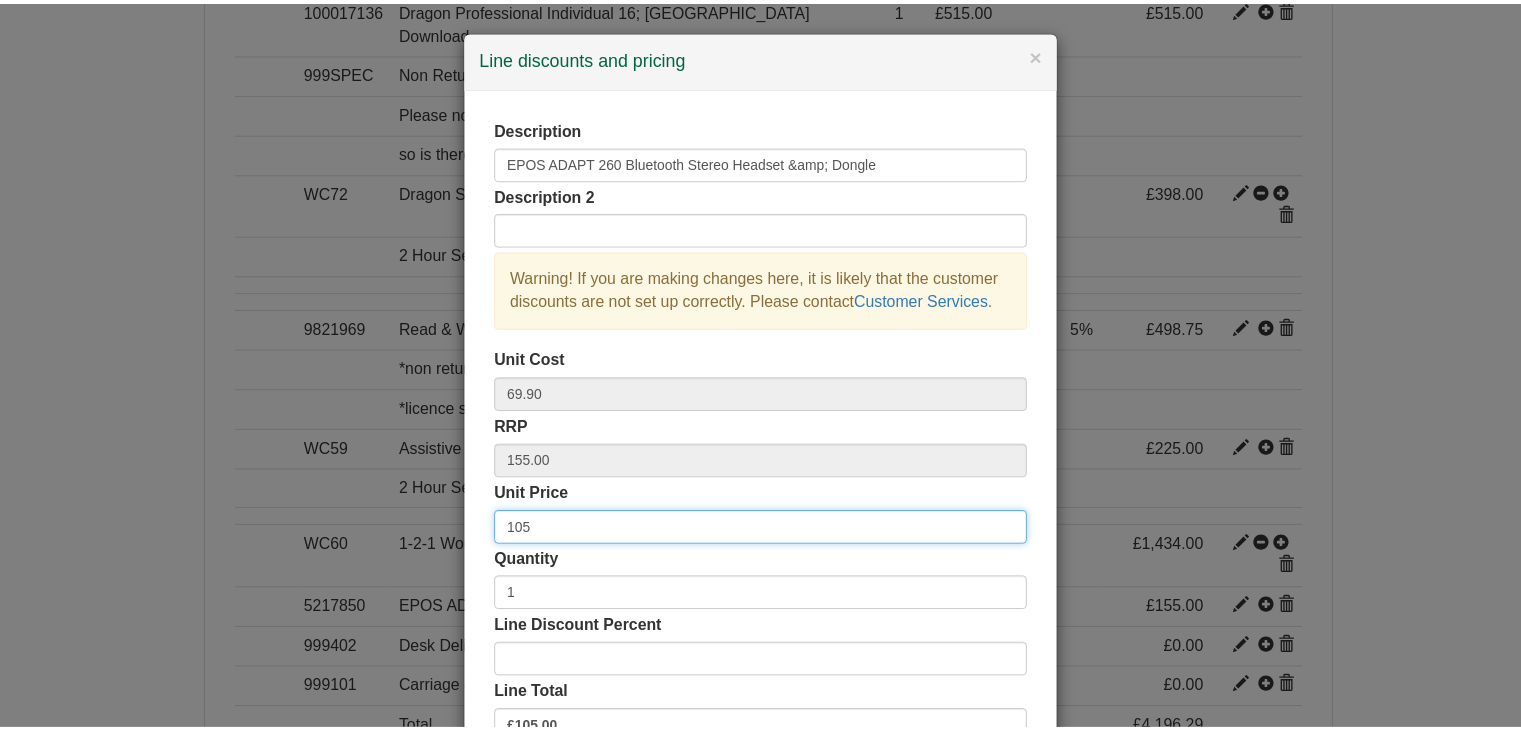 scroll, scrollTop: 144, scrollLeft: 0, axis: vertical 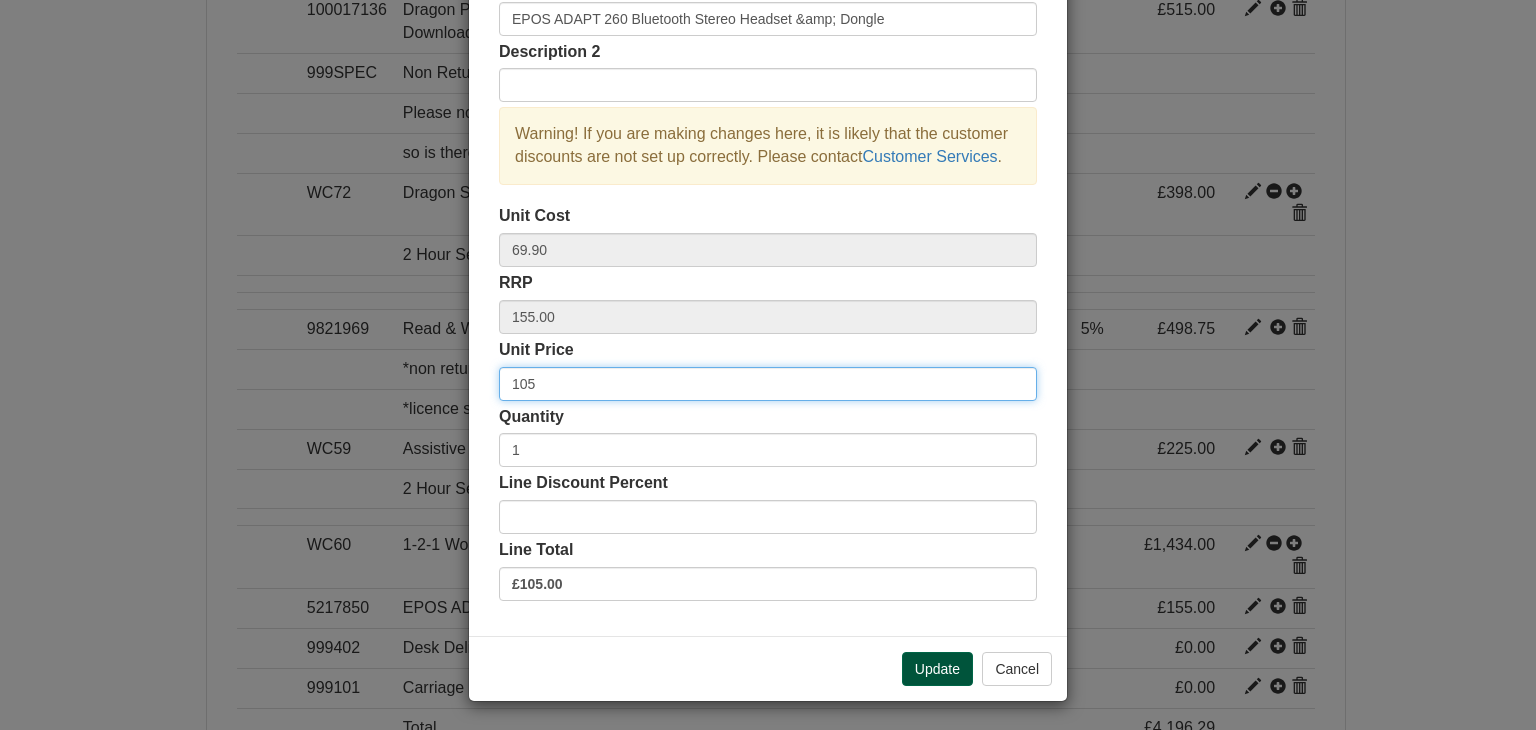 type on "105" 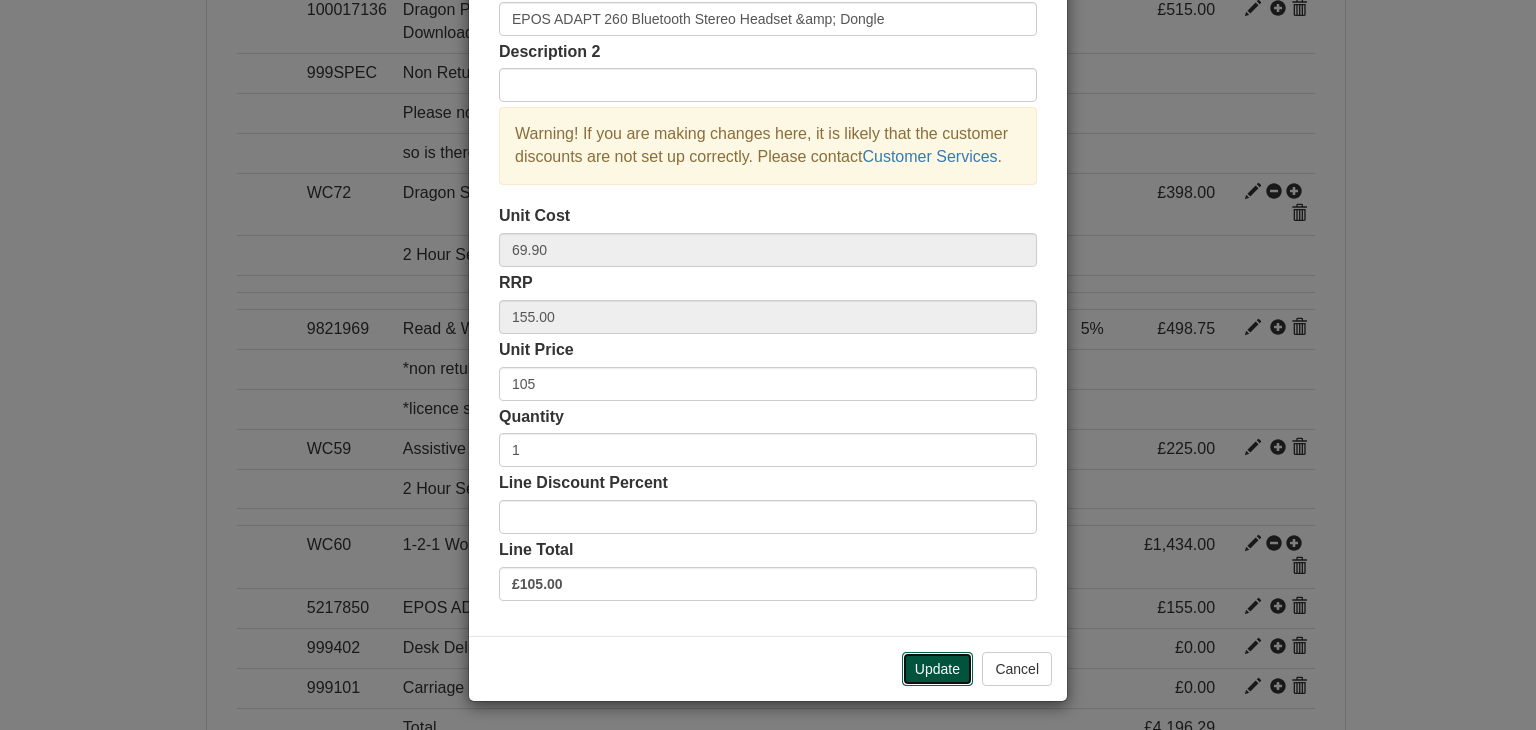 click on "Update" at bounding box center (937, 669) 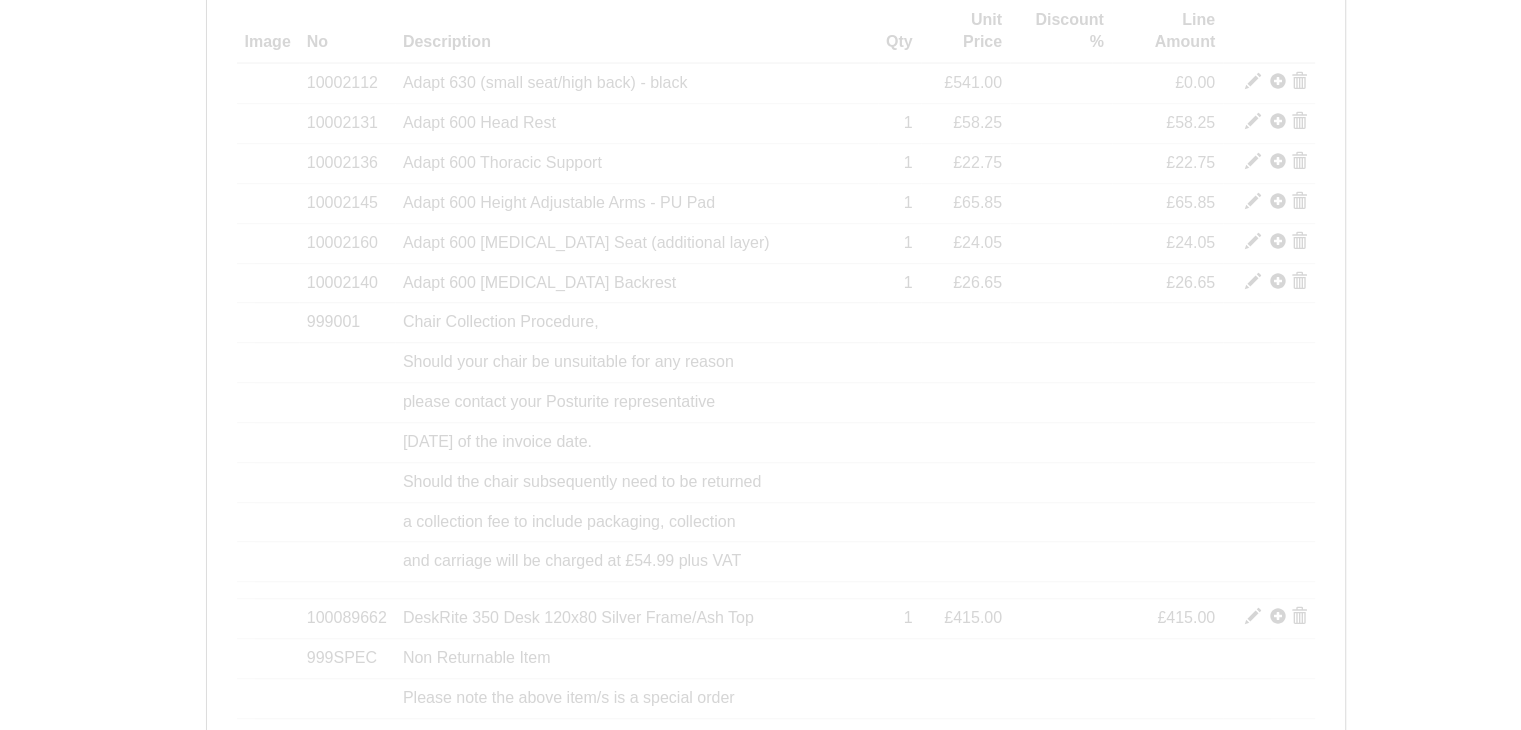 scroll, scrollTop: 638, scrollLeft: 0, axis: vertical 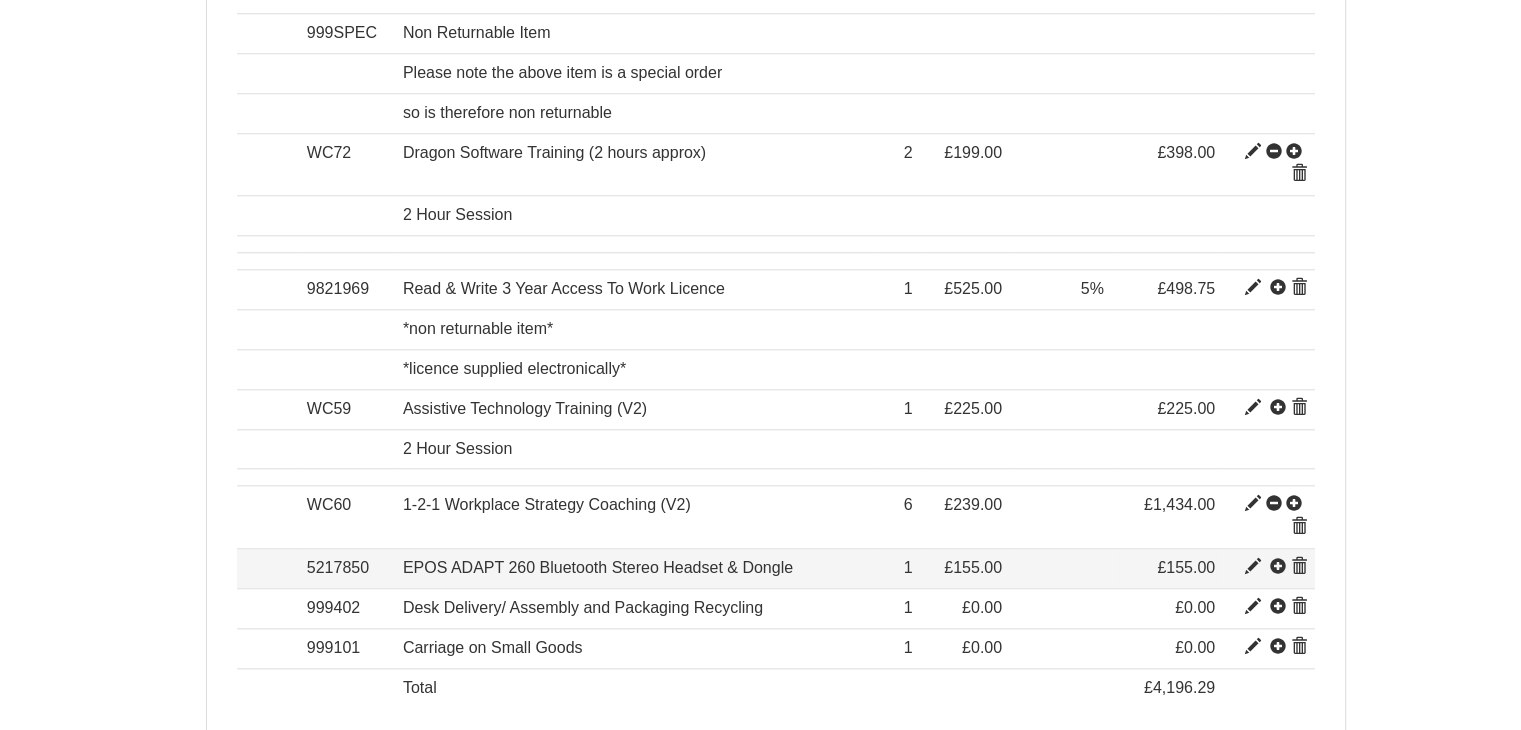 click at bounding box center [1253, 567] 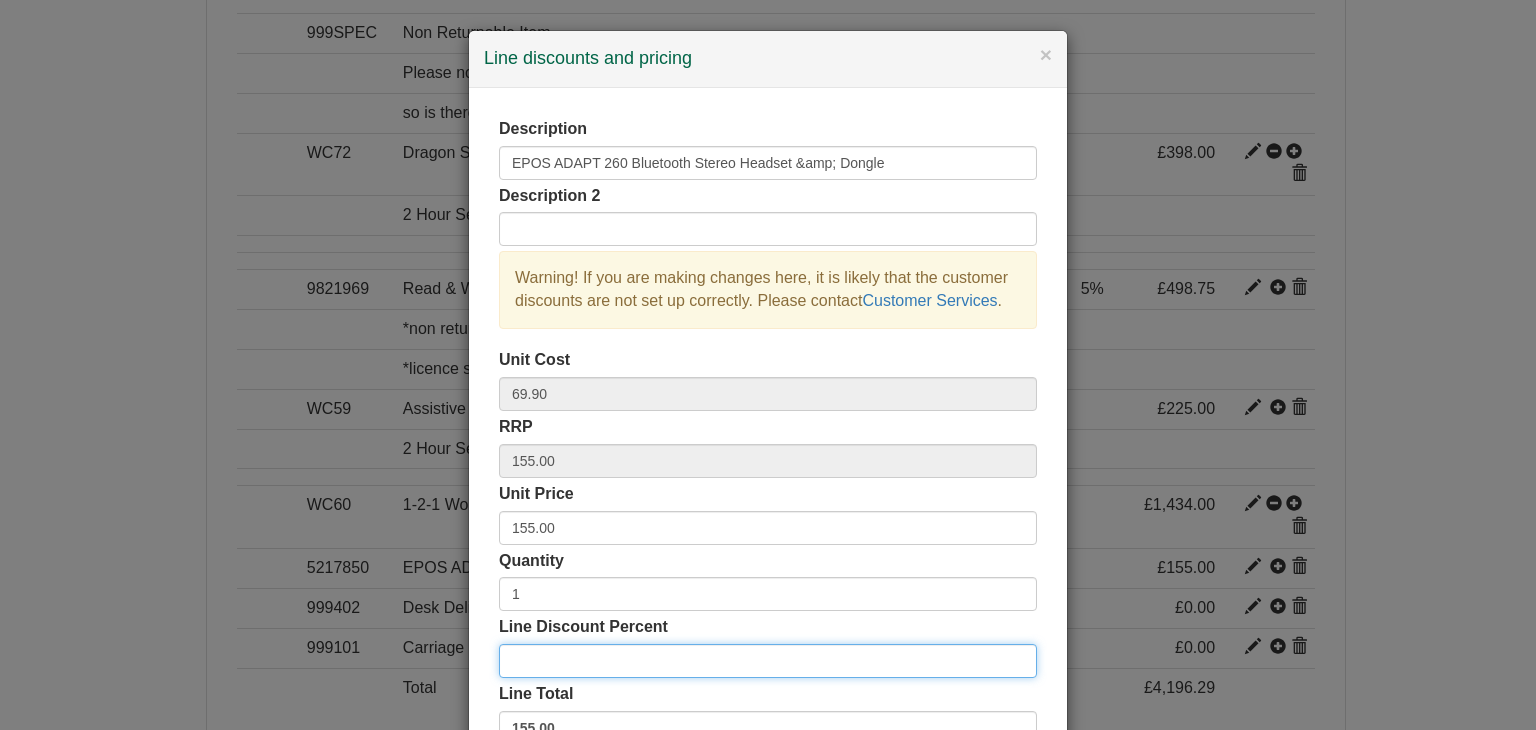 click on "Line Discount Percent" at bounding box center (768, 661) 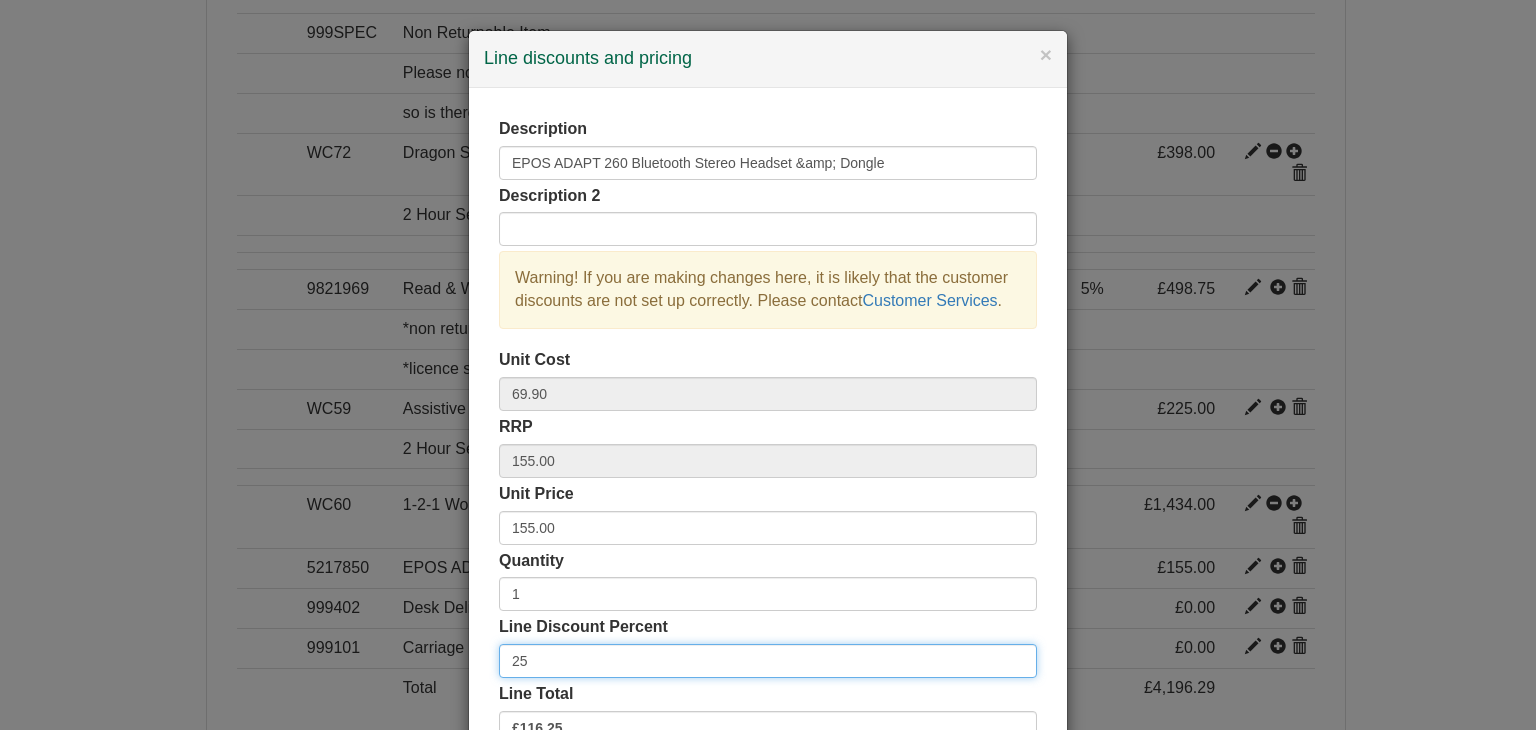 type on "2" 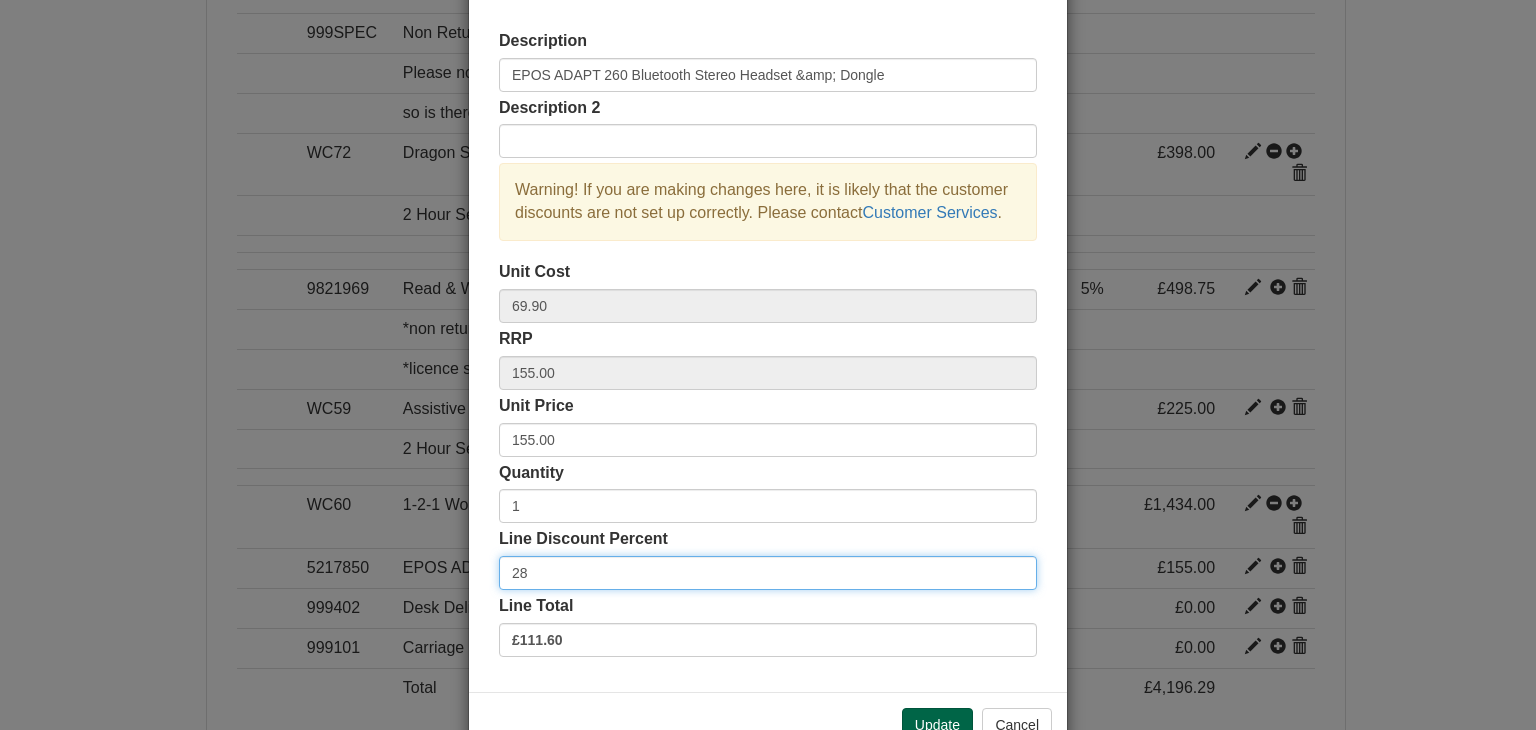 scroll, scrollTop: 144, scrollLeft: 0, axis: vertical 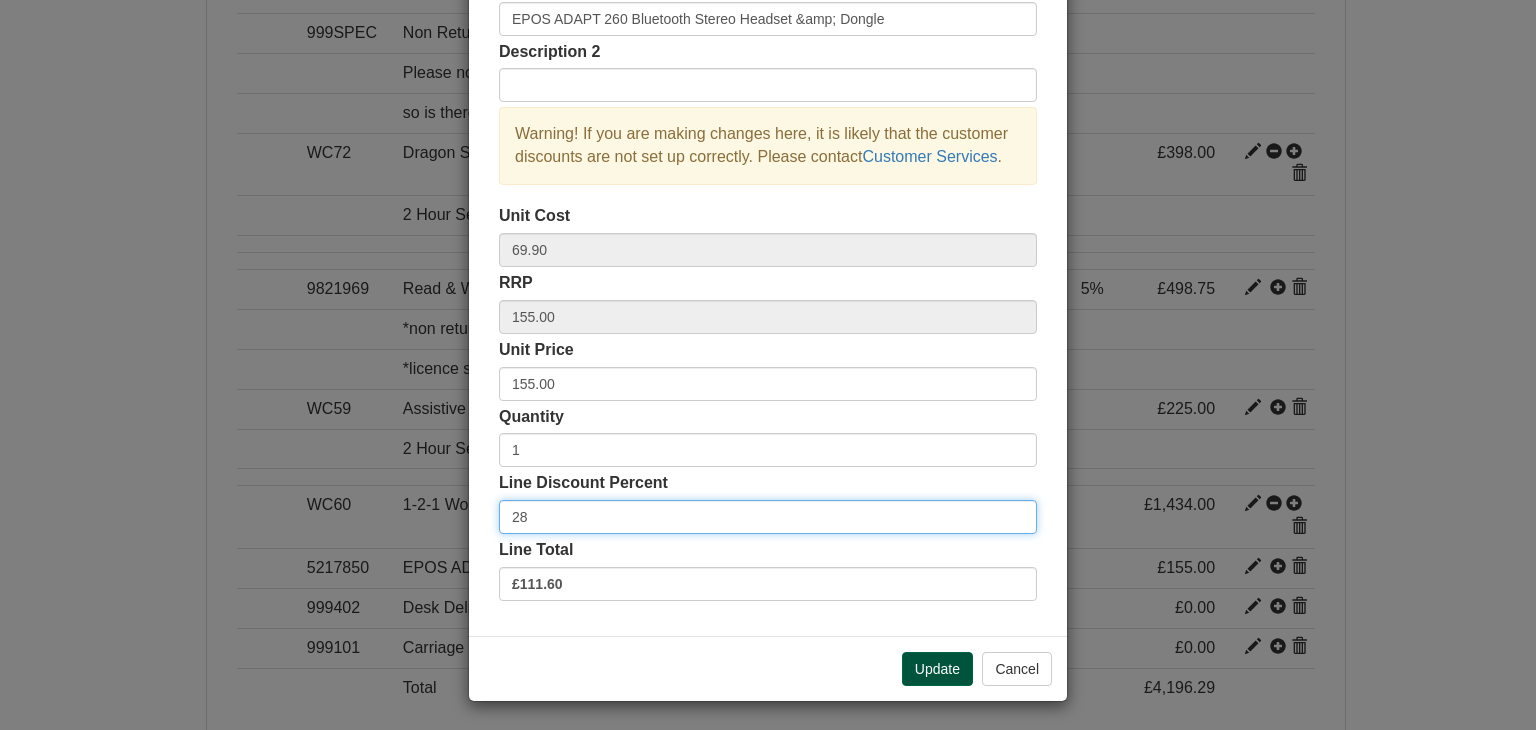 type on "28" 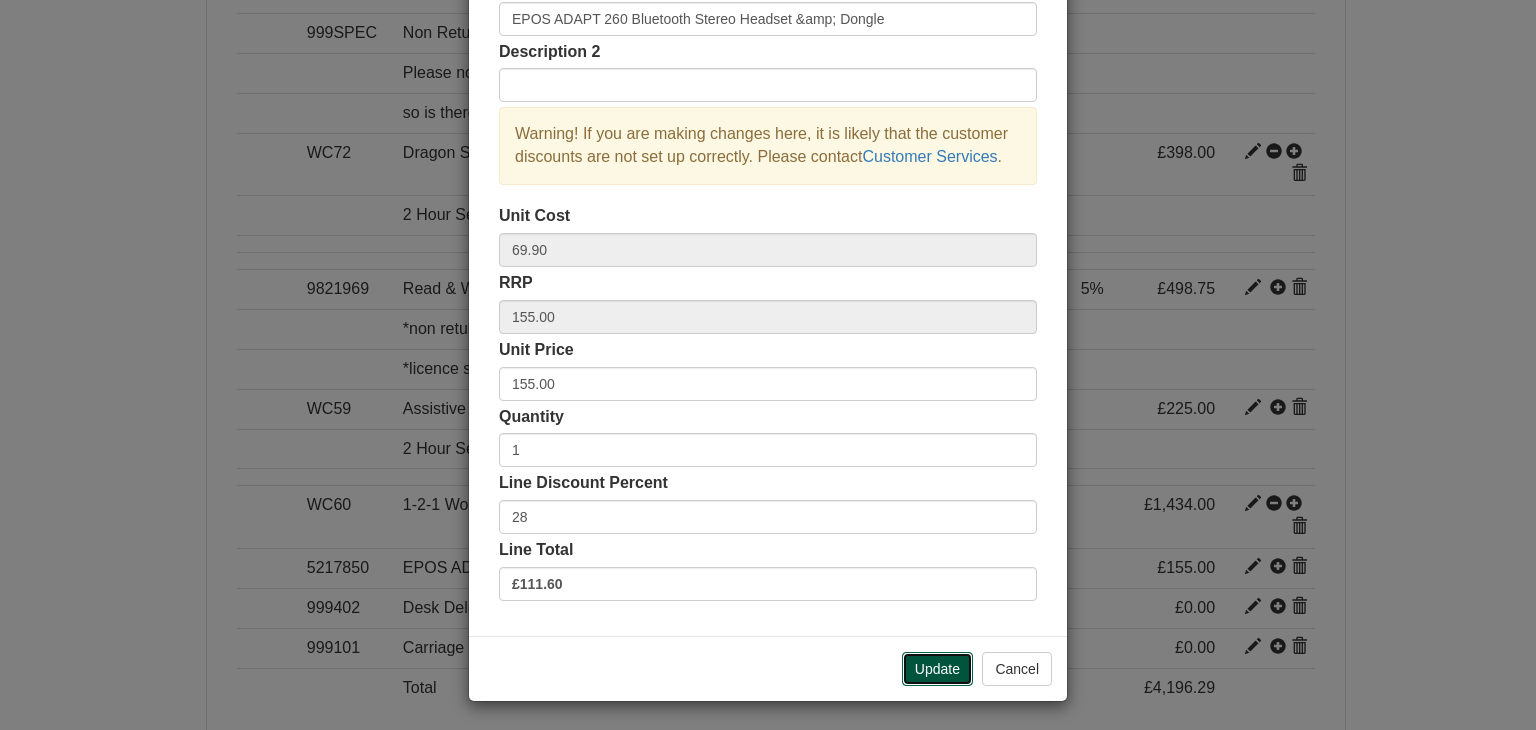 click on "Update" at bounding box center [937, 669] 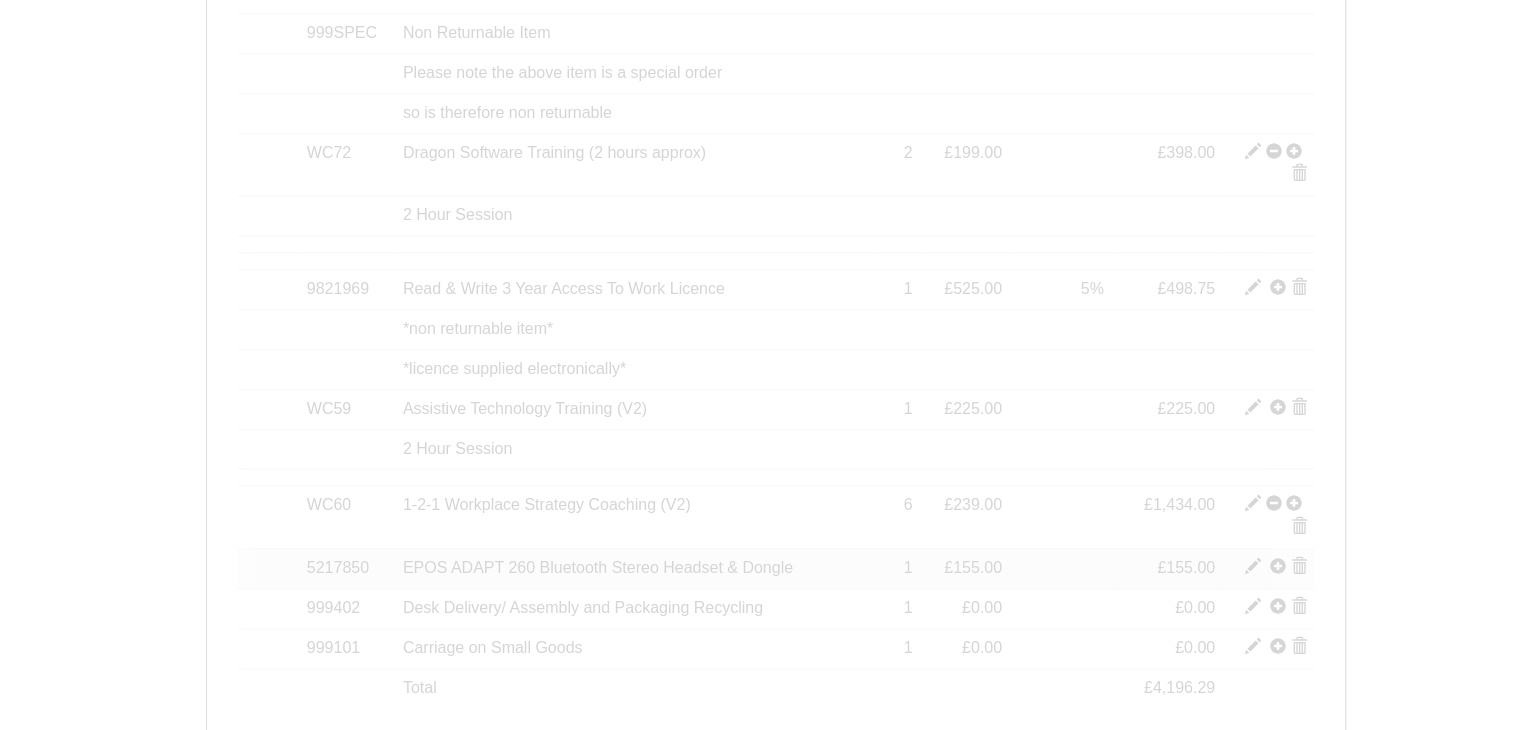click at bounding box center [1253, 567] 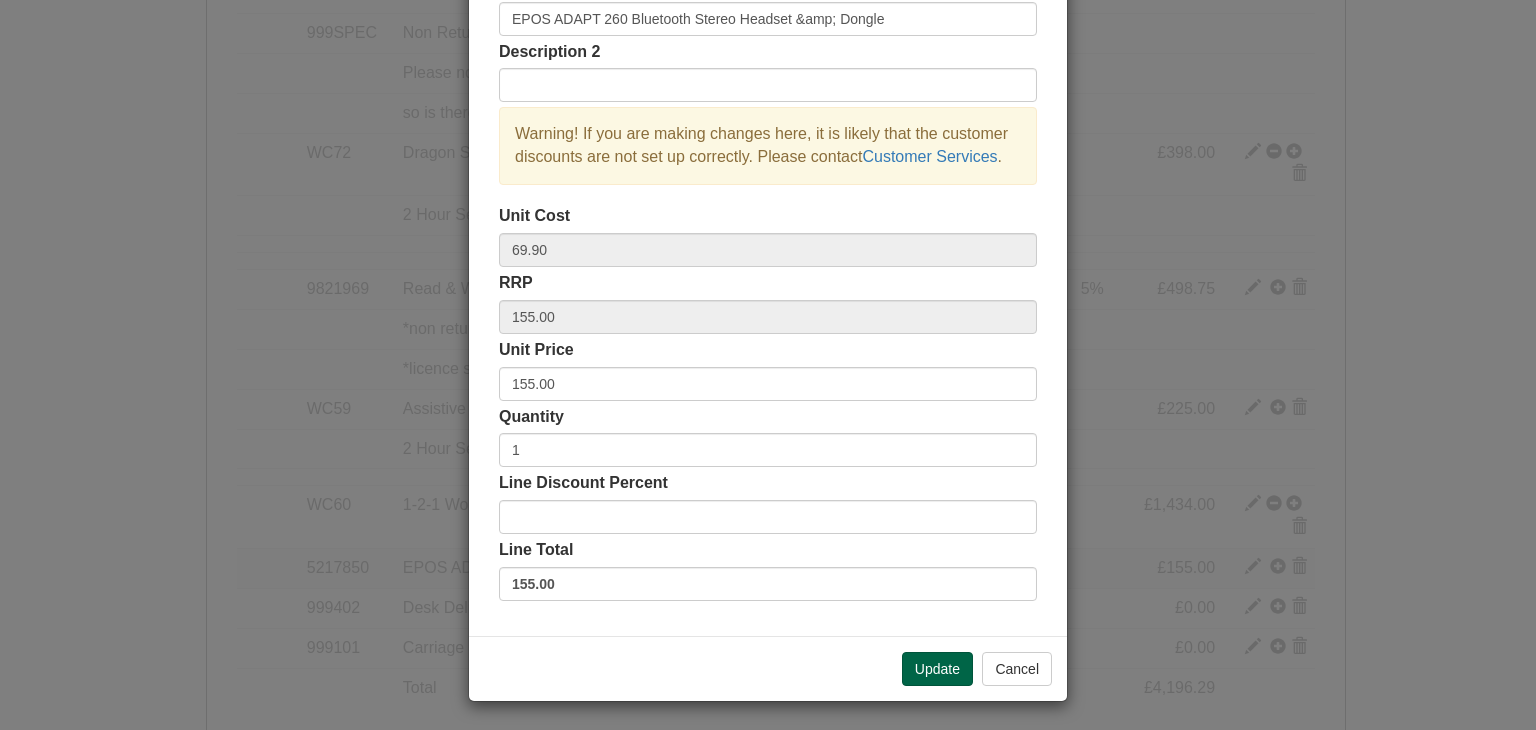 scroll, scrollTop: 0, scrollLeft: 0, axis: both 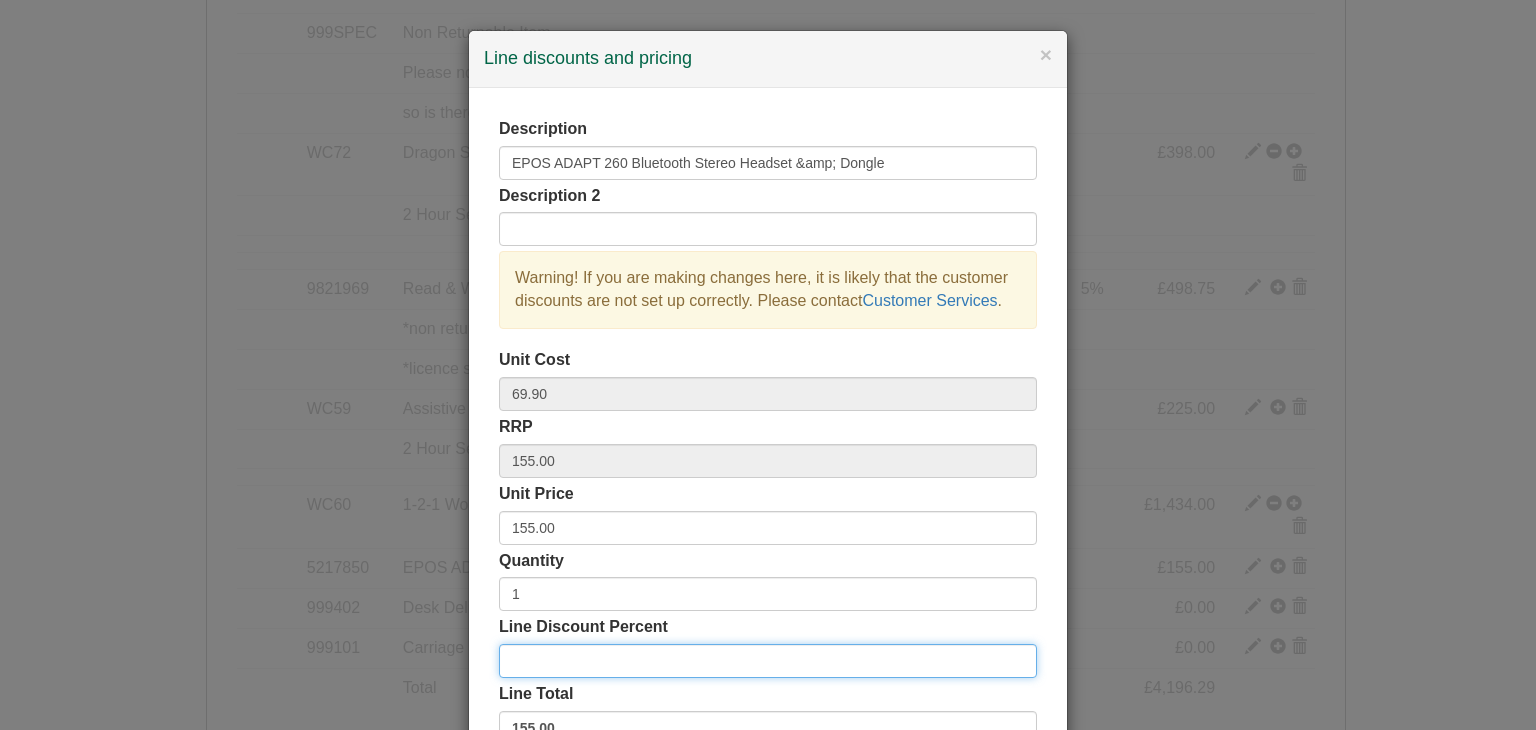 click on "Line Discount Percent" at bounding box center (768, 661) 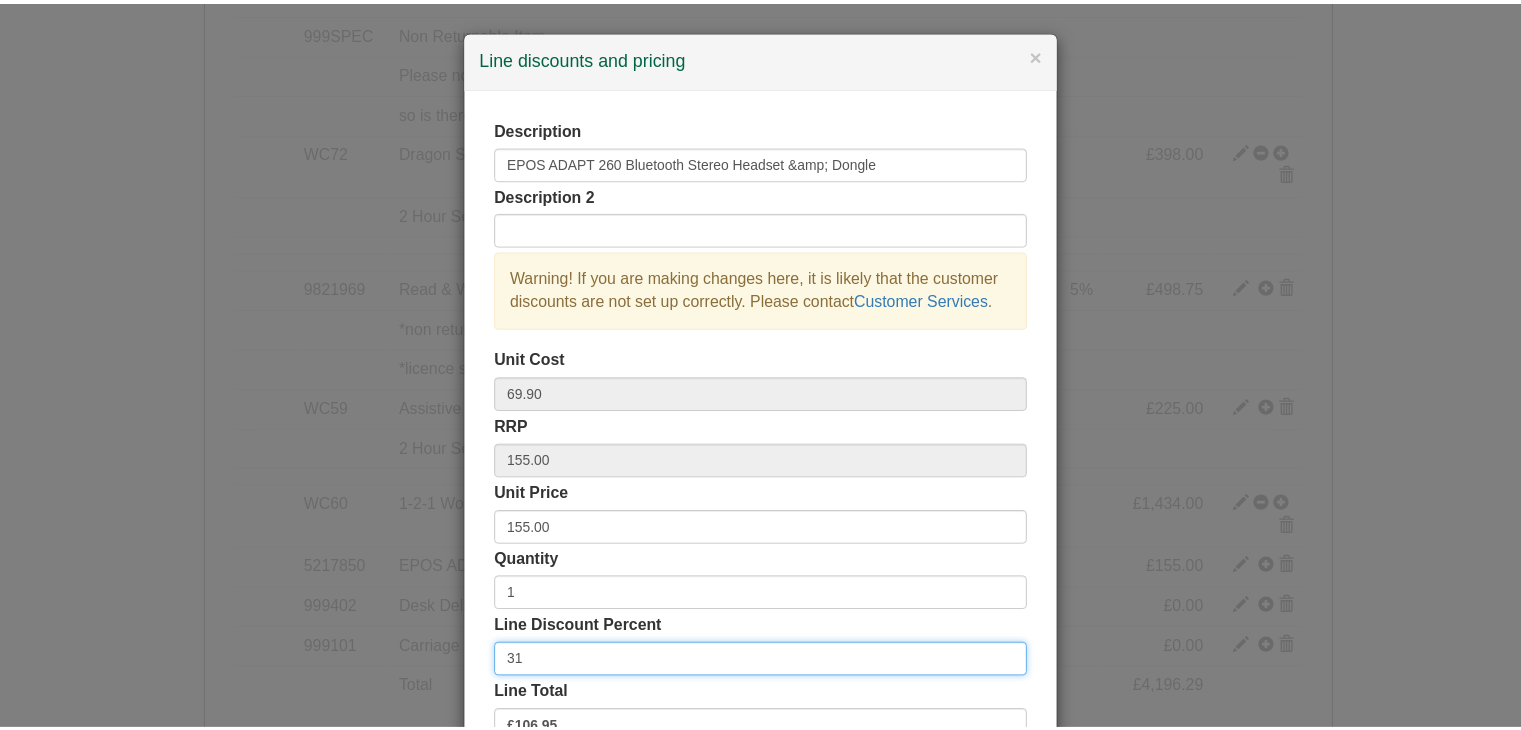 scroll, scrollTop: 144, scrollLeft: 0, axis: vertical 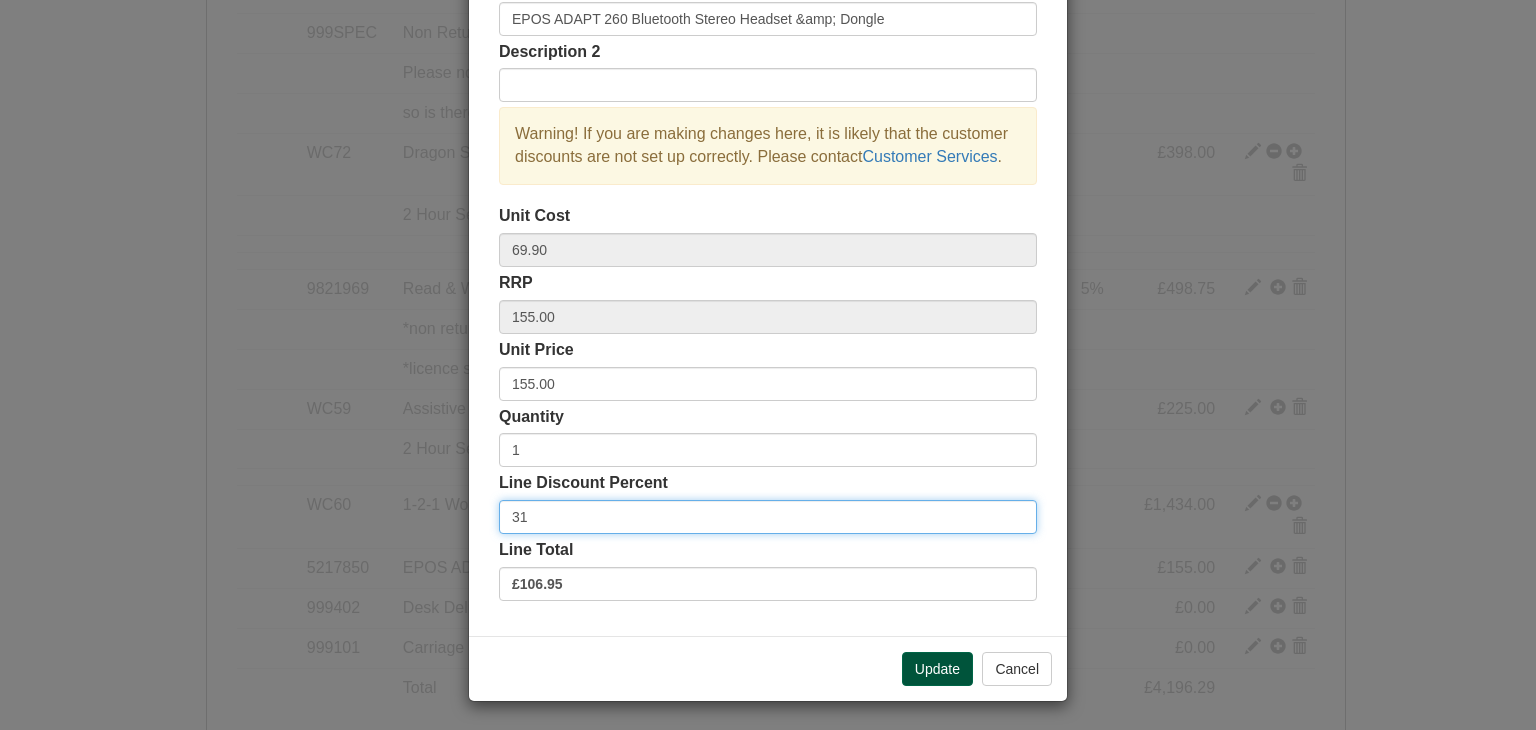 type on "31" 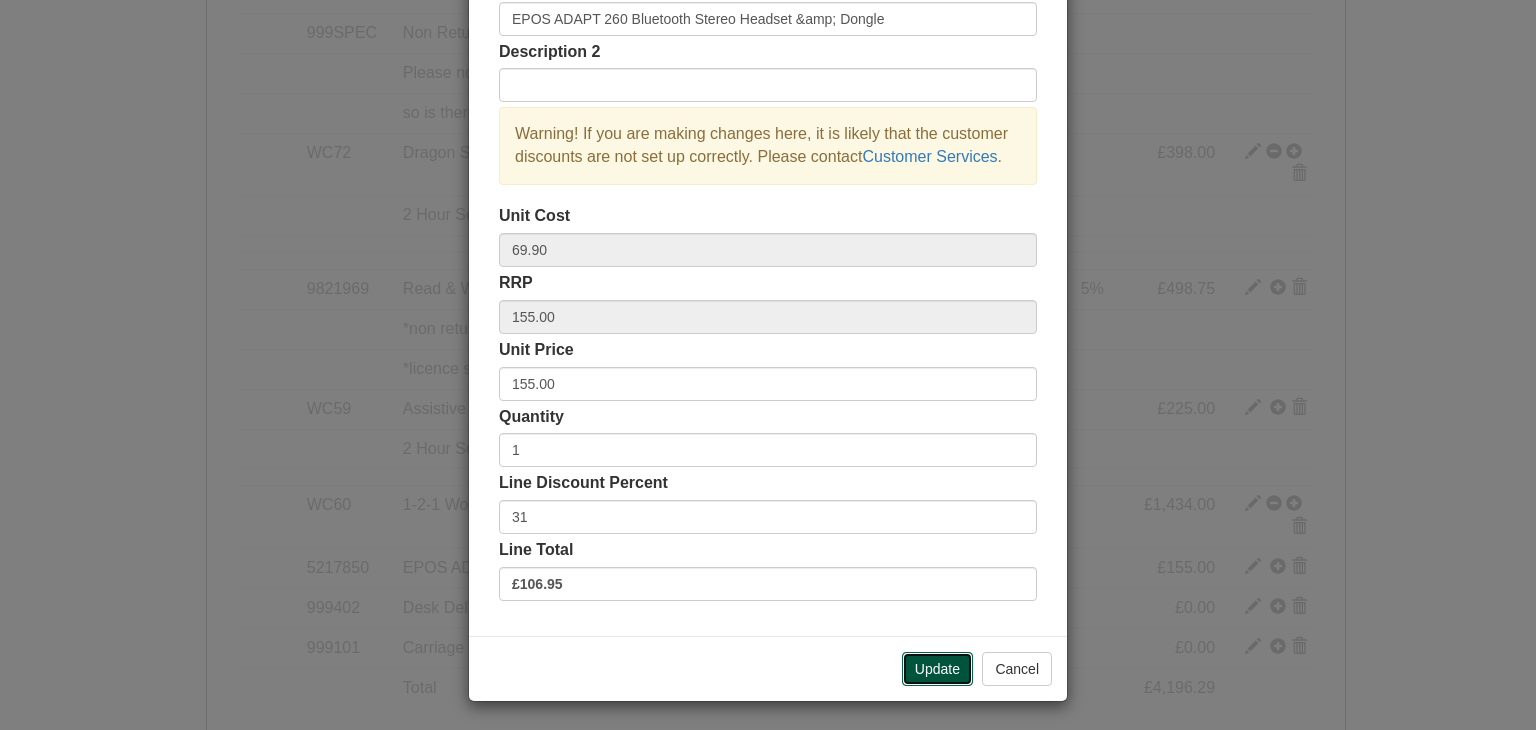 click on "Update" at bounding box center [937, 669] 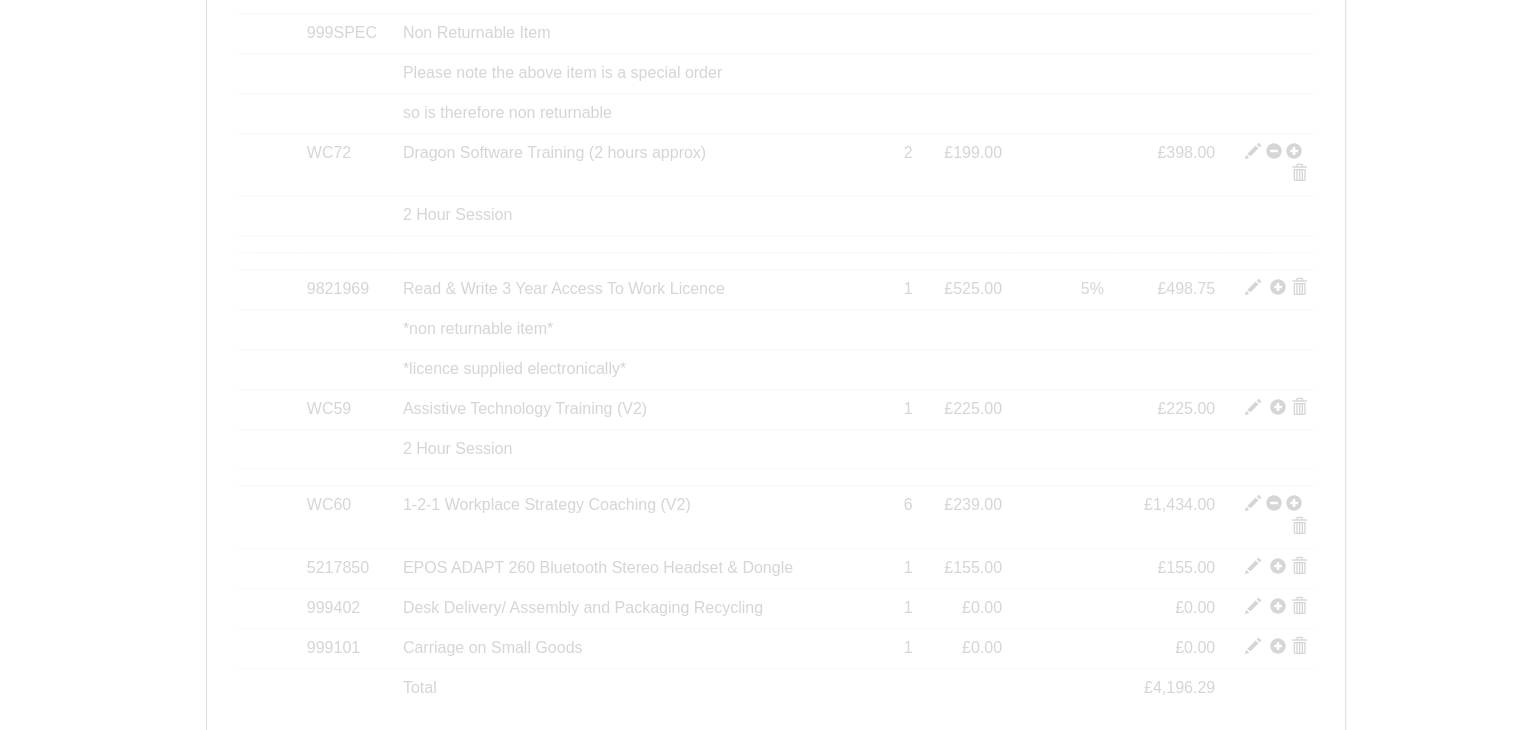 scroll, scrollTop: 1941, scrollLeft: 0, axis: vertical 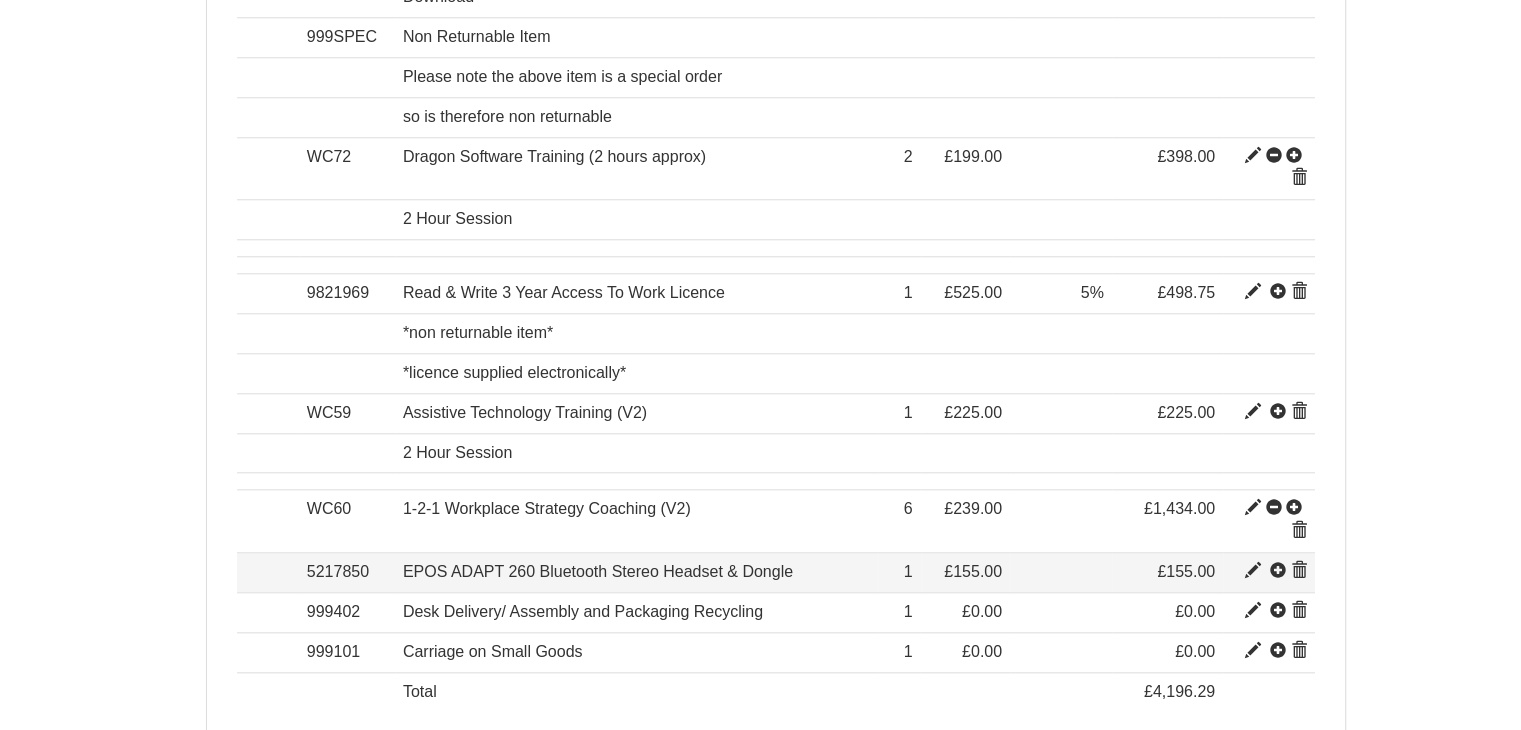 click at bounding box center [1278, 571] 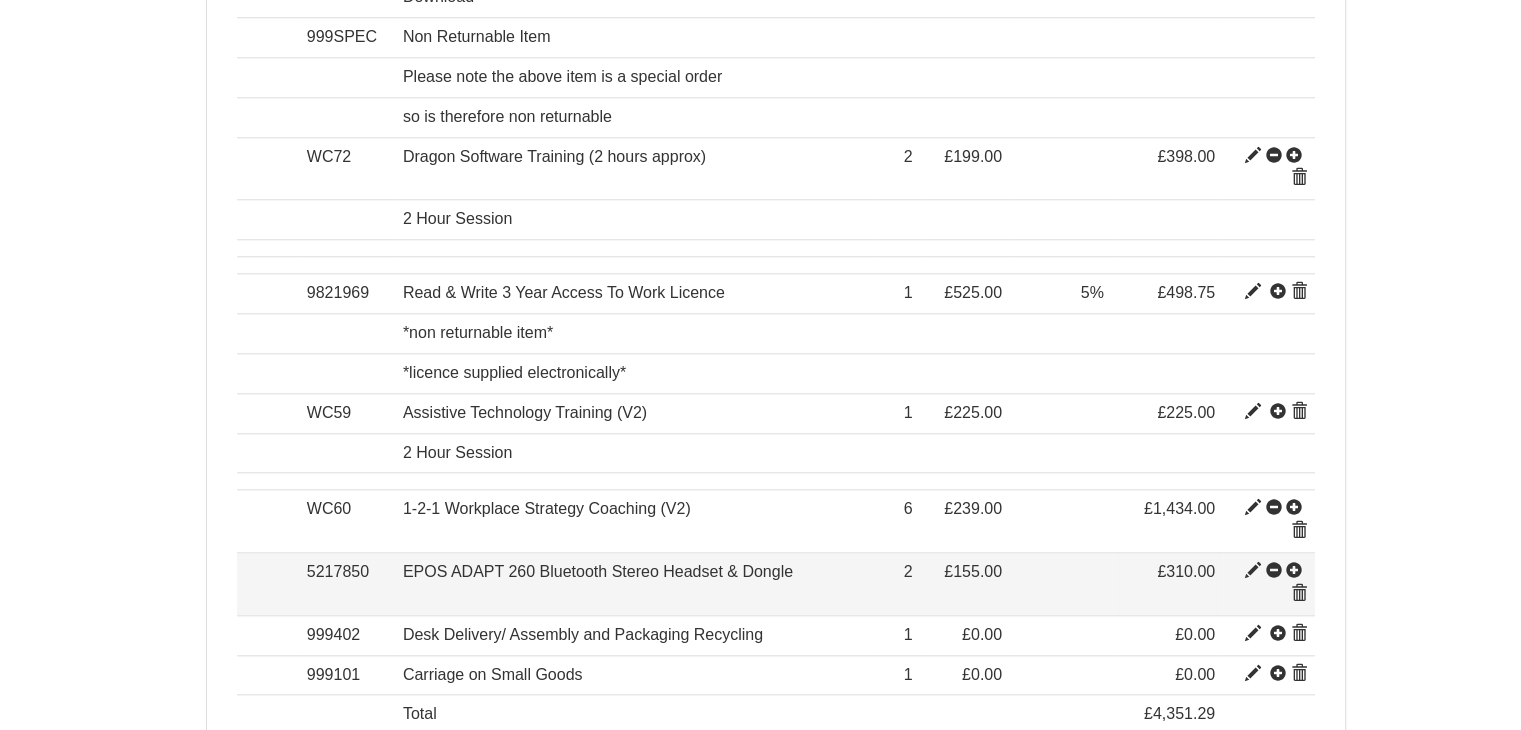 click at bounding box center [1253, 571] 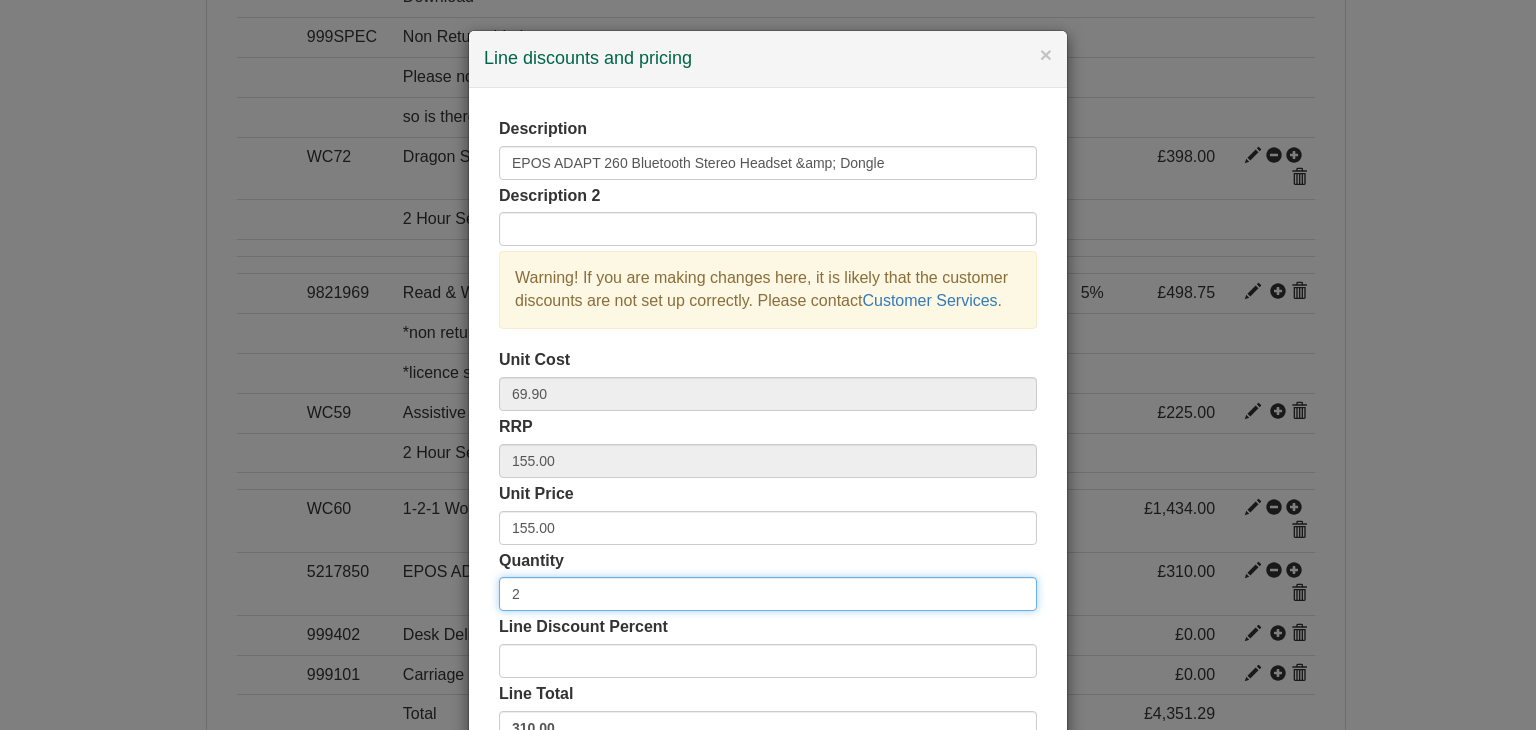 drag, startPoint x: 592, startPoint y: 592, endPoint x: 422, endPoint y: 596, distance: 170.04706 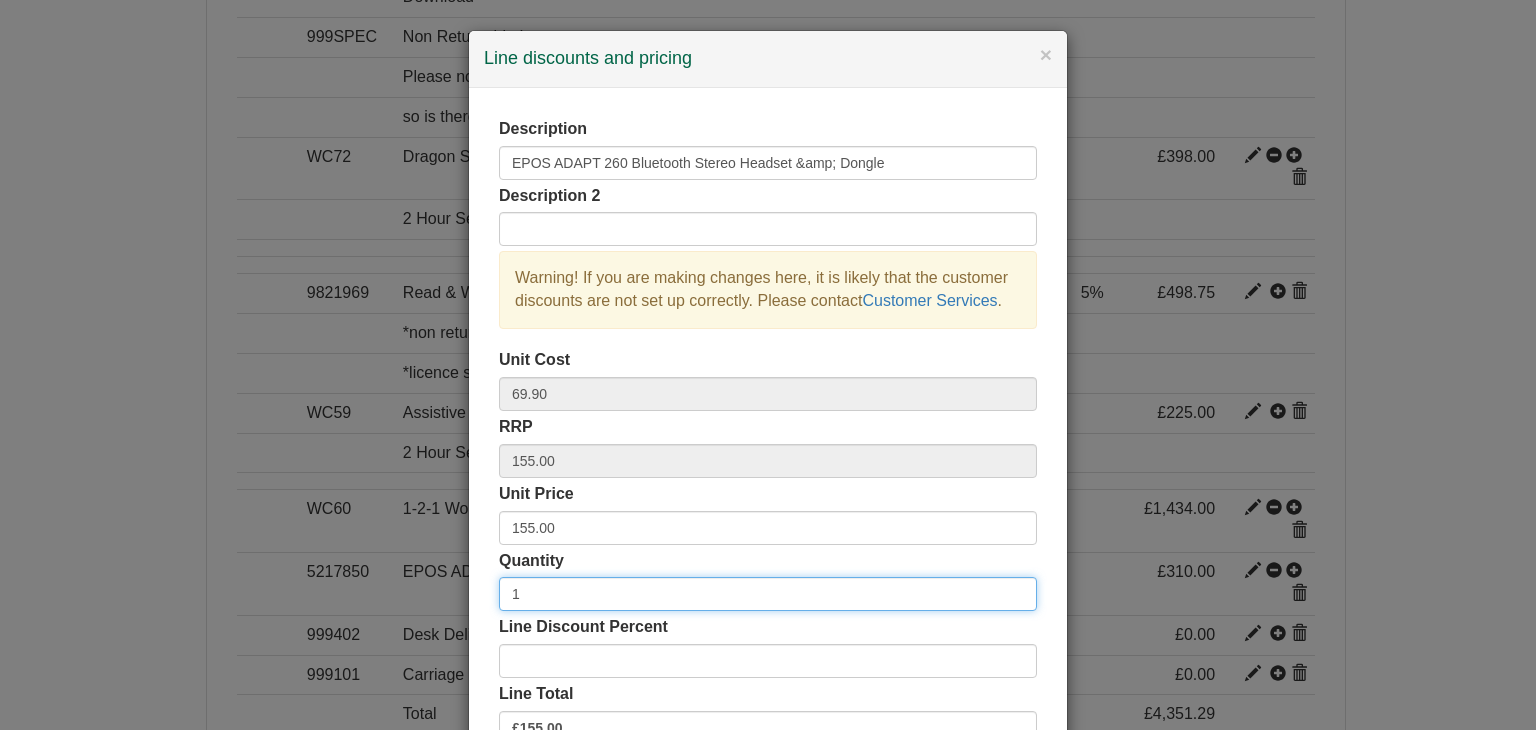 type on "1" 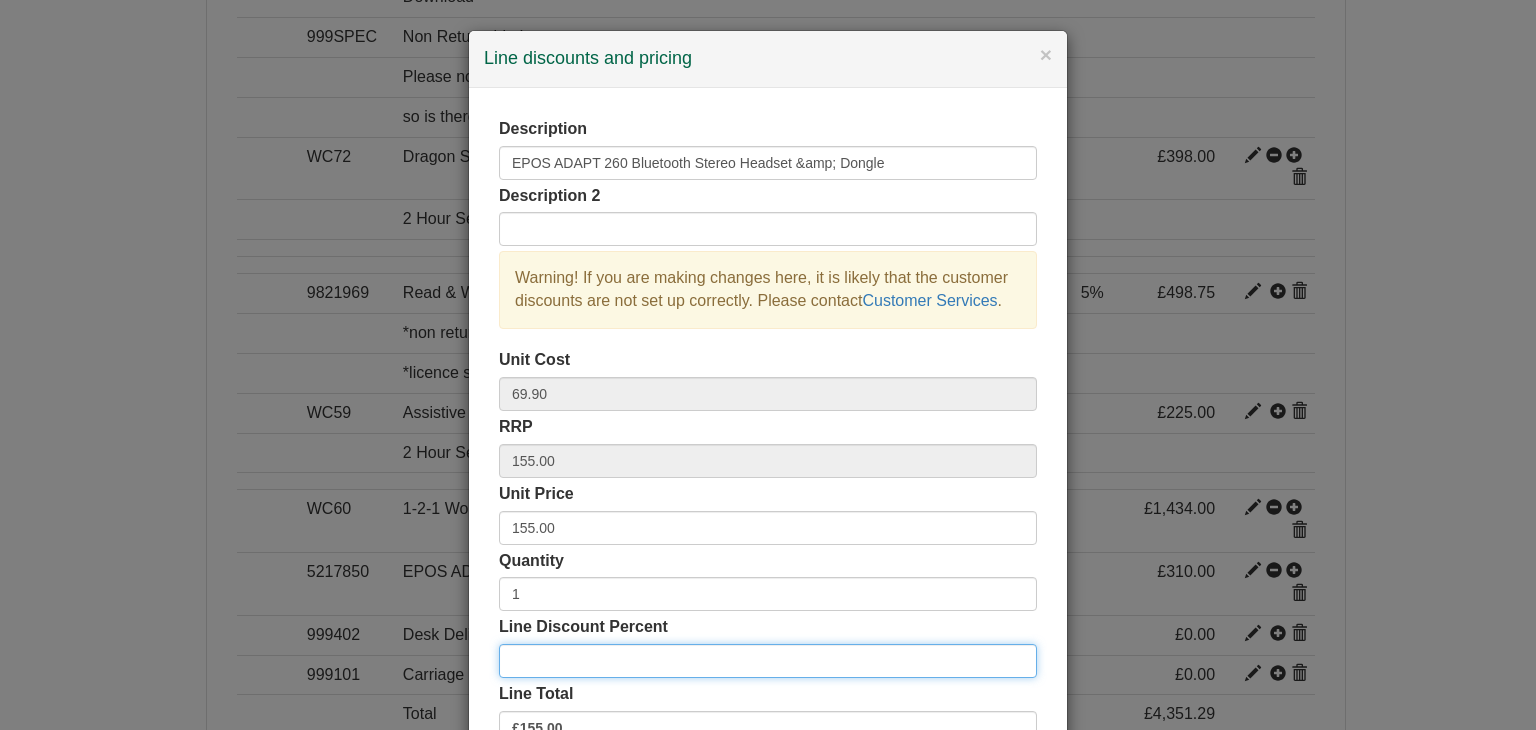 click on "Line Discount Percent" at bounding box center [768, 661] 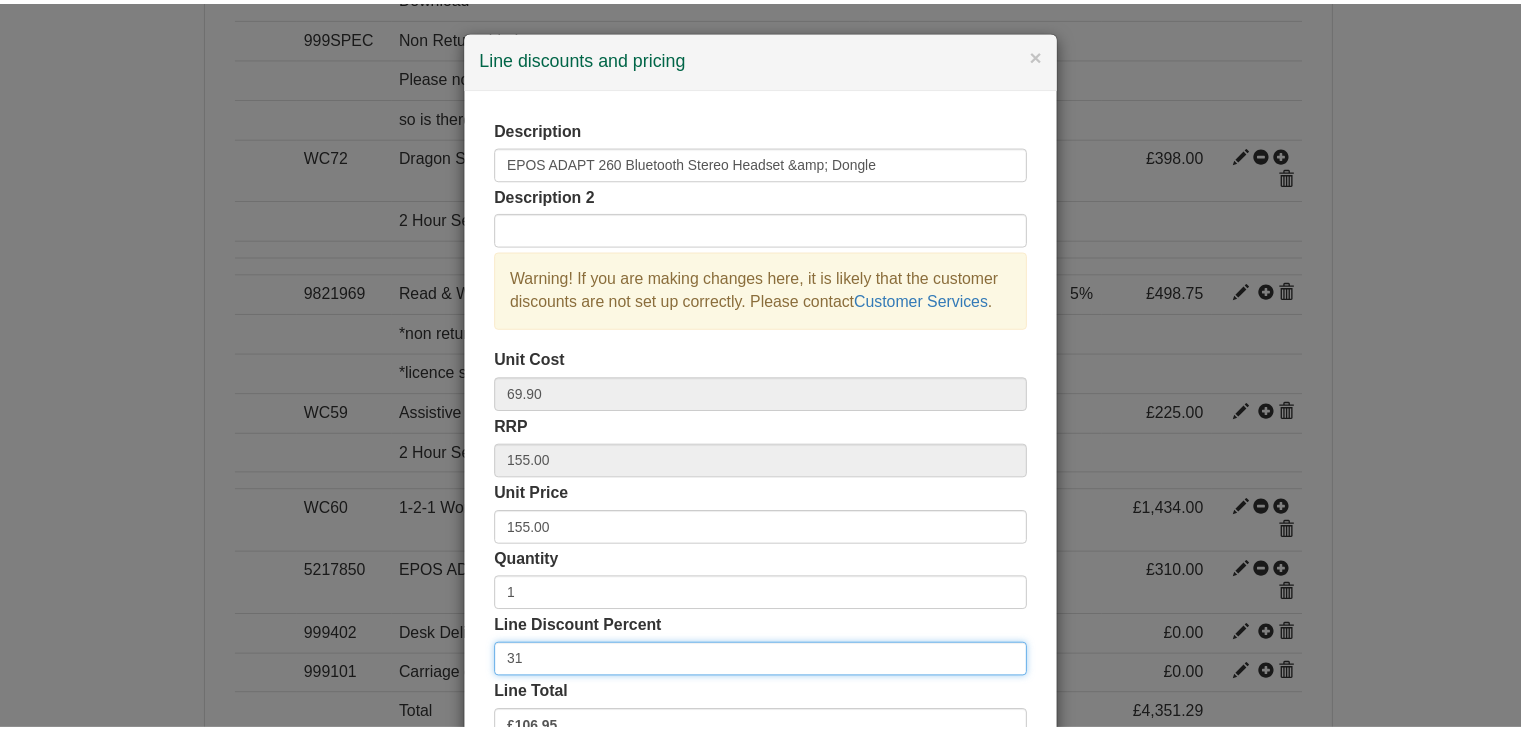 scroll, scrollTop: 144, scrollLeft: 0, axis: vertical 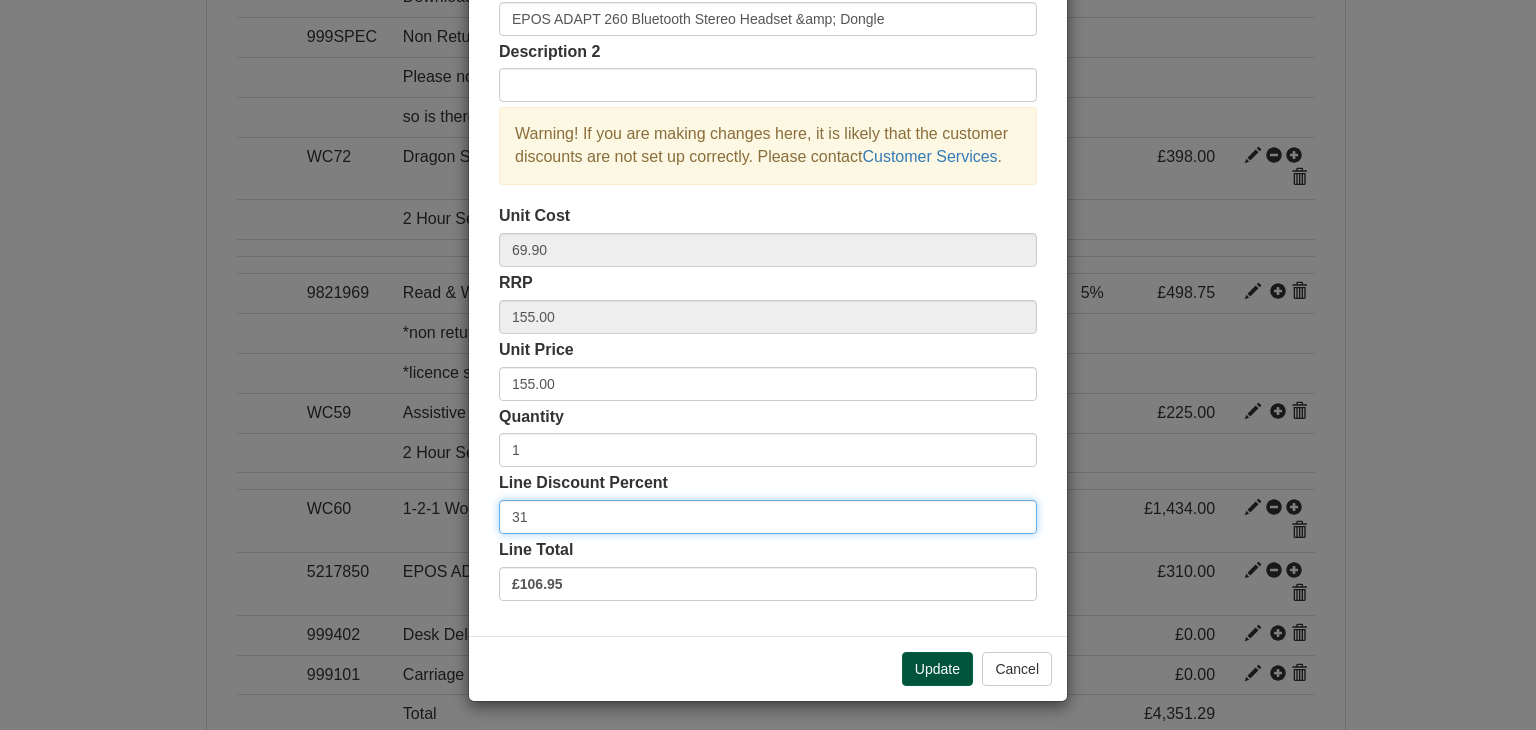 type on "31" 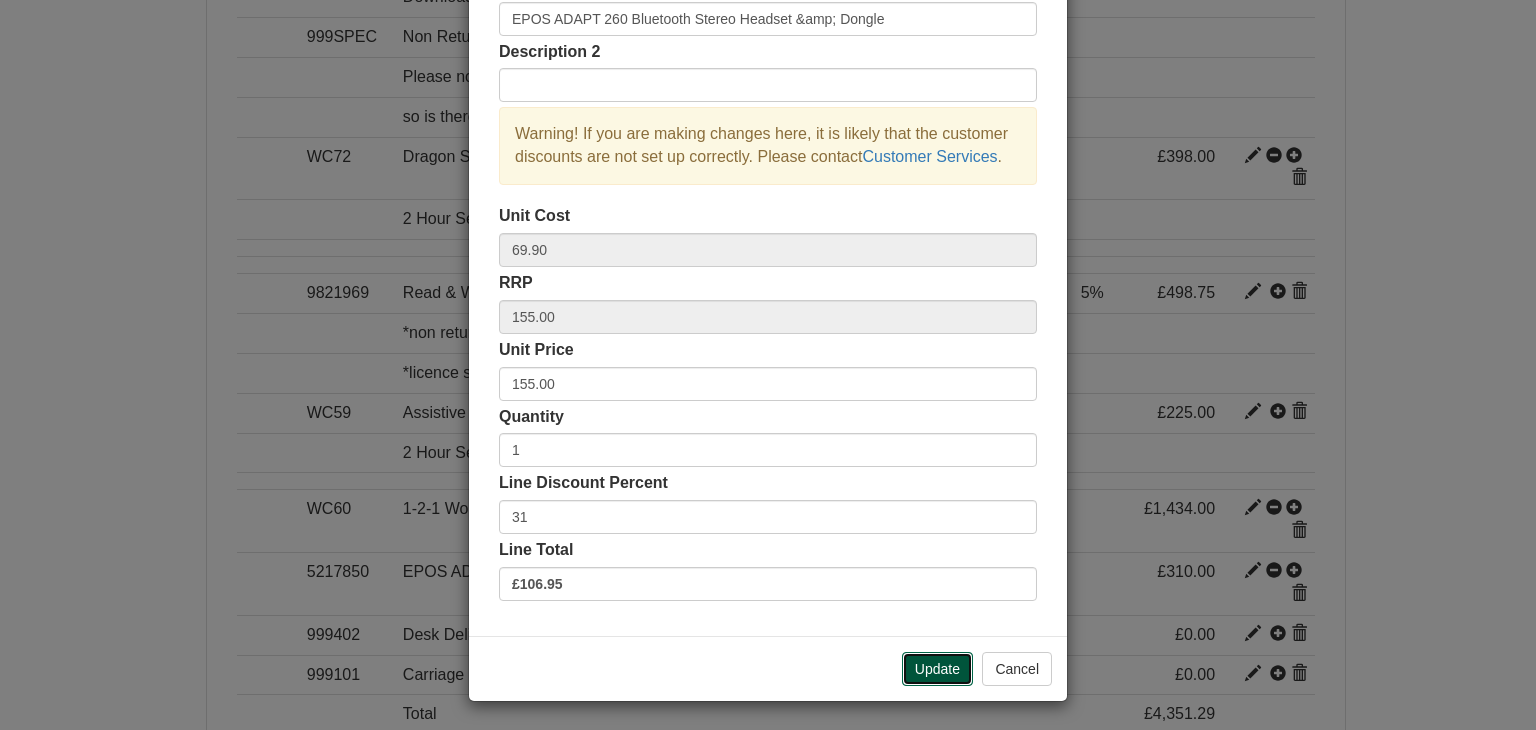click on "Update" at bounding box center (937, 669) 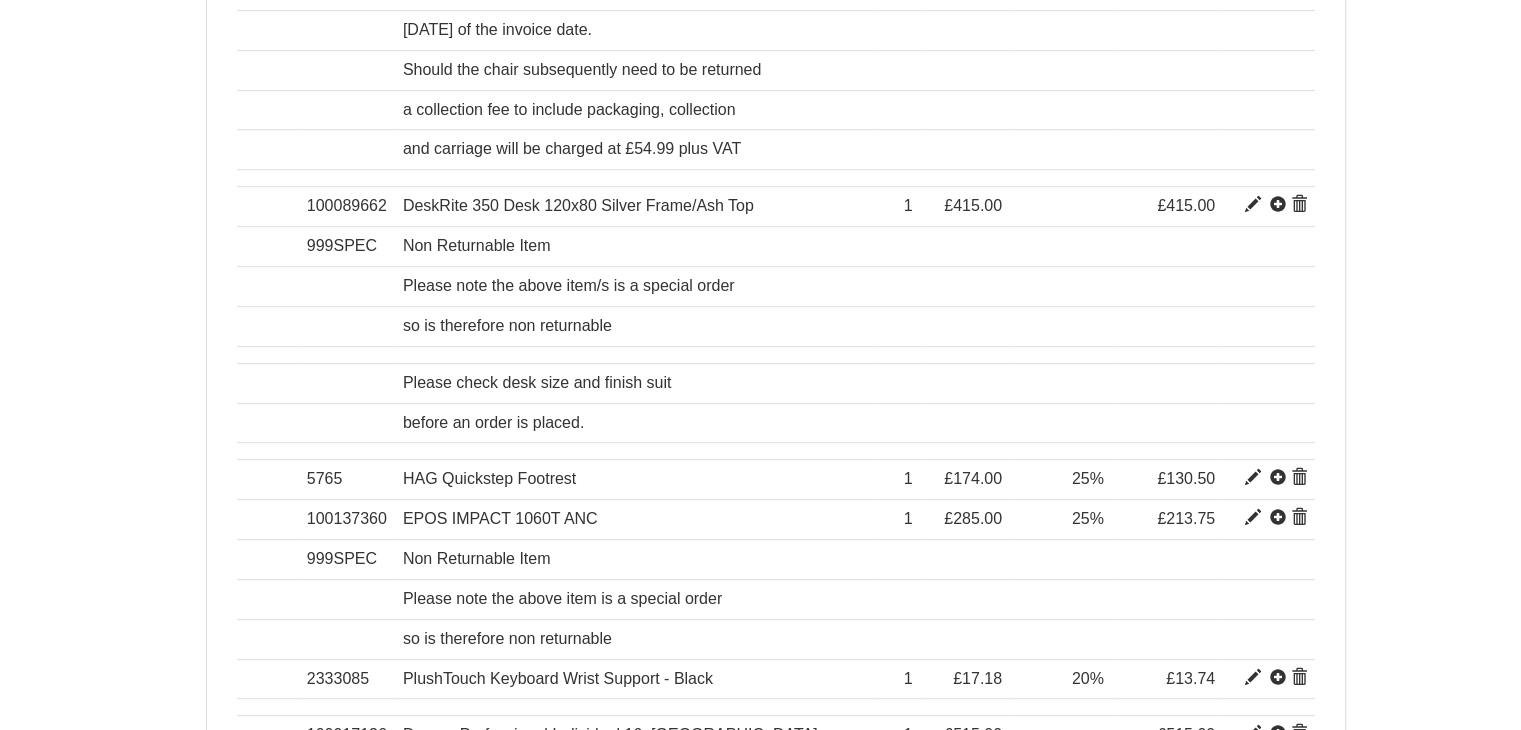 scroll, scrollTop: 1181, scrollLeft: 0, axis: vertical 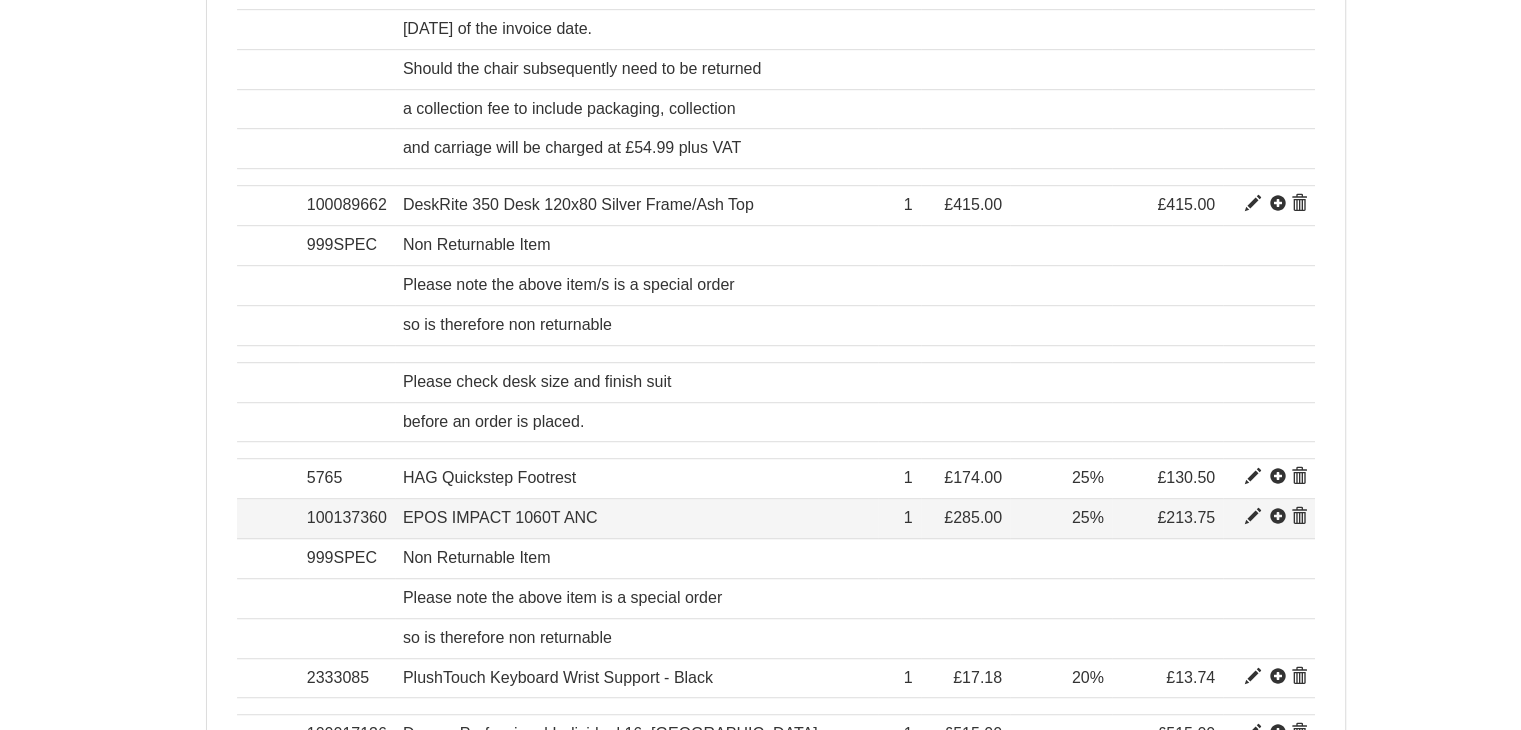 click at bounding box center [1299, 517] 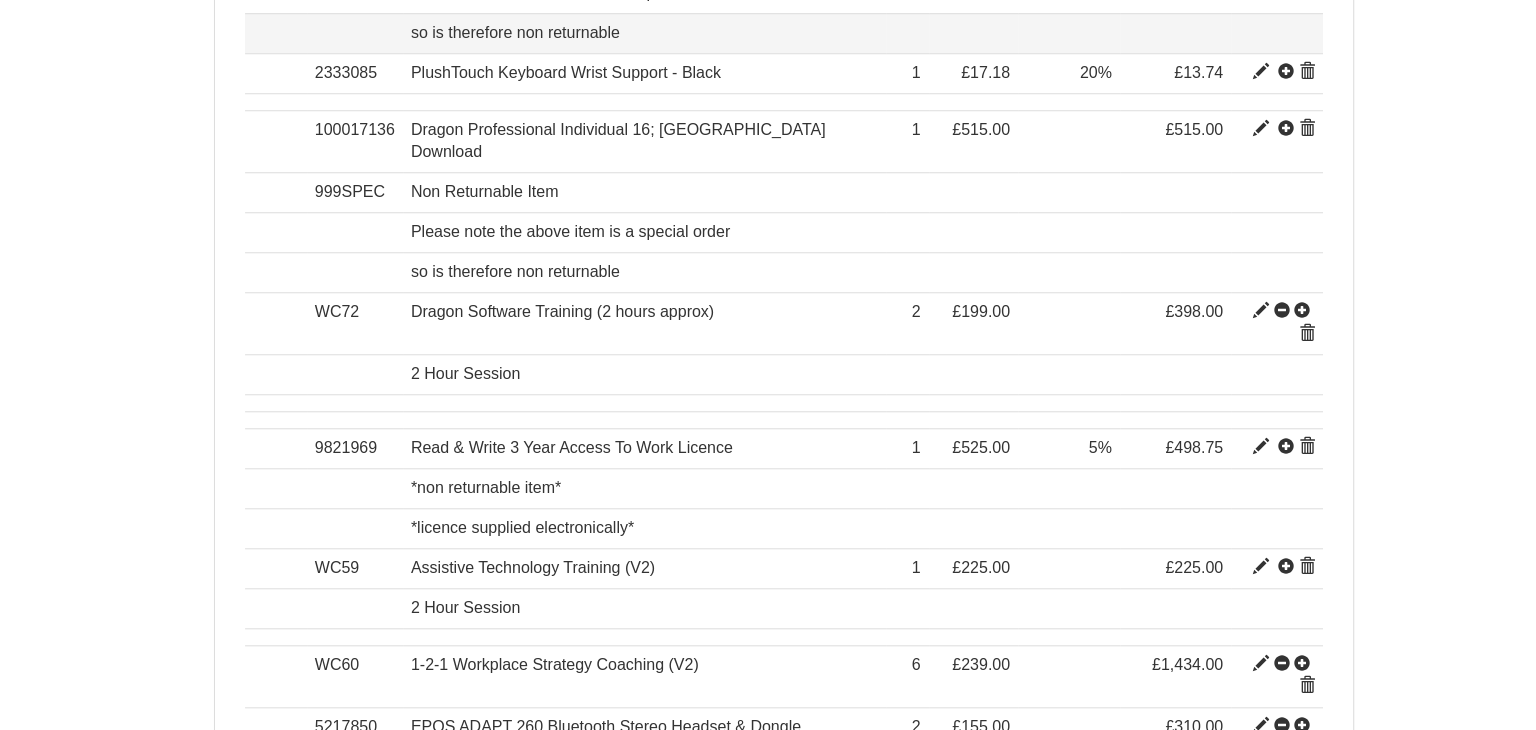 scroll, scrollTop: 1781, scrollLeft: 0, axis: vertical 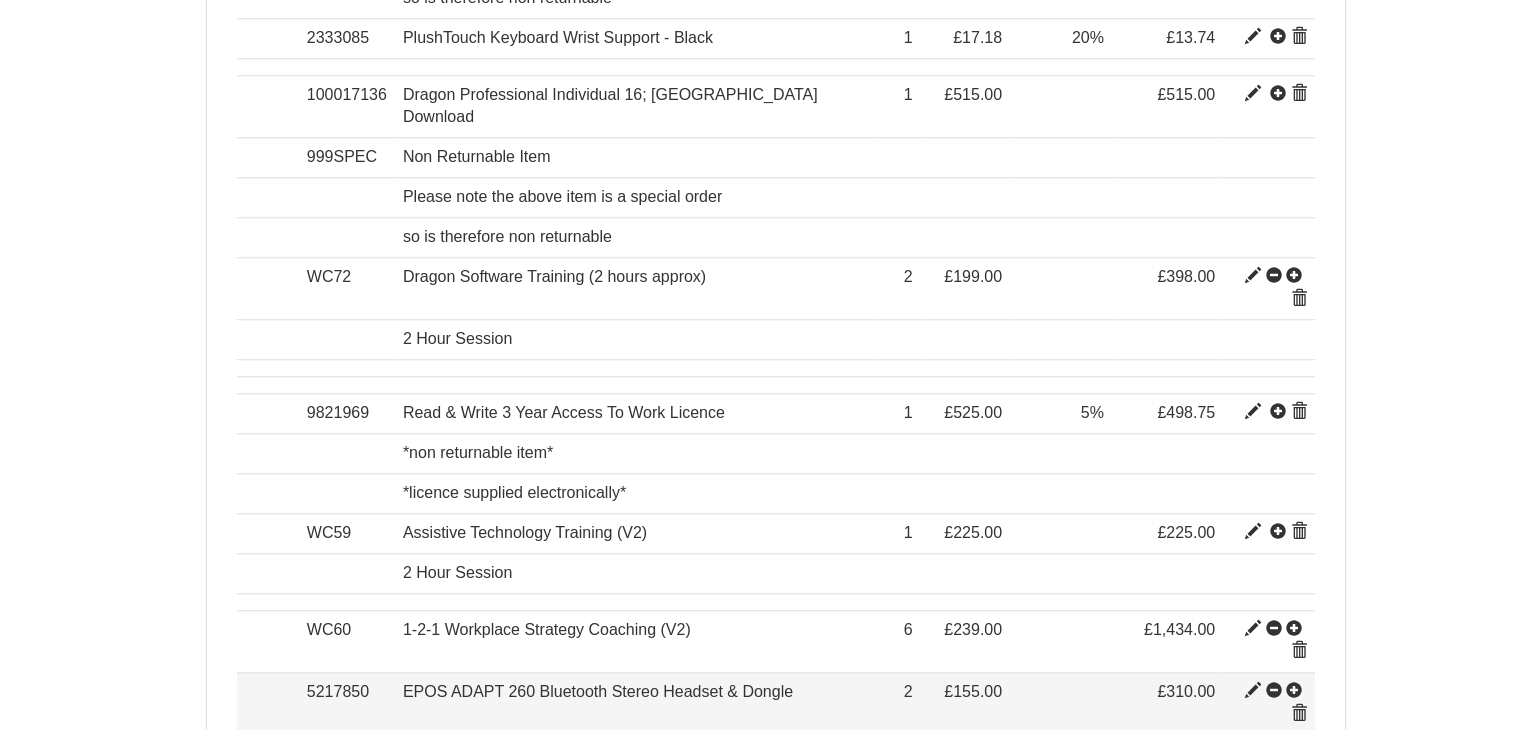 click at bounding box center [1253, 691] 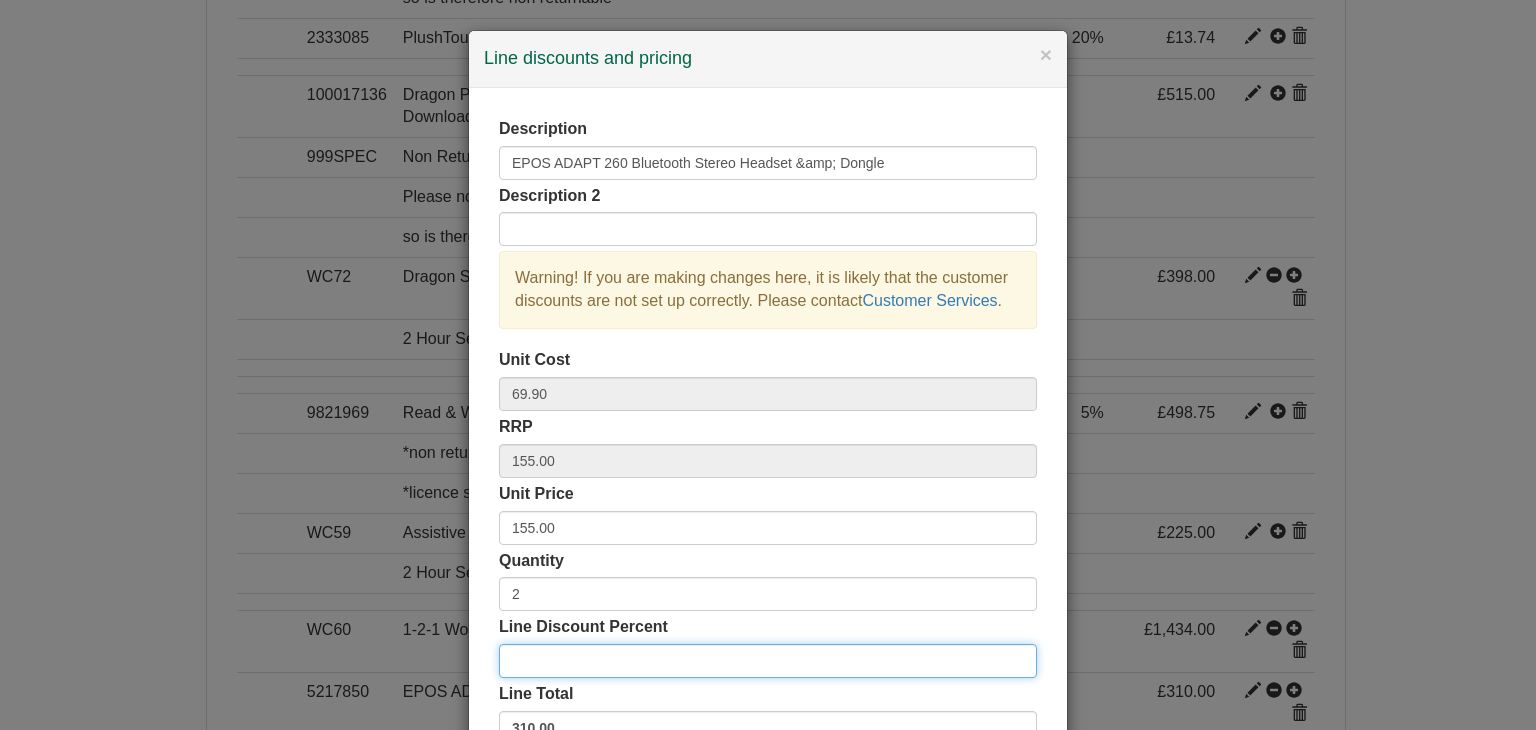 click on "Line Discount Percent" at bounding box center (768, 661) 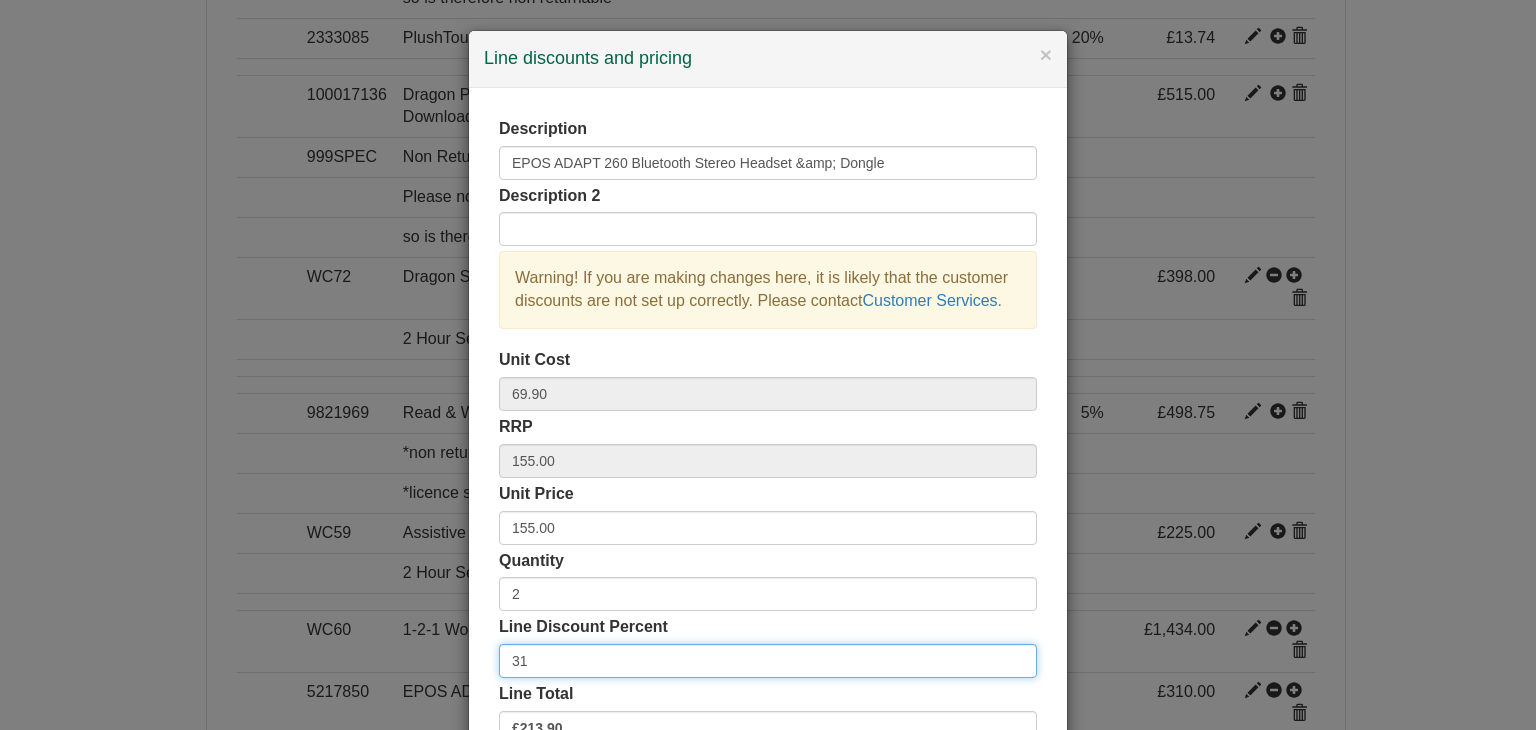 type on "31" 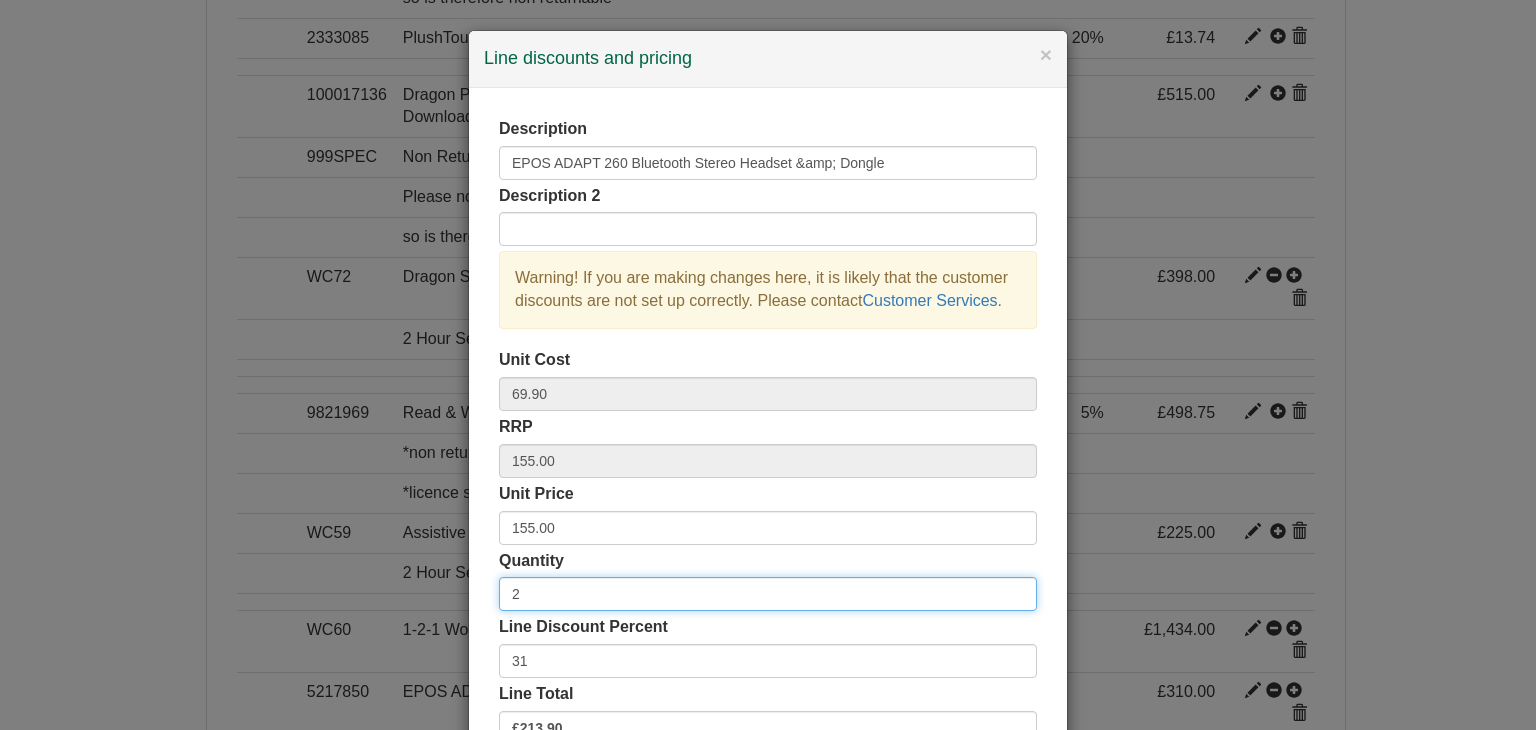 click on "2" at bounding box center (768, 594) 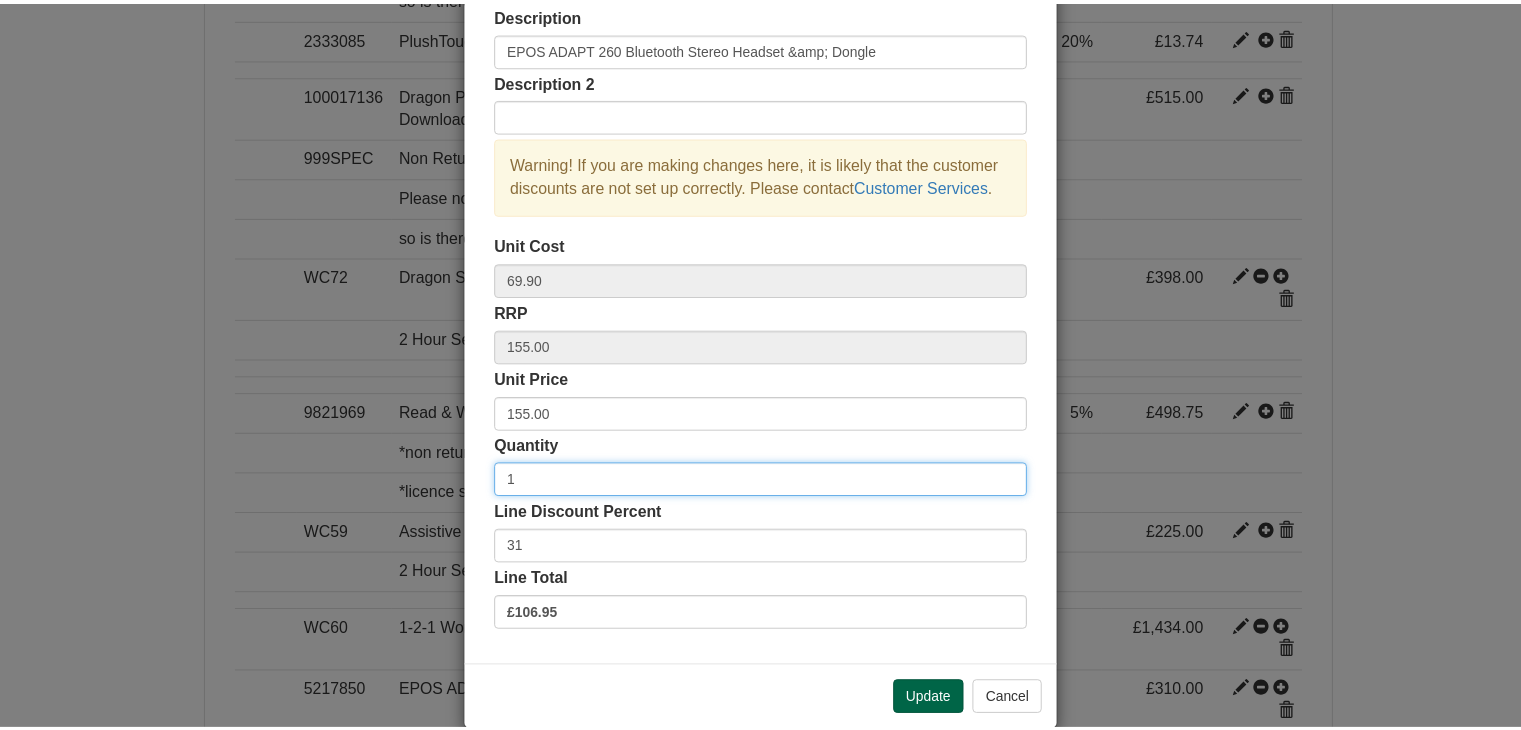 scroll, scrollTop: 144, scrollLeft: 0, axis: vertical 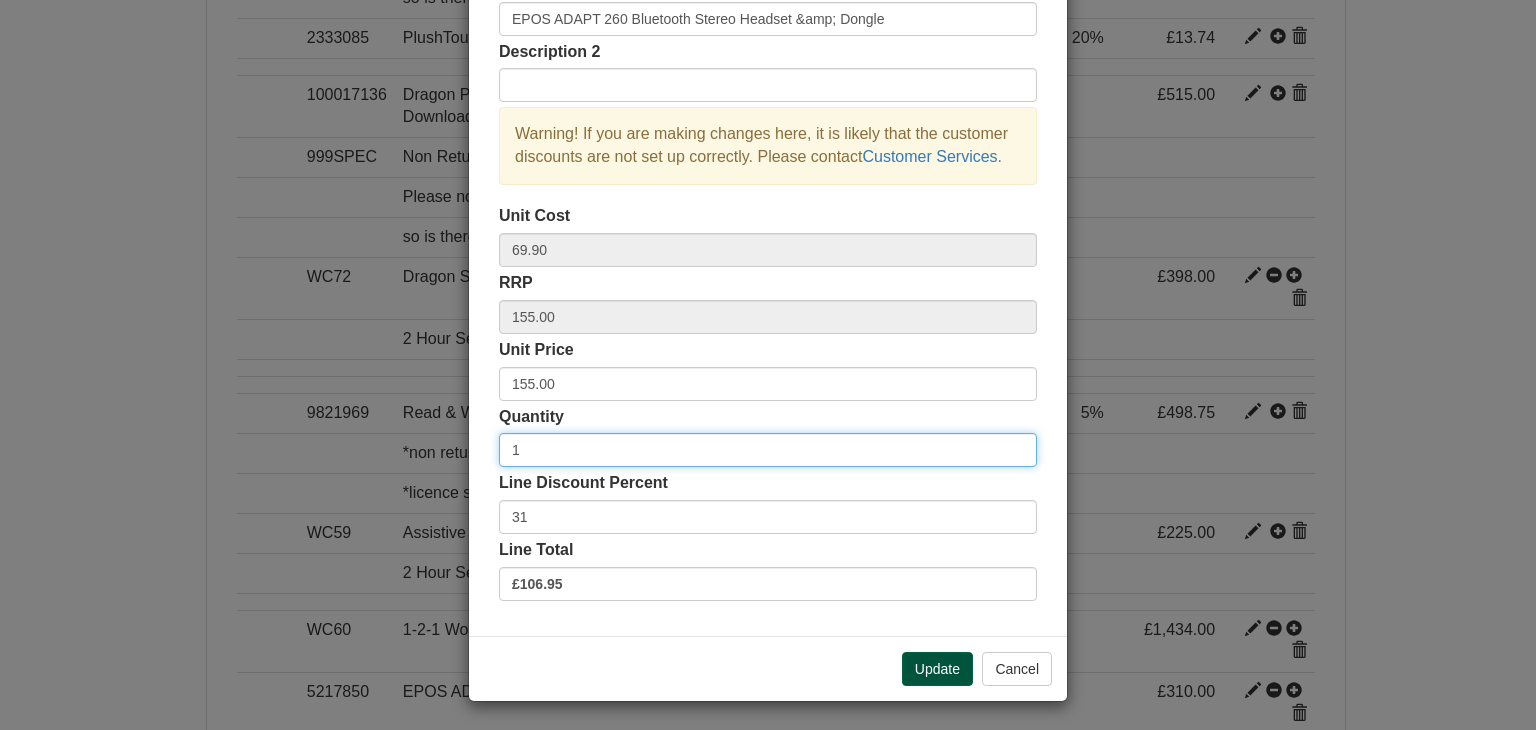 type on "1" 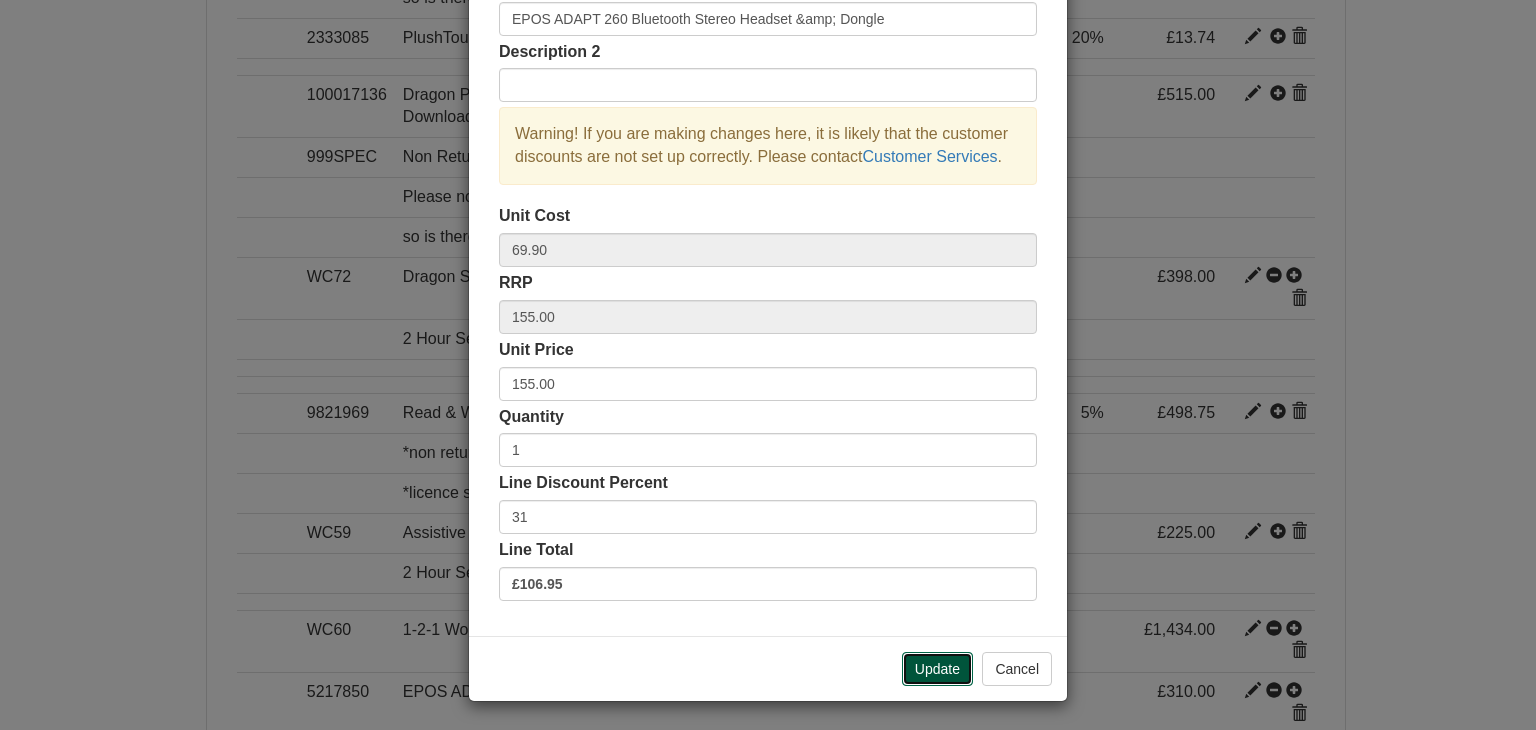 click on "Update" at bounding box center (937, 669) 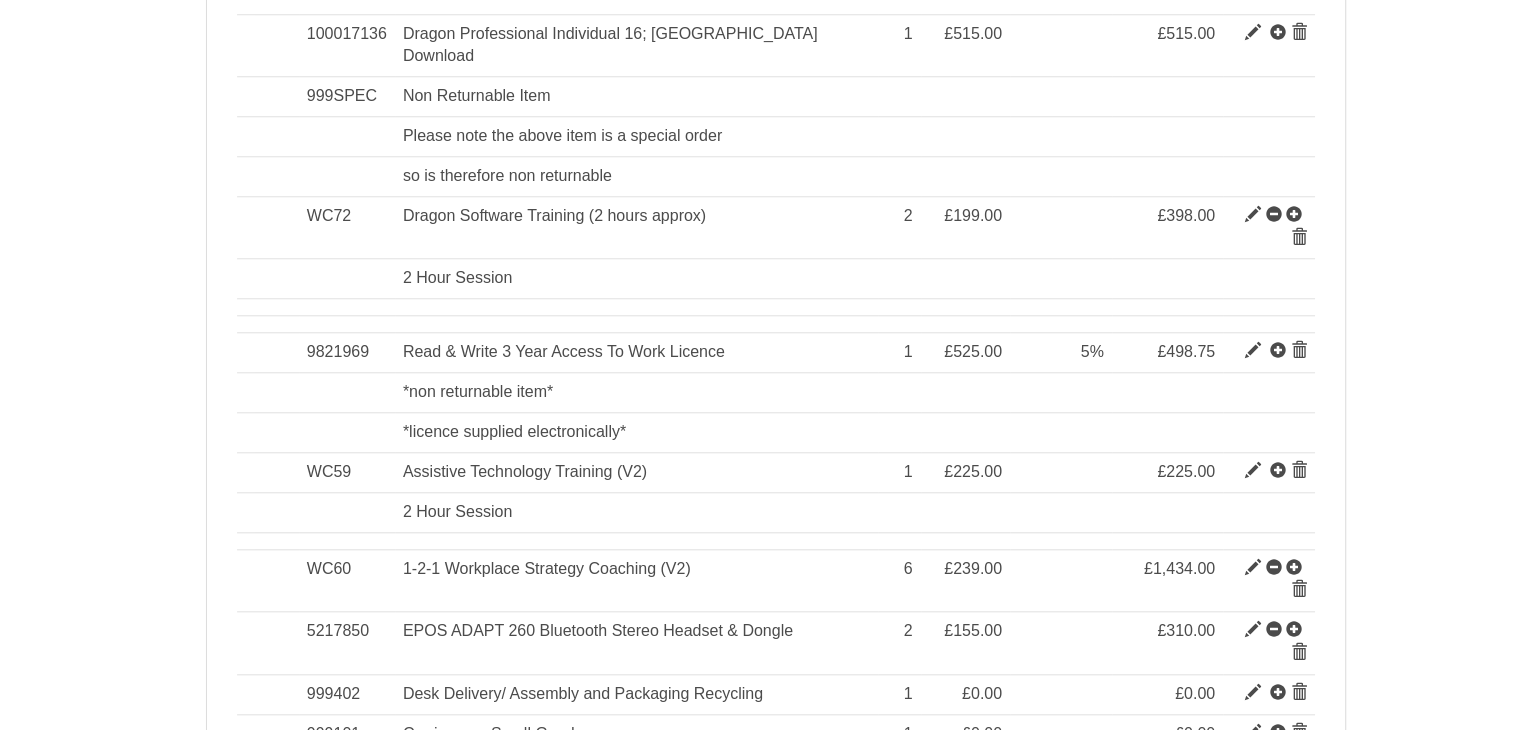 scroll, scrollTop: 1905, scrollLeft: 0, axis: vertical 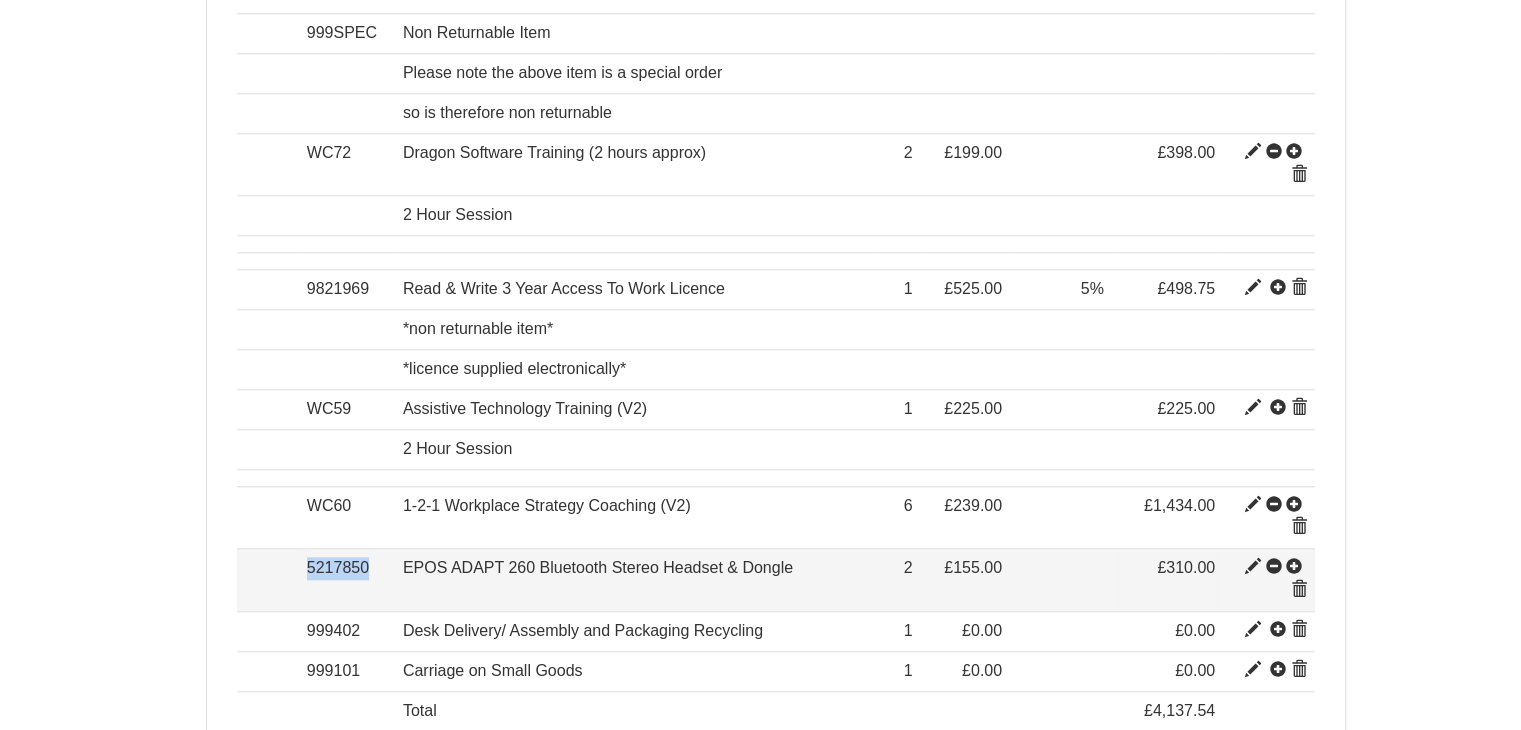 drag, startPoint x: 384, startPoint y: 471, endPoint x: 284, endPoint y: 471, distance: 100 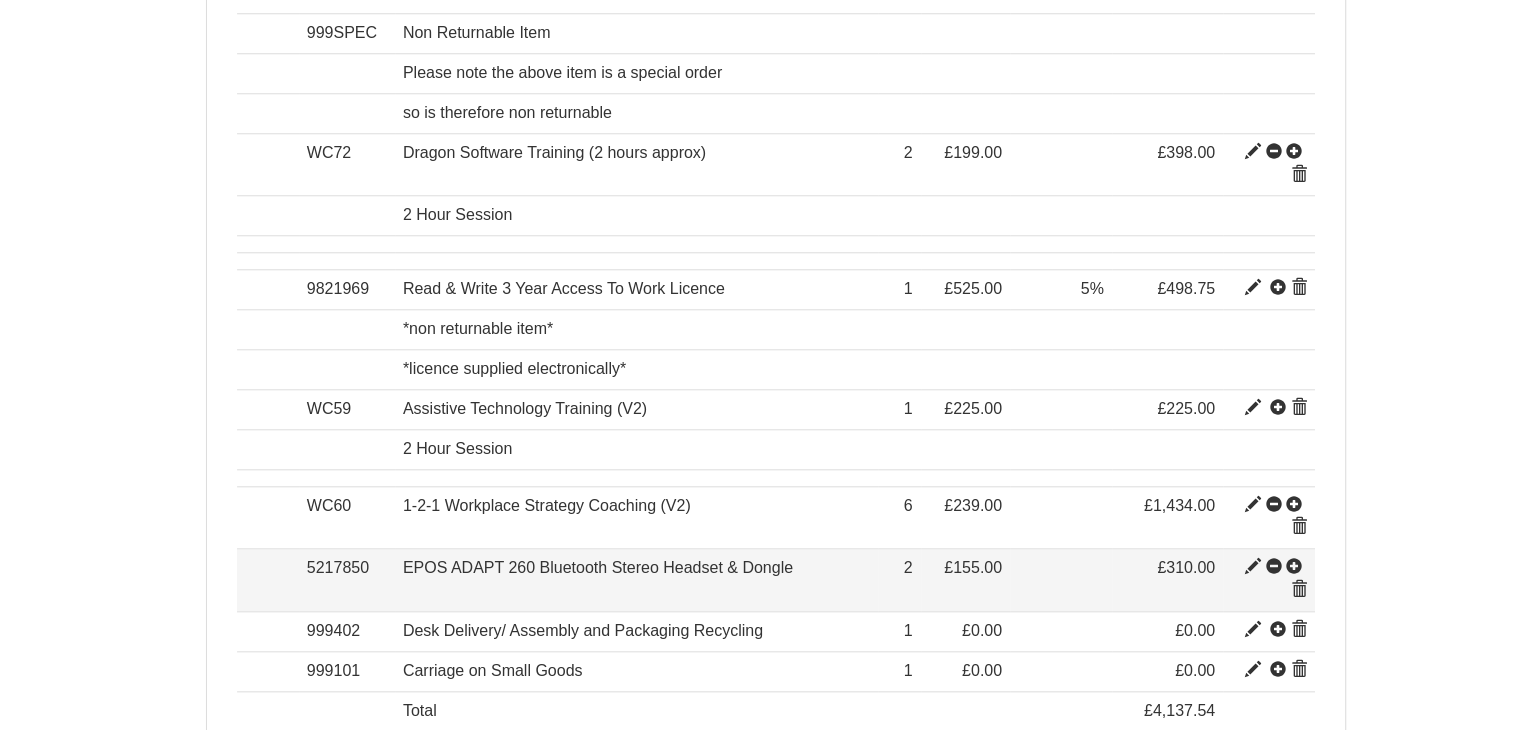 click at bounding box center [1299, 590] 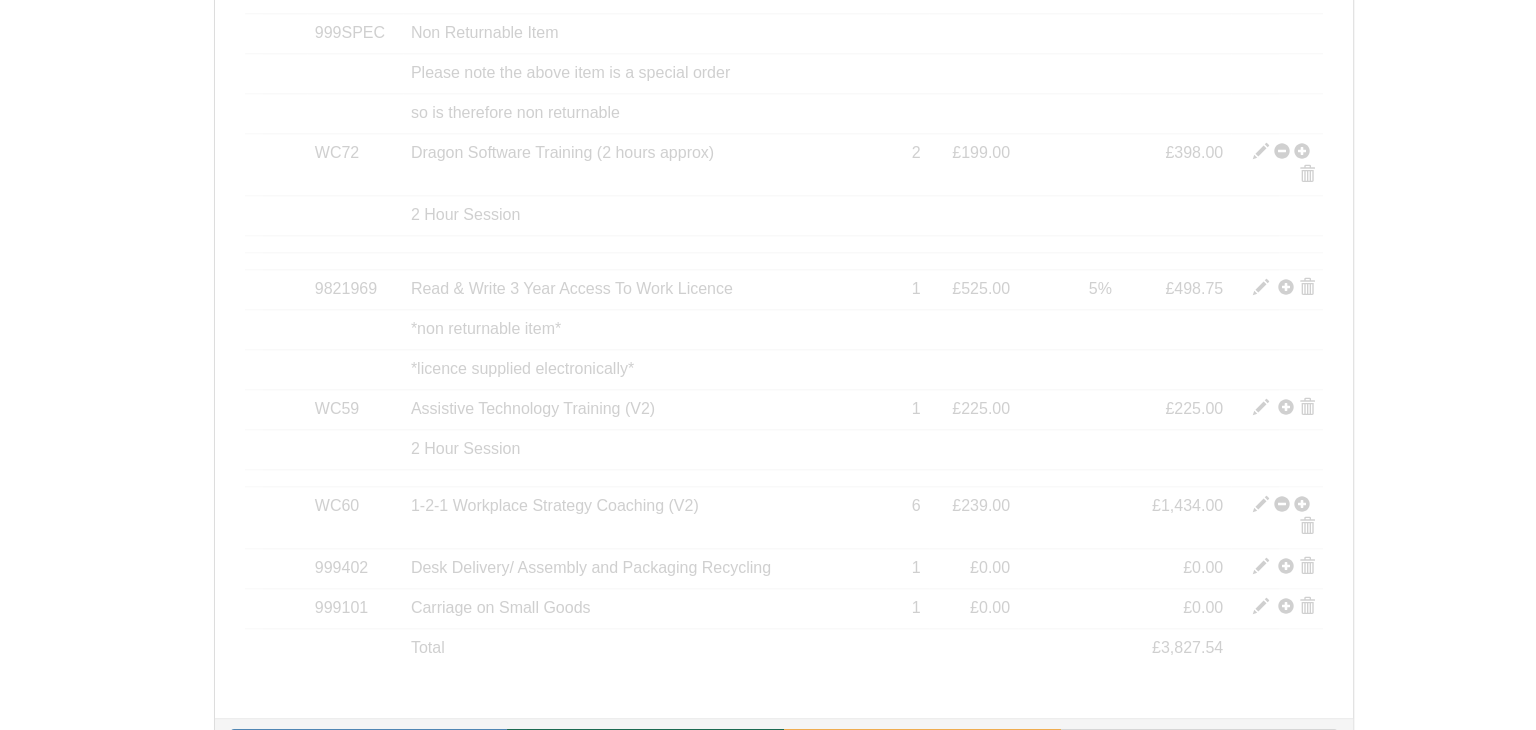 scroll, scrollTop: 1866, scrollLeft: 0, axis: vertical 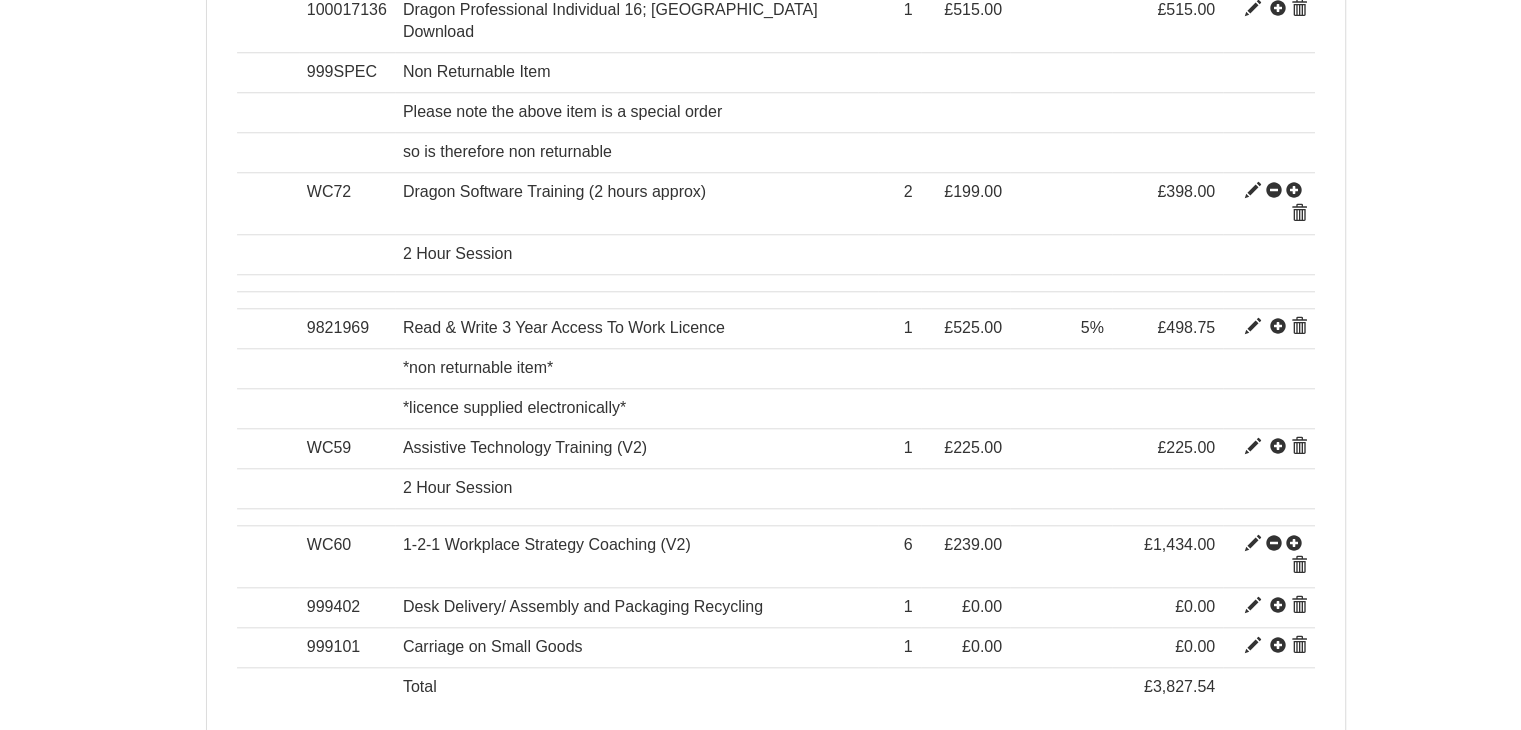 click on "Add item" at bounding box center [360, 785] 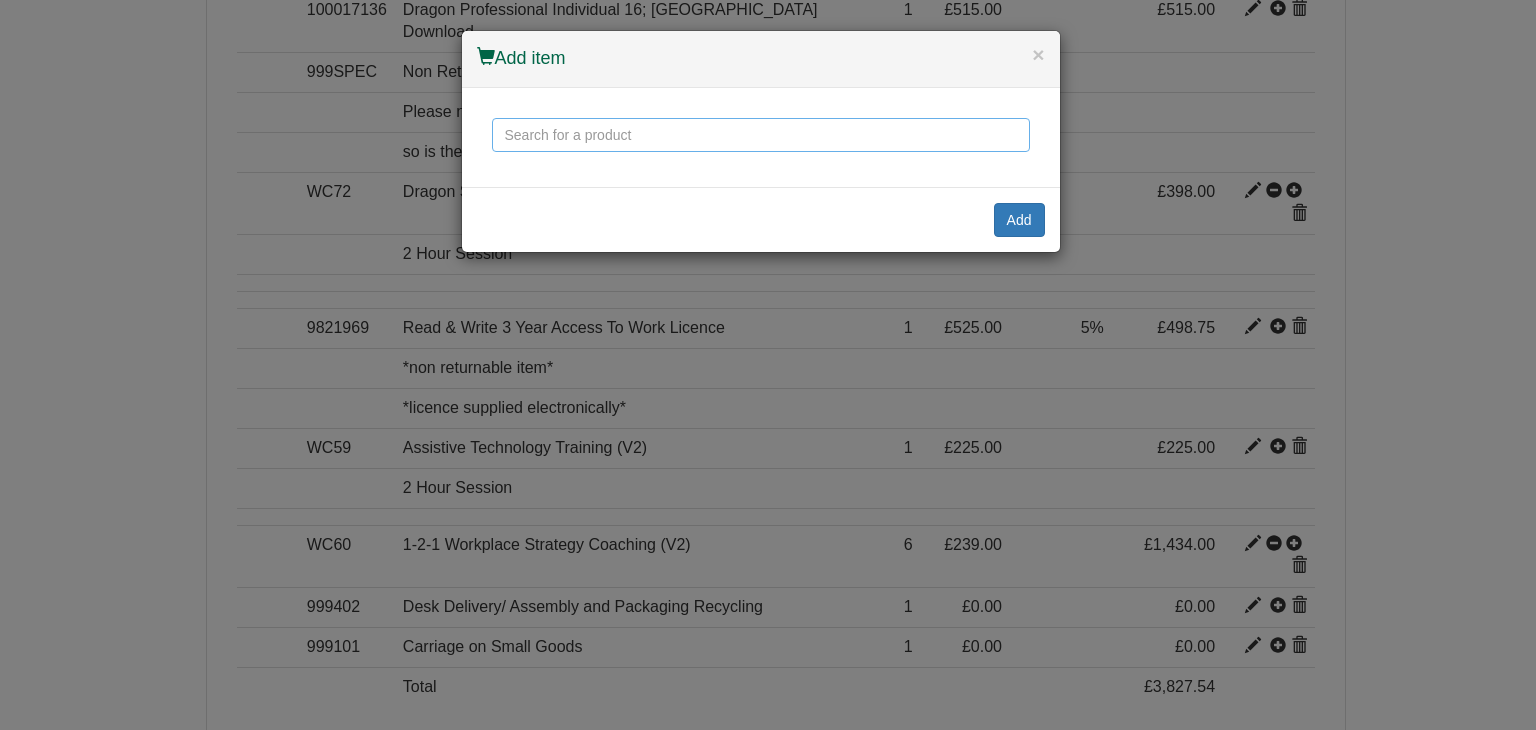 click at bounding box center (761, 135) 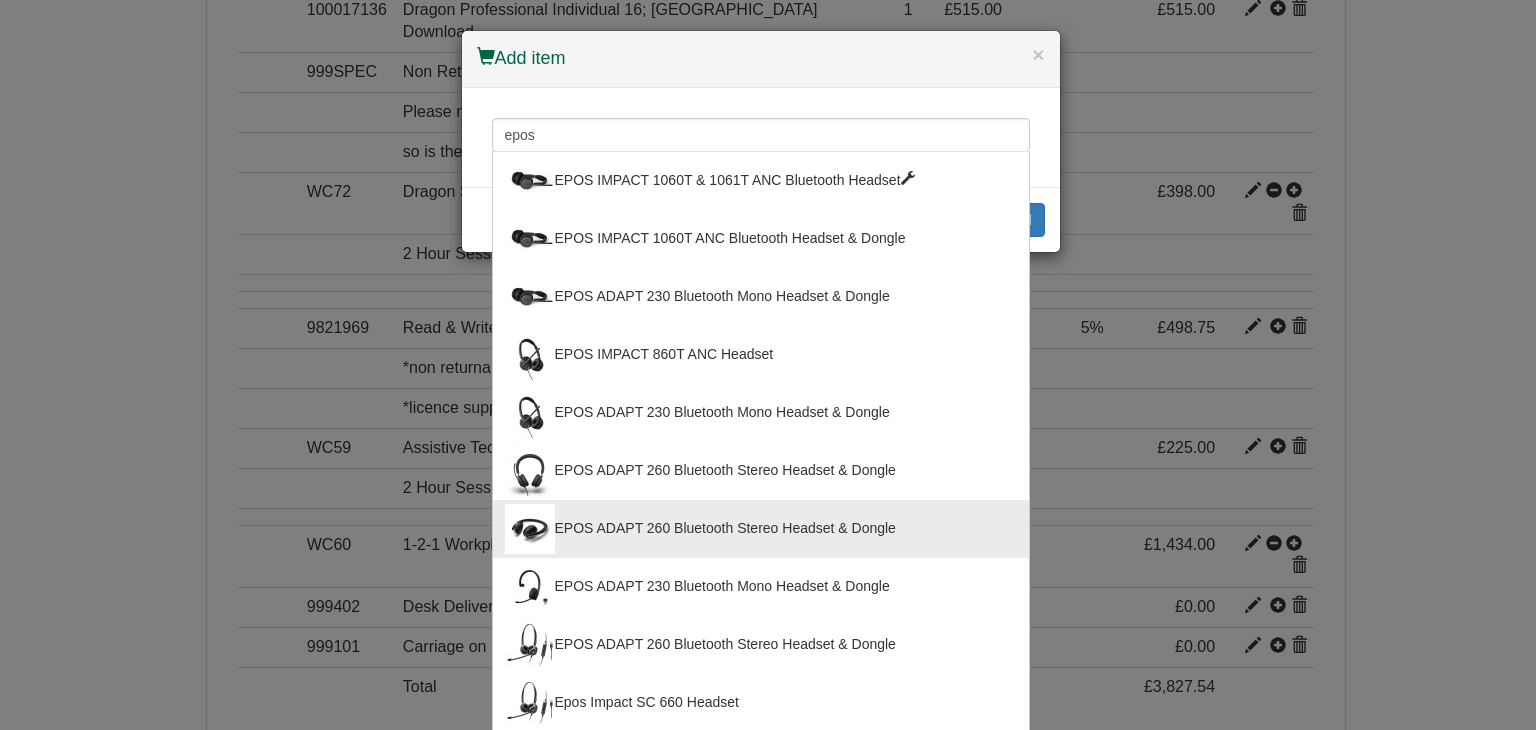 click on "EPOS ADAPT 260 Bluetooth Stereo Headset & Dongle" at bounding box center [761, 529] 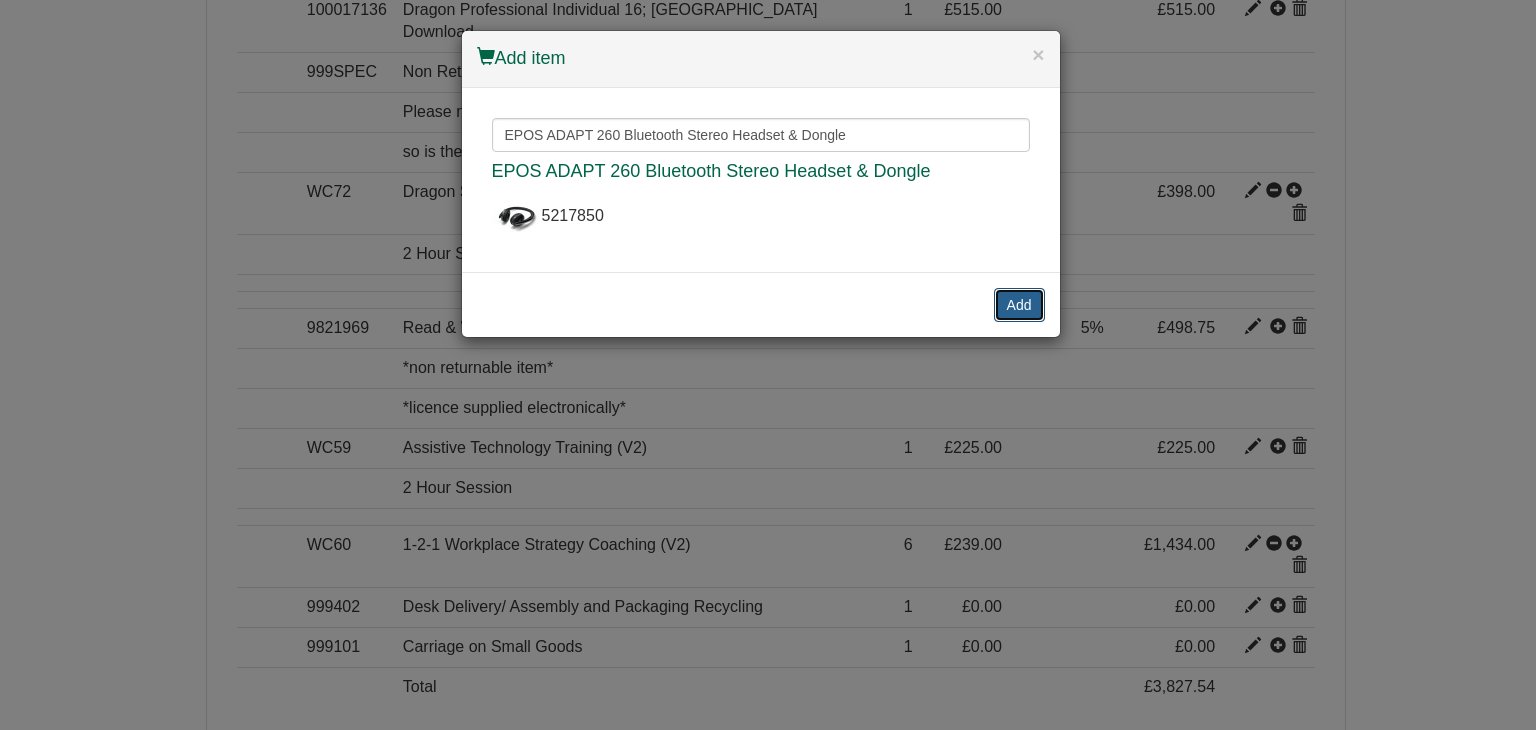 click on "Add" at bounding box center (1019, 305) 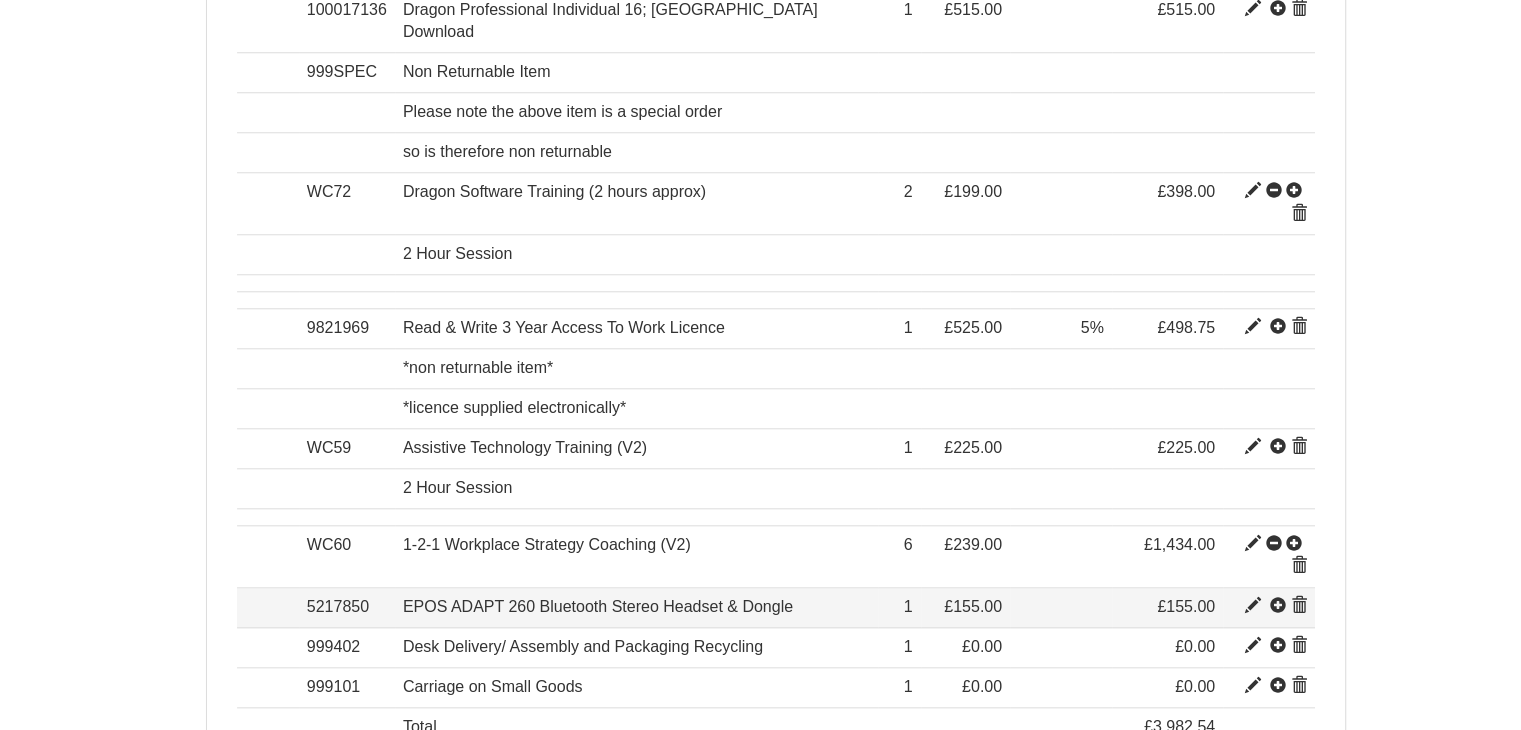 click at bounding box center [1253, 606] 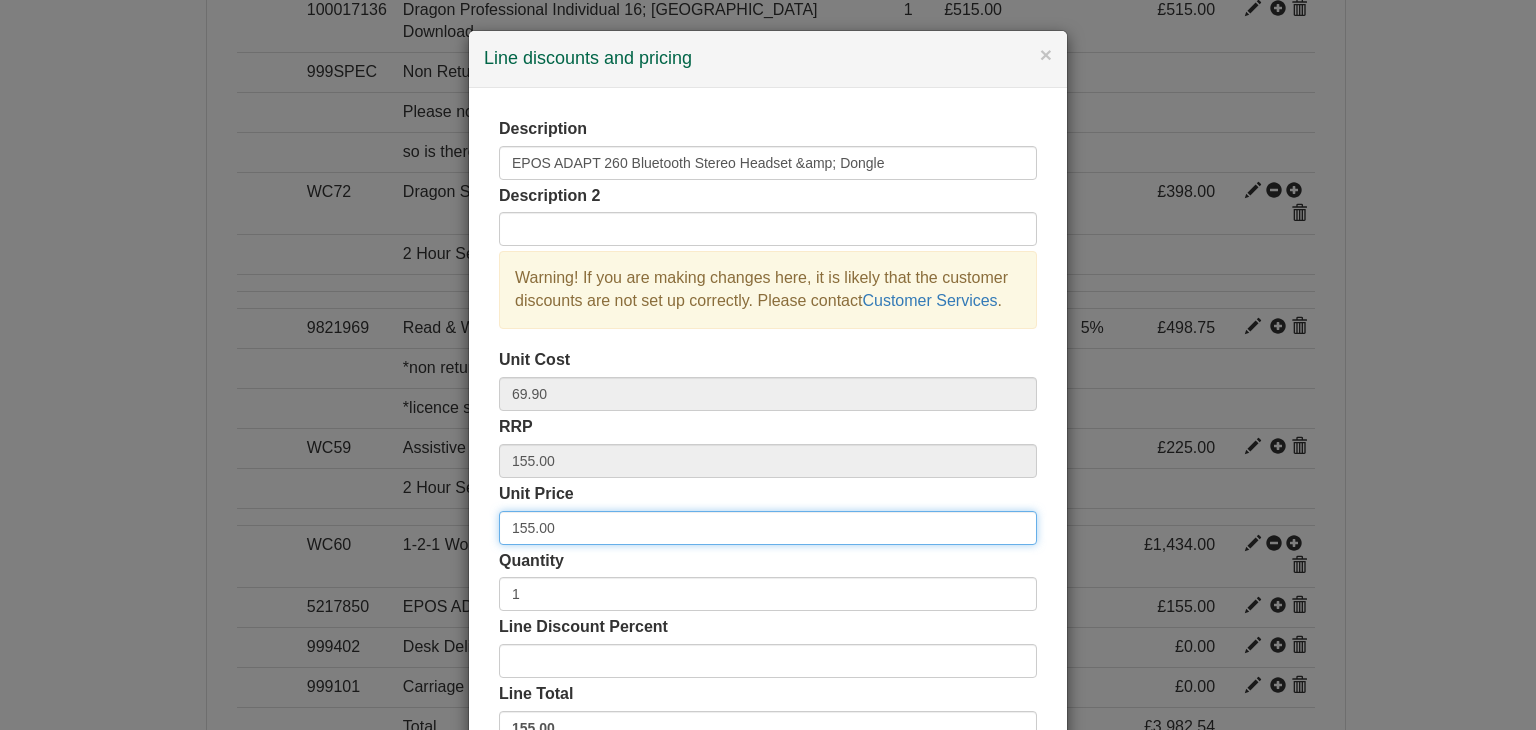 drag, startPoint x: 552, startPoint y: 527, endPoint x: 420, endPoint y: 519, distance: 132.2422 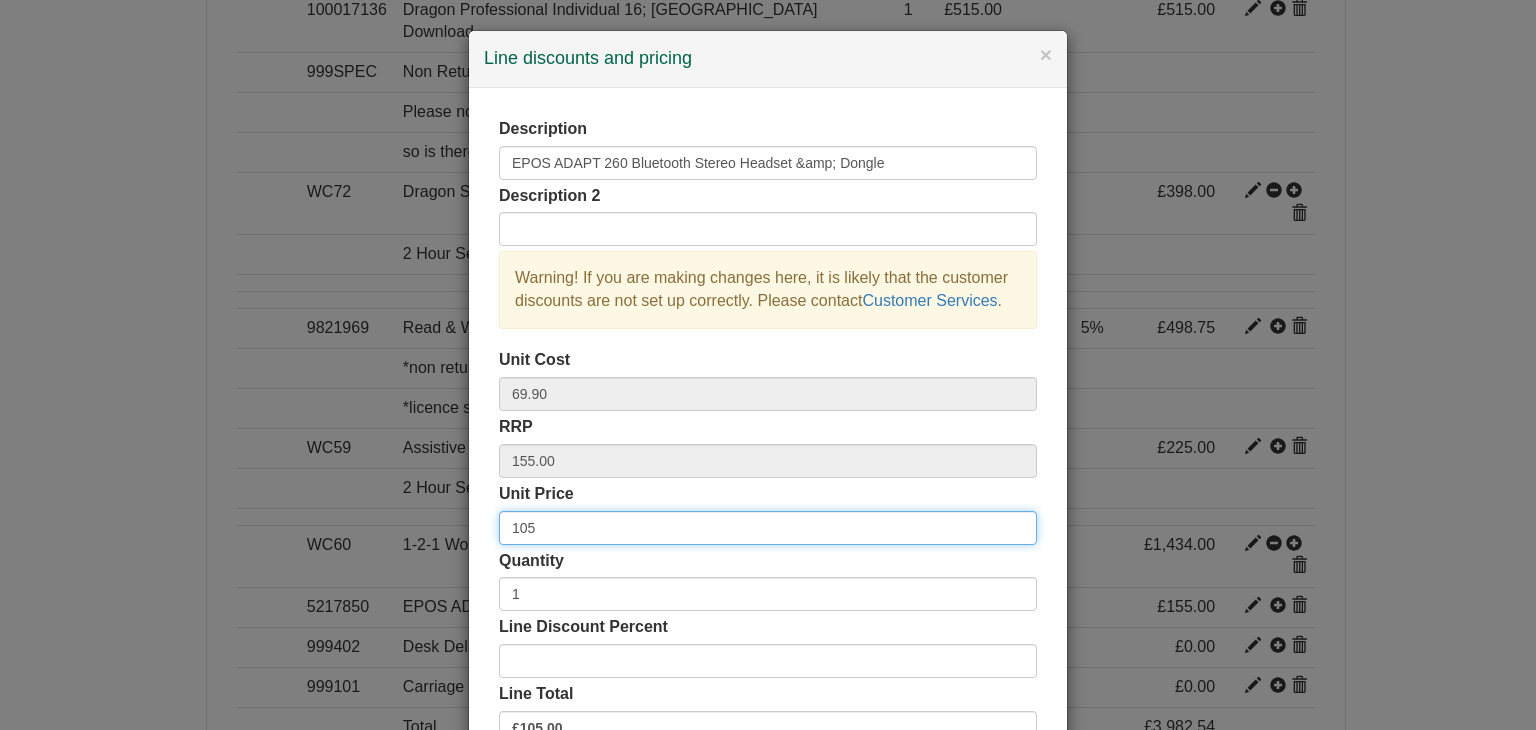 drag, startPoint x: 526, startPoint y: 525, endPoint x: 435, endPoint y: 526, distance: 91.00549 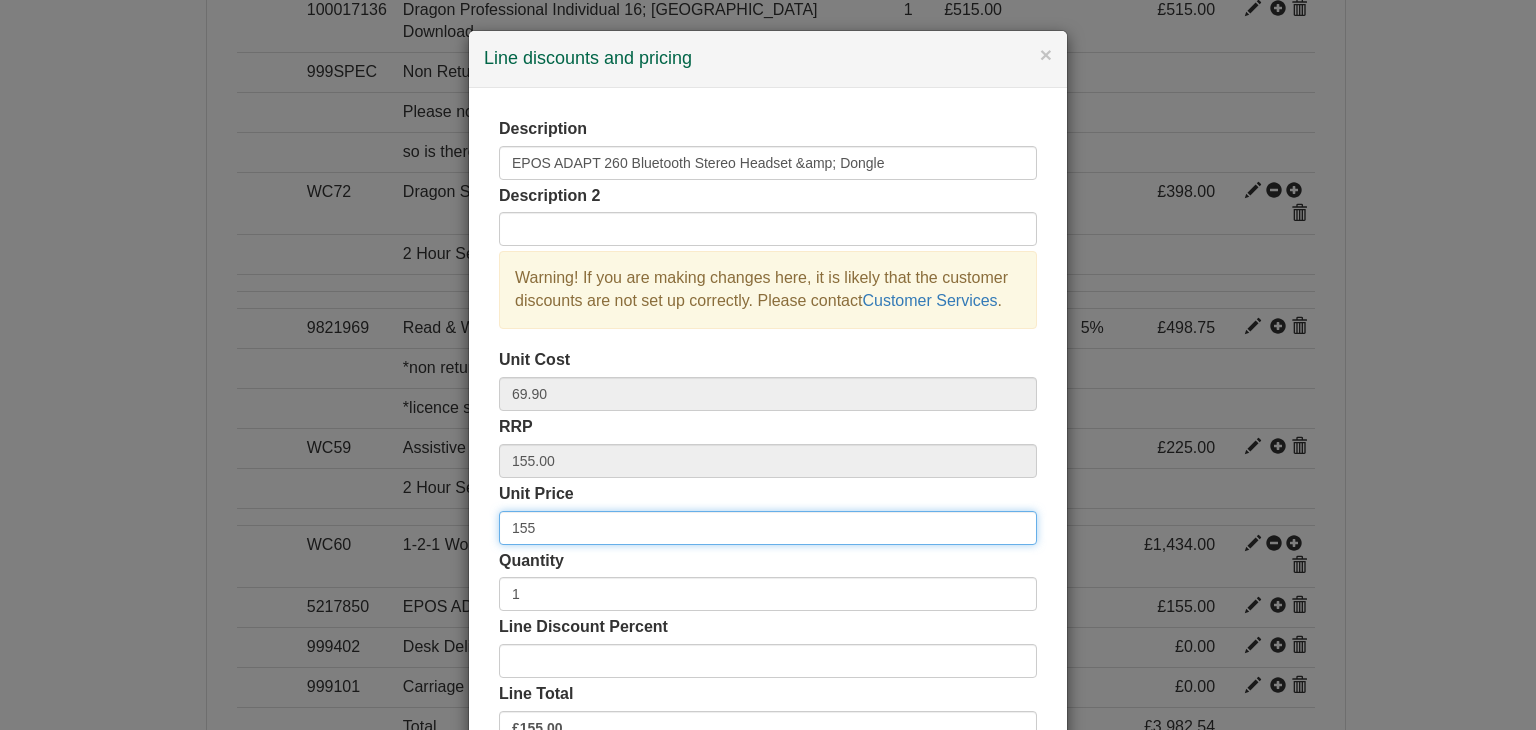 type on "155" 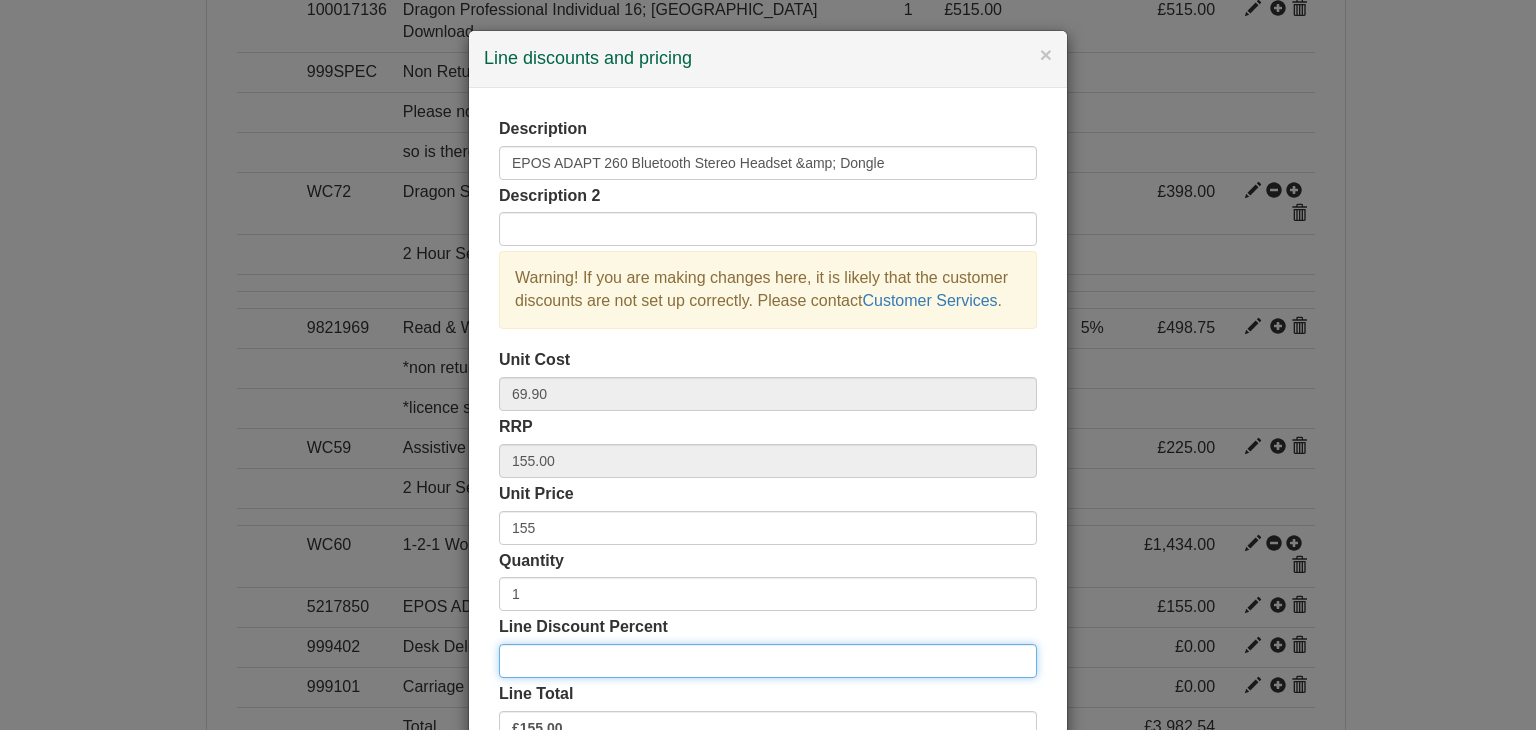 click on "Line Discount Percent" at bounding box center (768, 661) 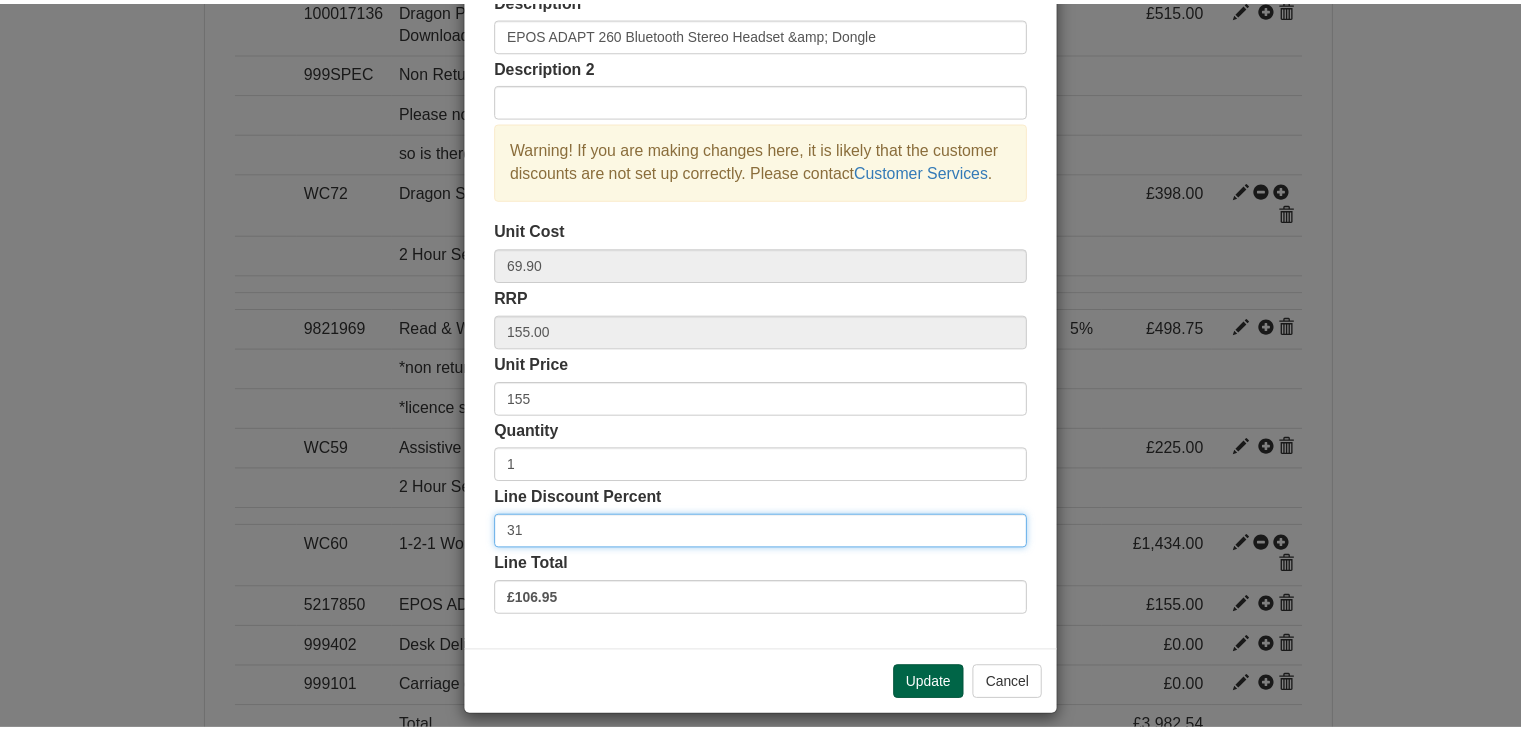 scroll, scrollTop: 144, scrollLeft: 0, axis: vertical 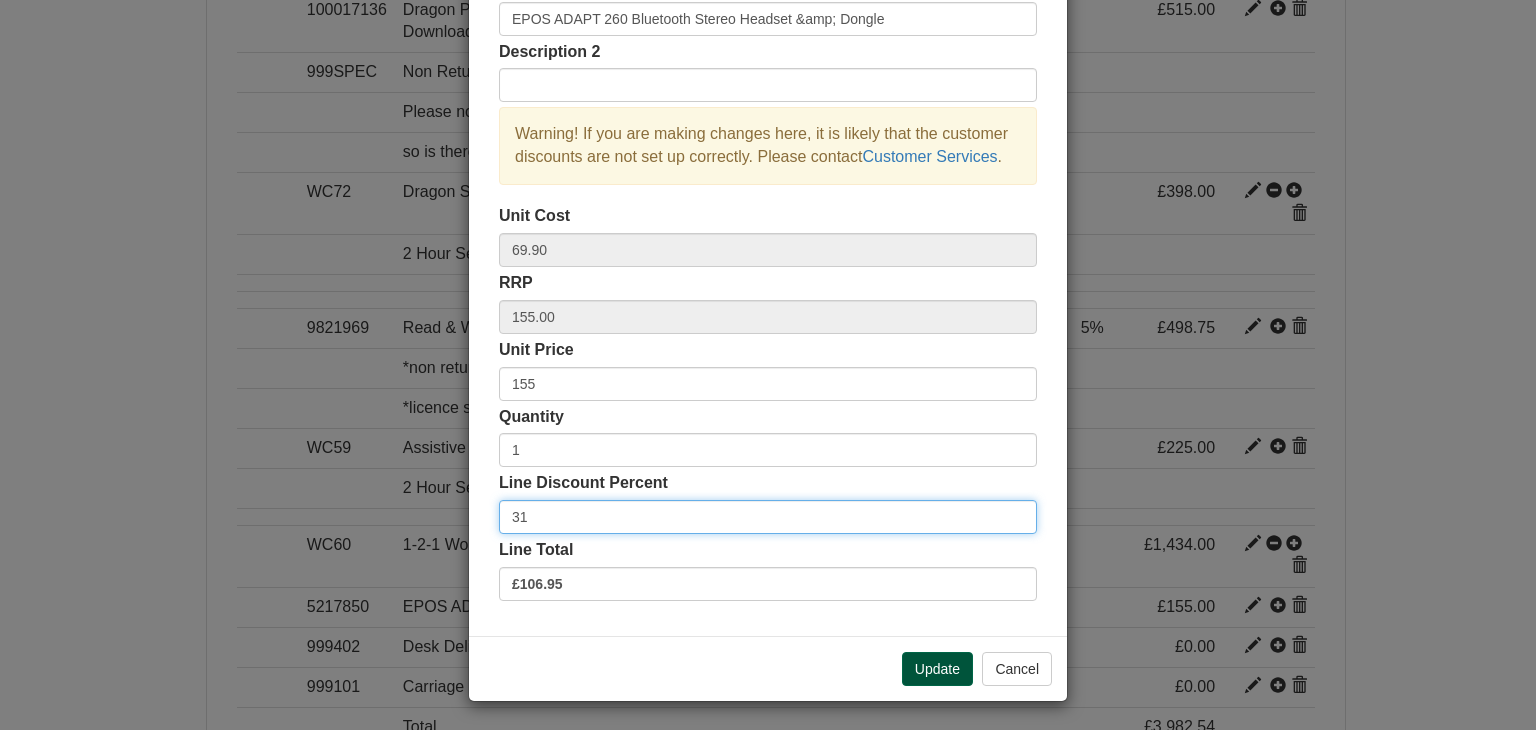 type on "31" 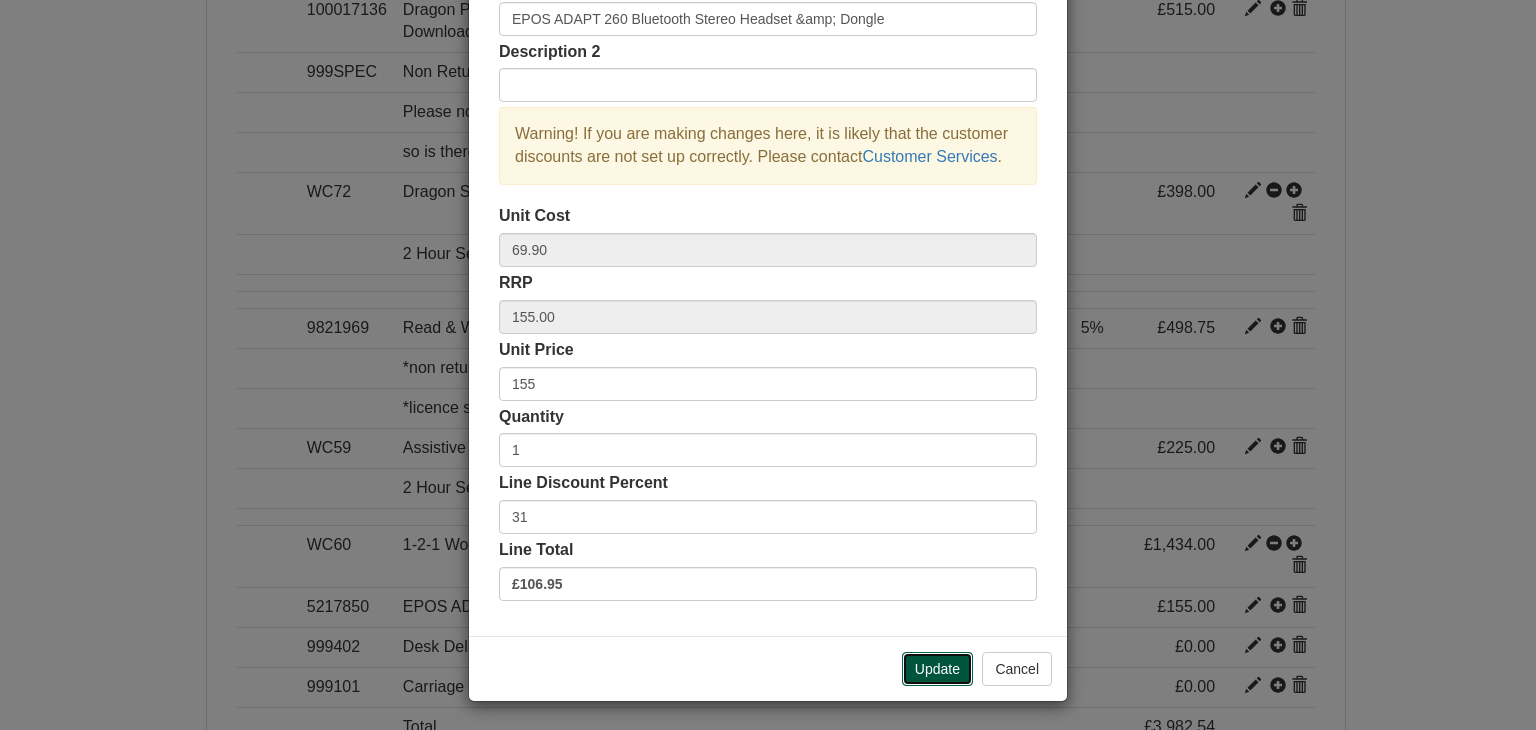 click on "Update" at bounding box center (937, 669) 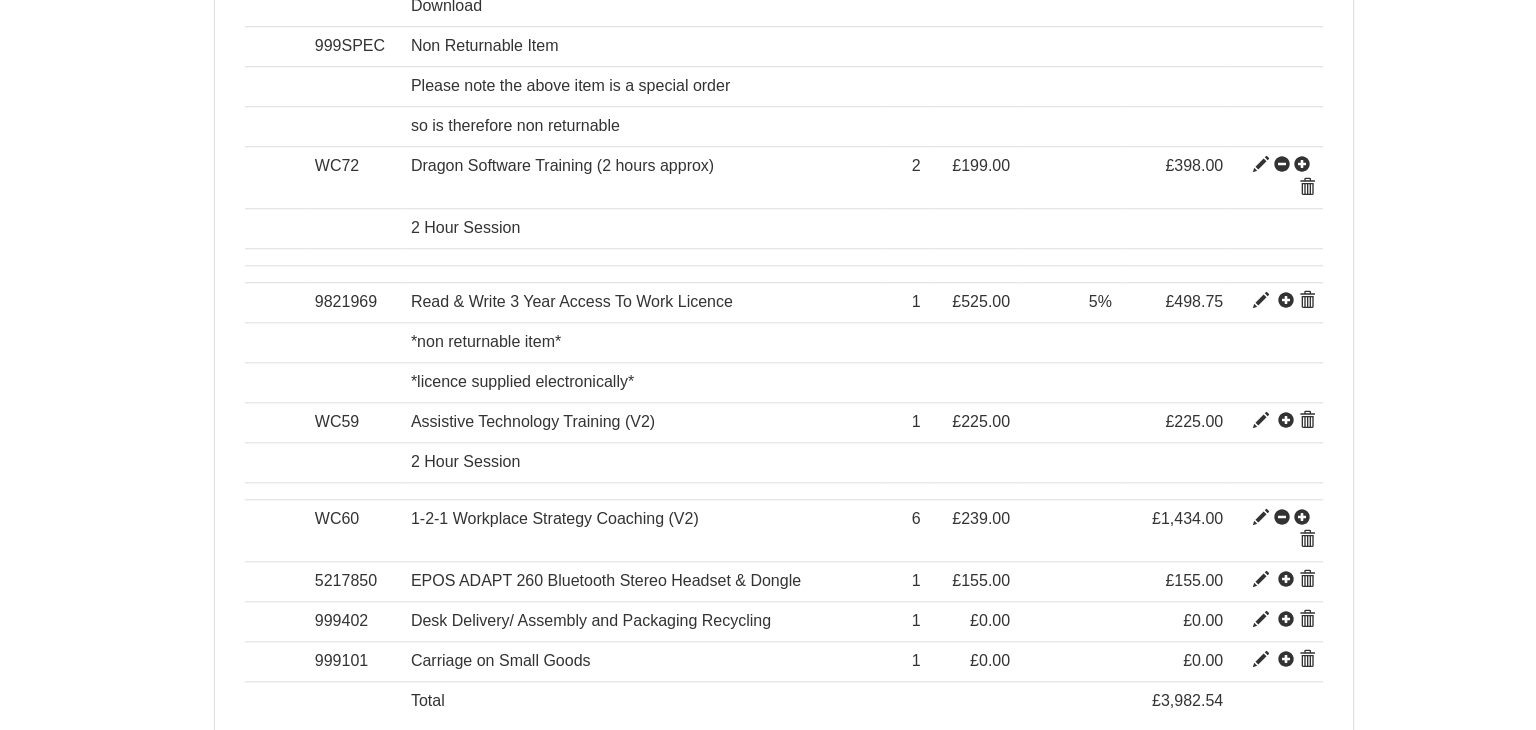 scroll, scrollTop: 1905, scrollLeft: 0, axis: vertical 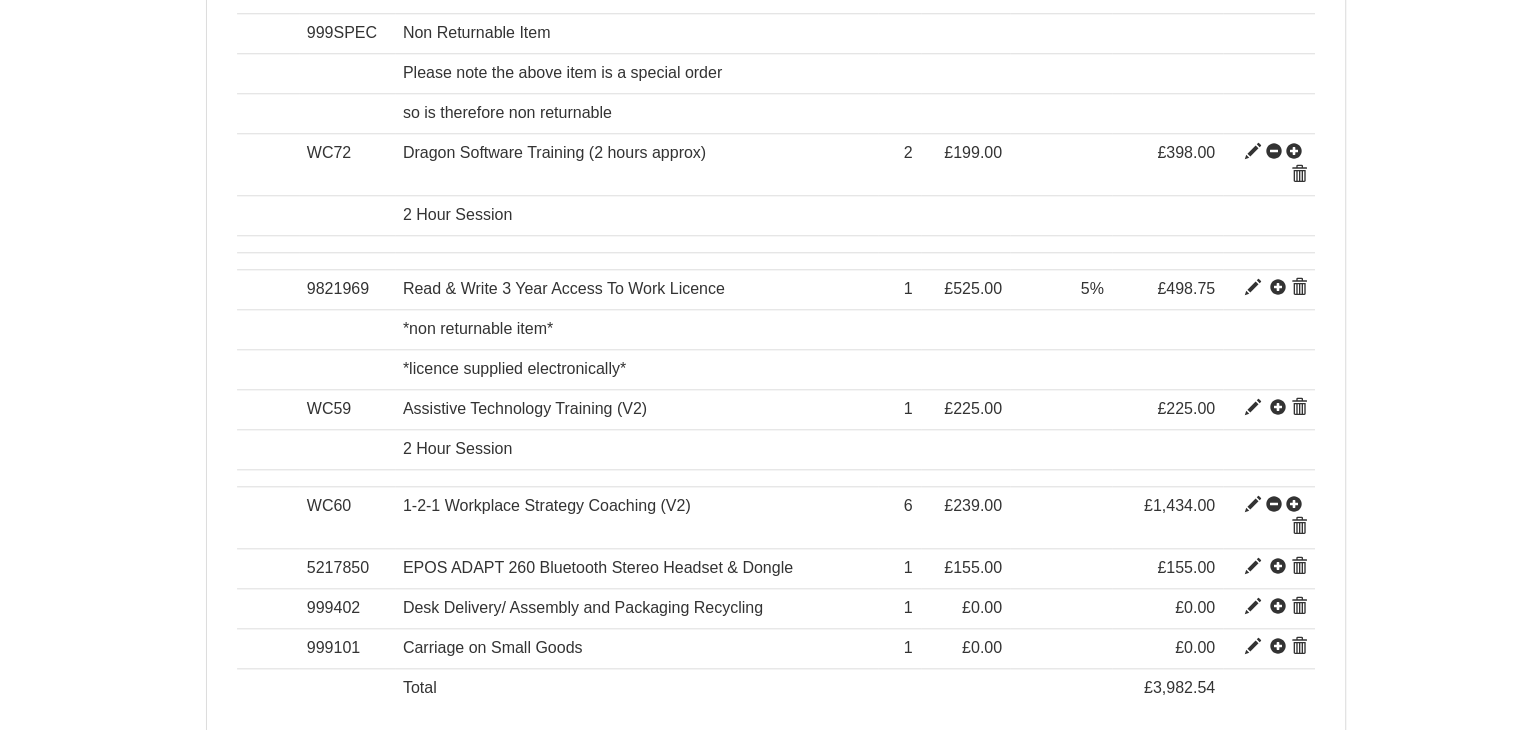 click on "Add item" at bounding box center (360, 786) 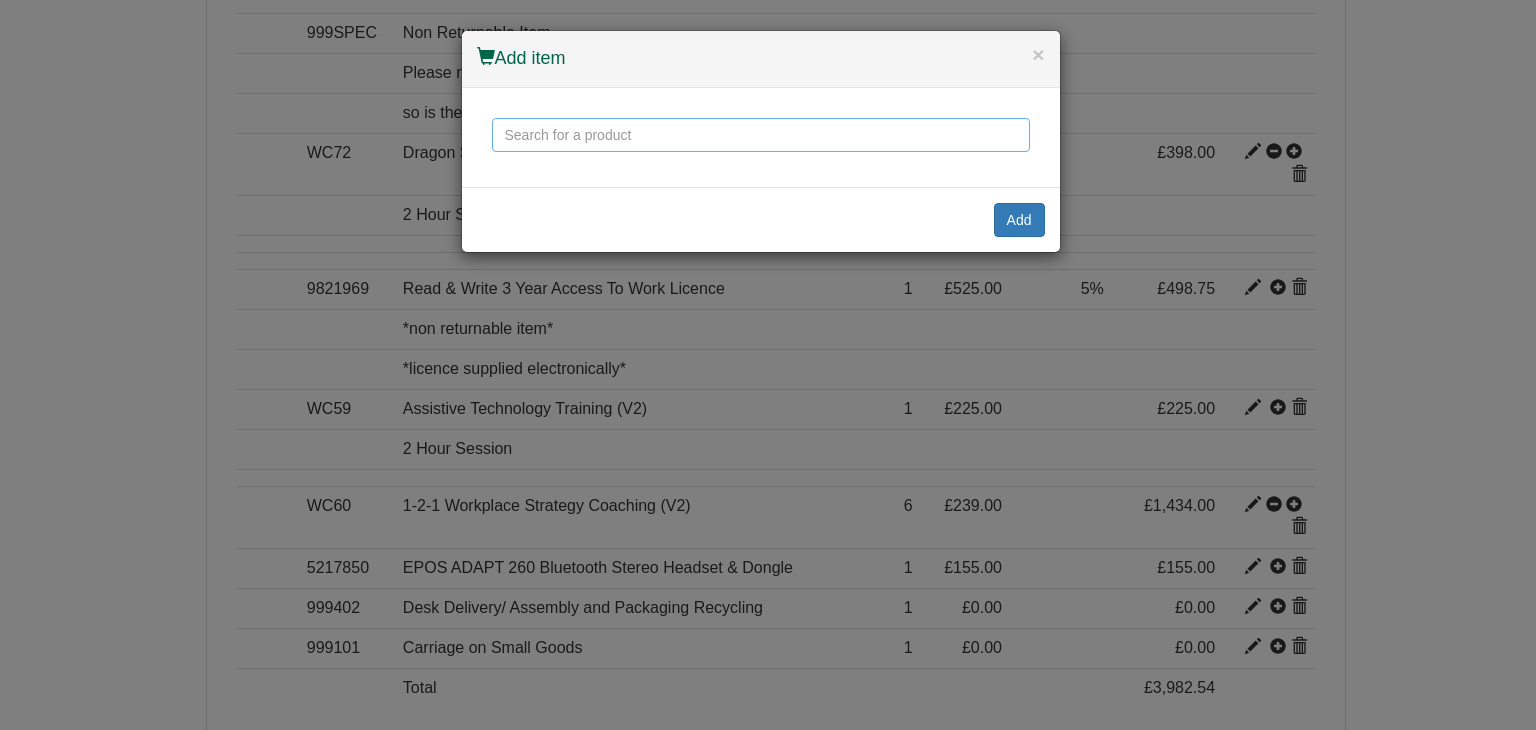 click at bounding box center [761, 135] 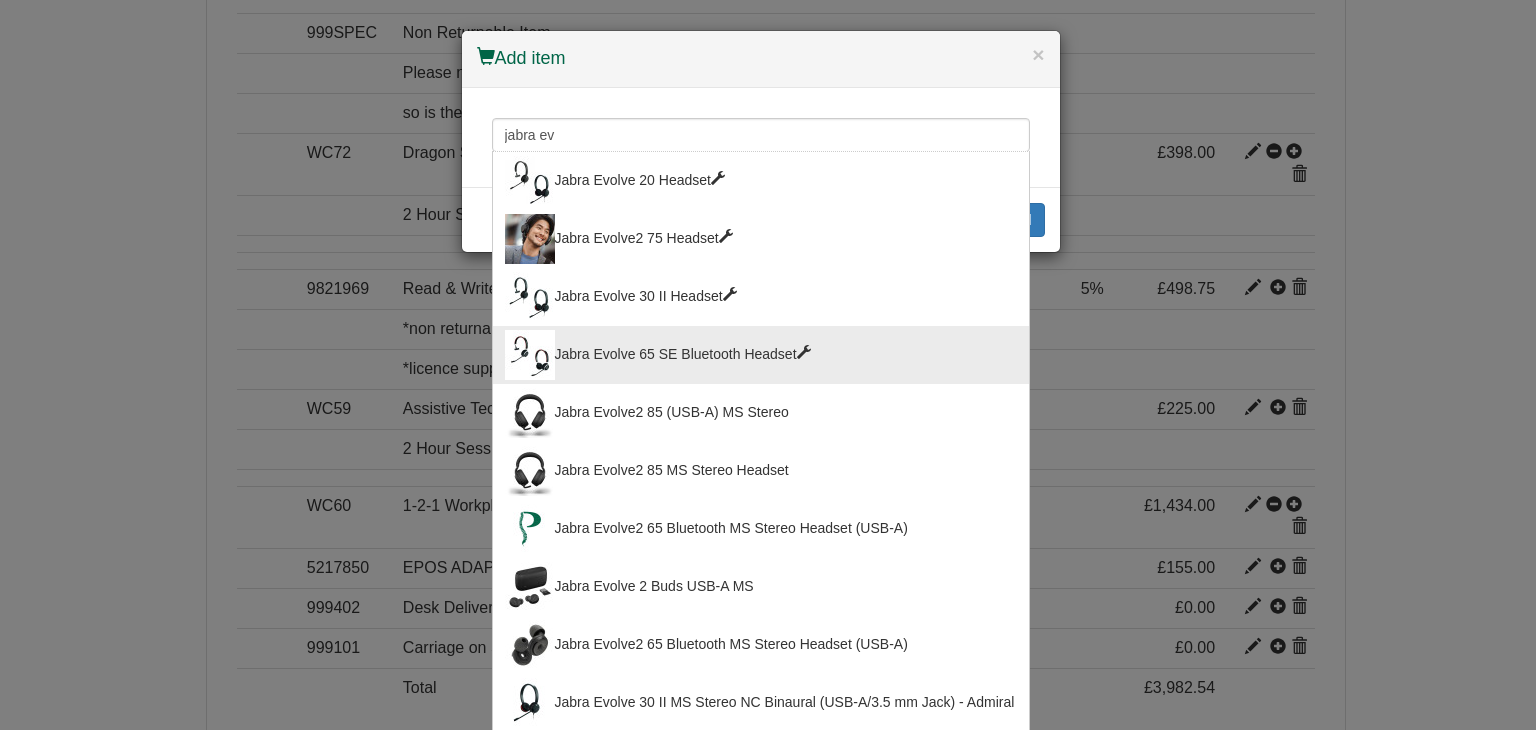click on "Jabra Evolve 65 SE Bluetooth Headset" at bounding box center (761, 355) 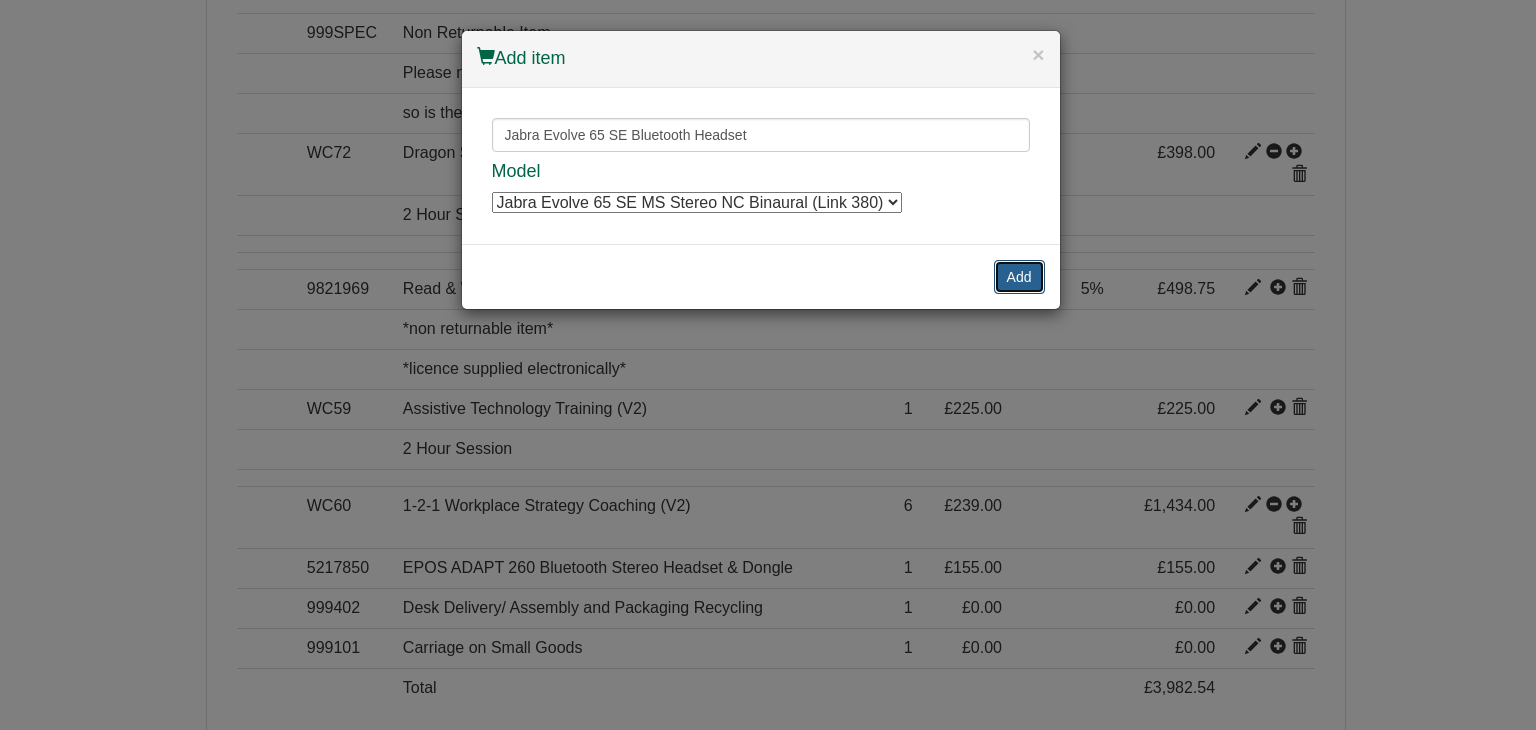 click on "Add" at bounding box center [1019, 277] 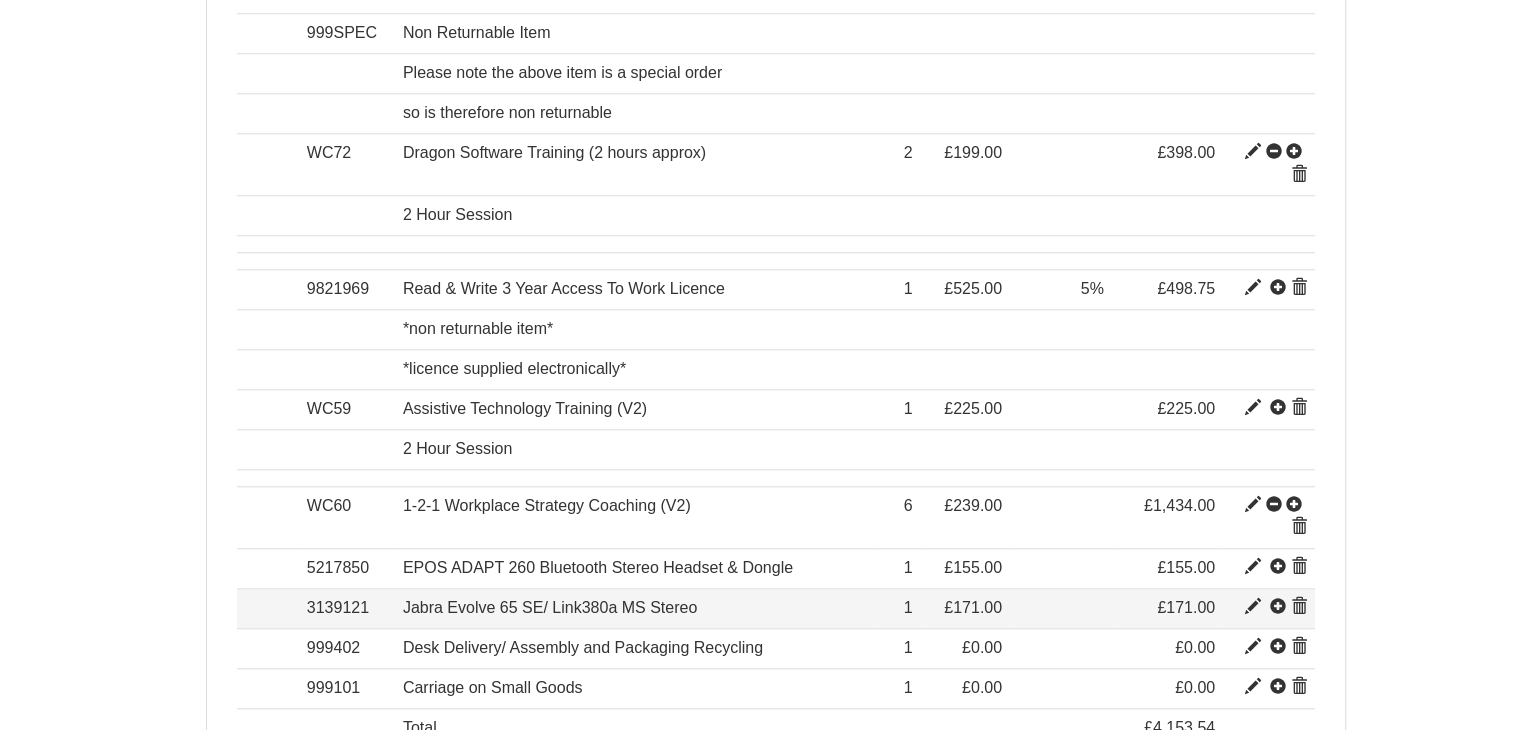 click at bounding box center [1253, 607] 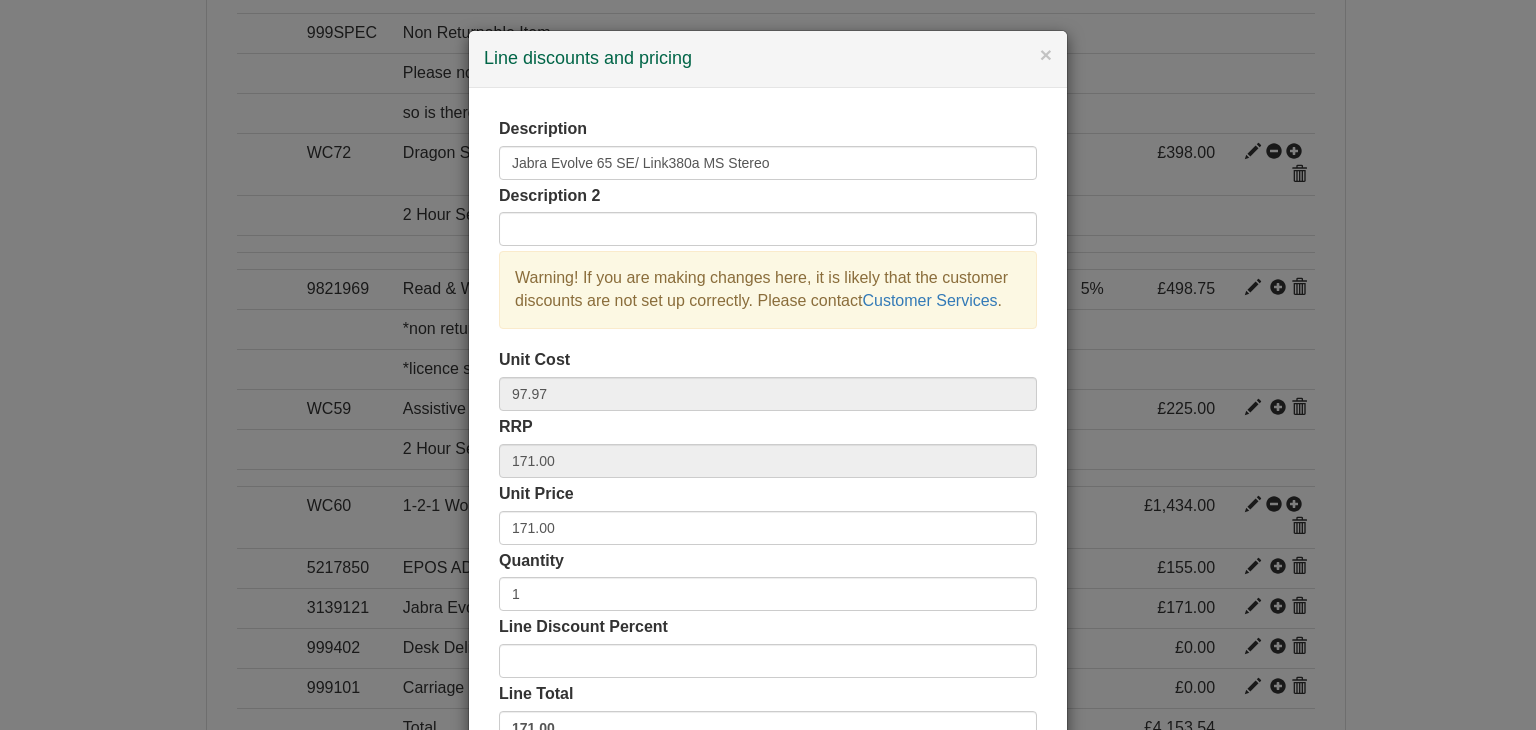click on "×
Line discounts and pricing" at bounding box center [768, 59] 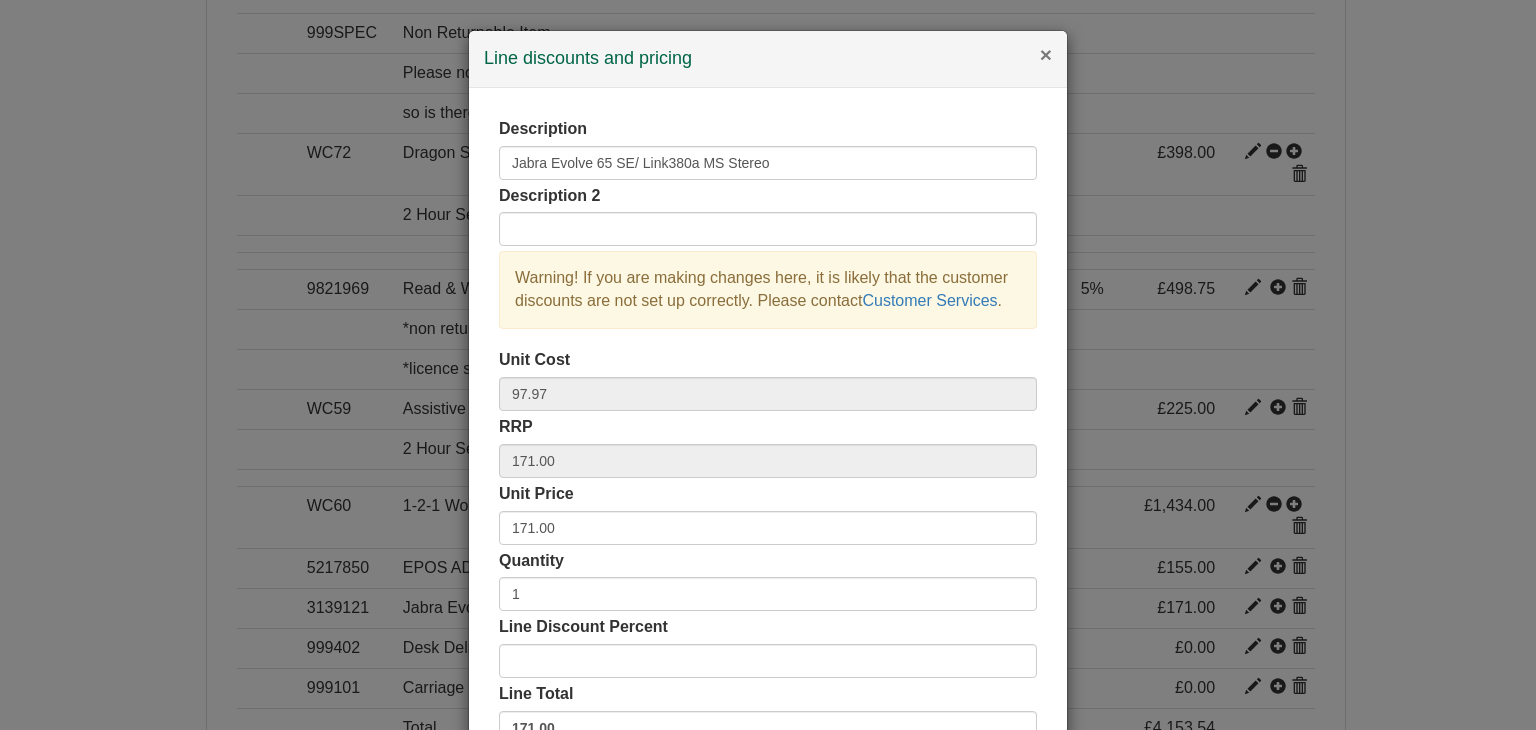 click on "×" at bounding box center [1046, 54] 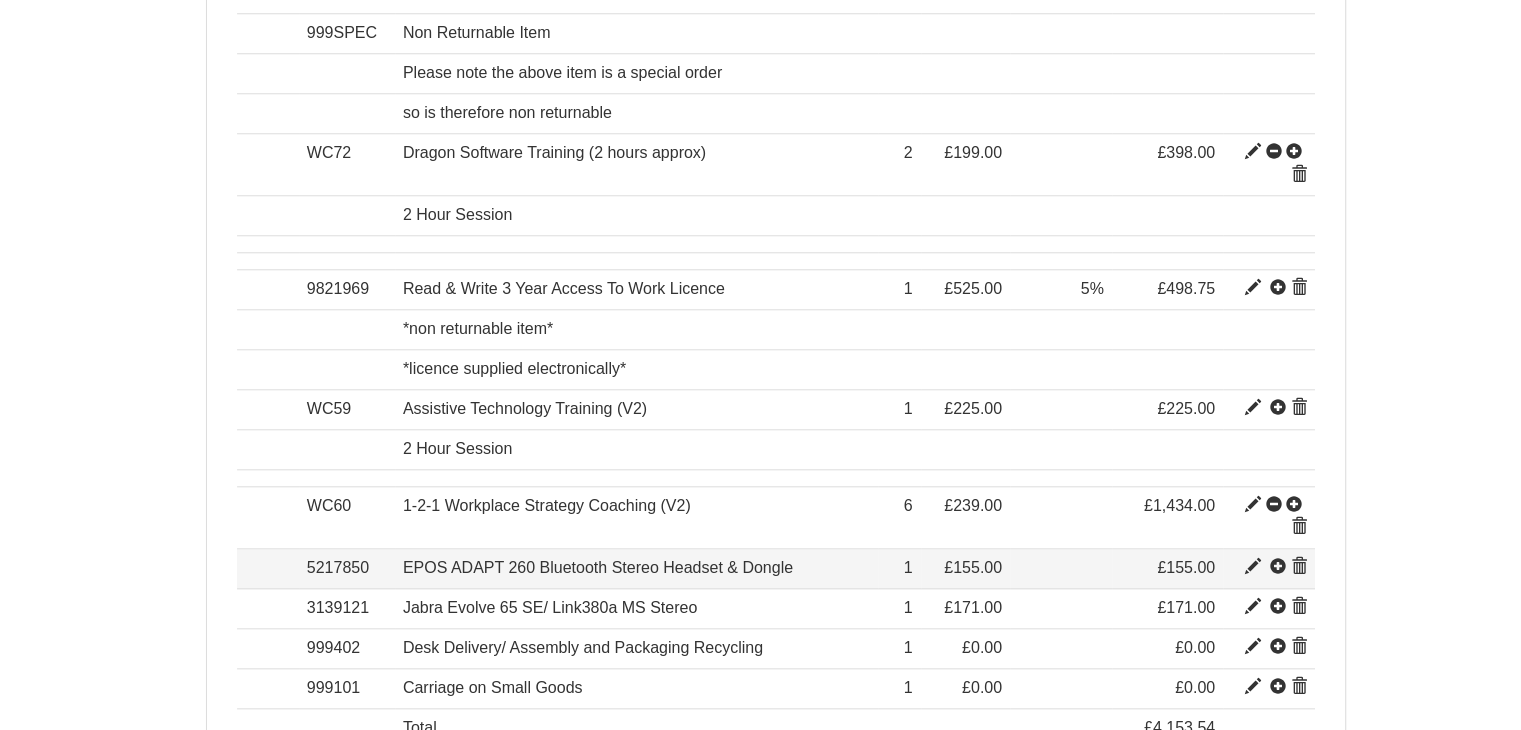 click at bounding box center [1253, 567] 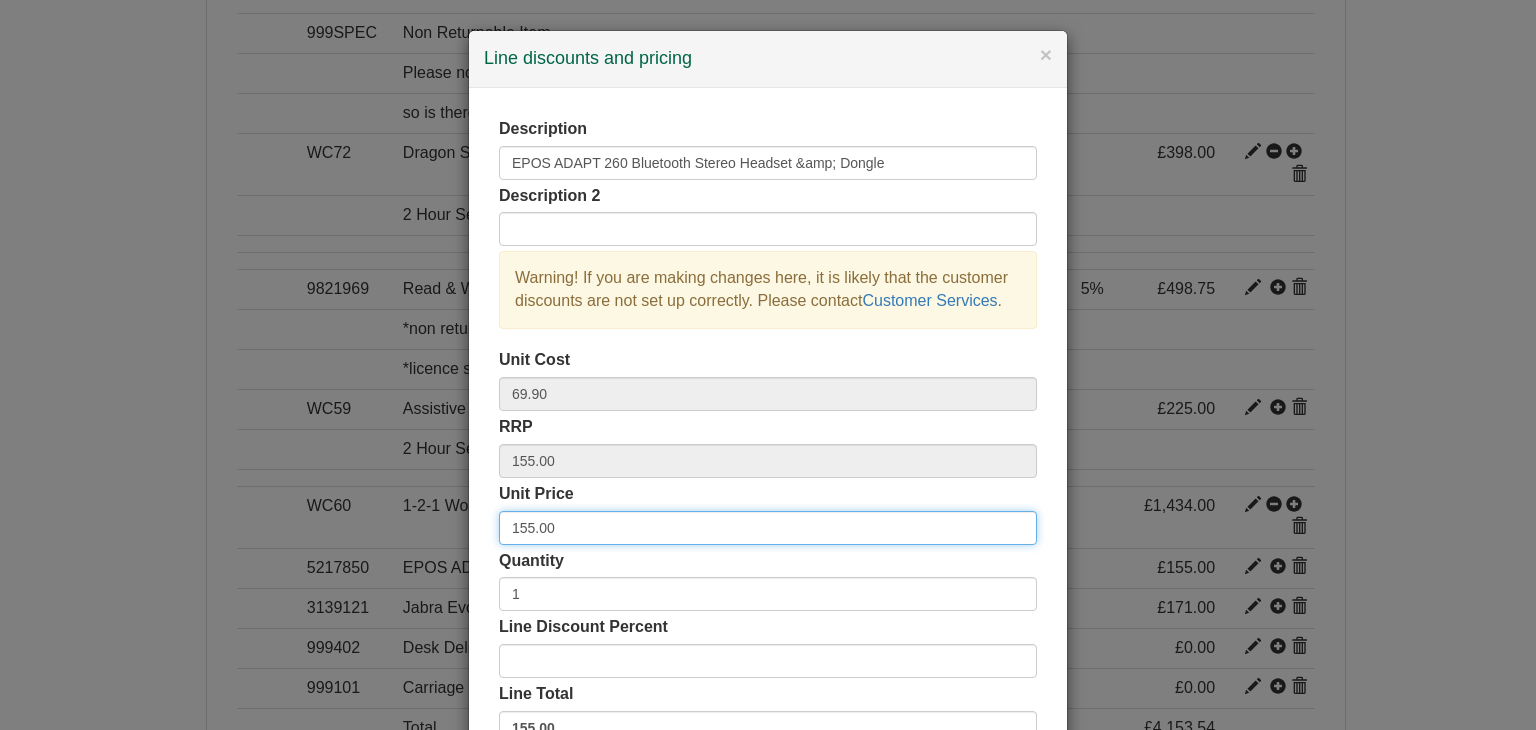 drag, startPoint x: 559, startPoint y: 528, endPoint x: 436, endPoint y: 523, distance: 123.101585 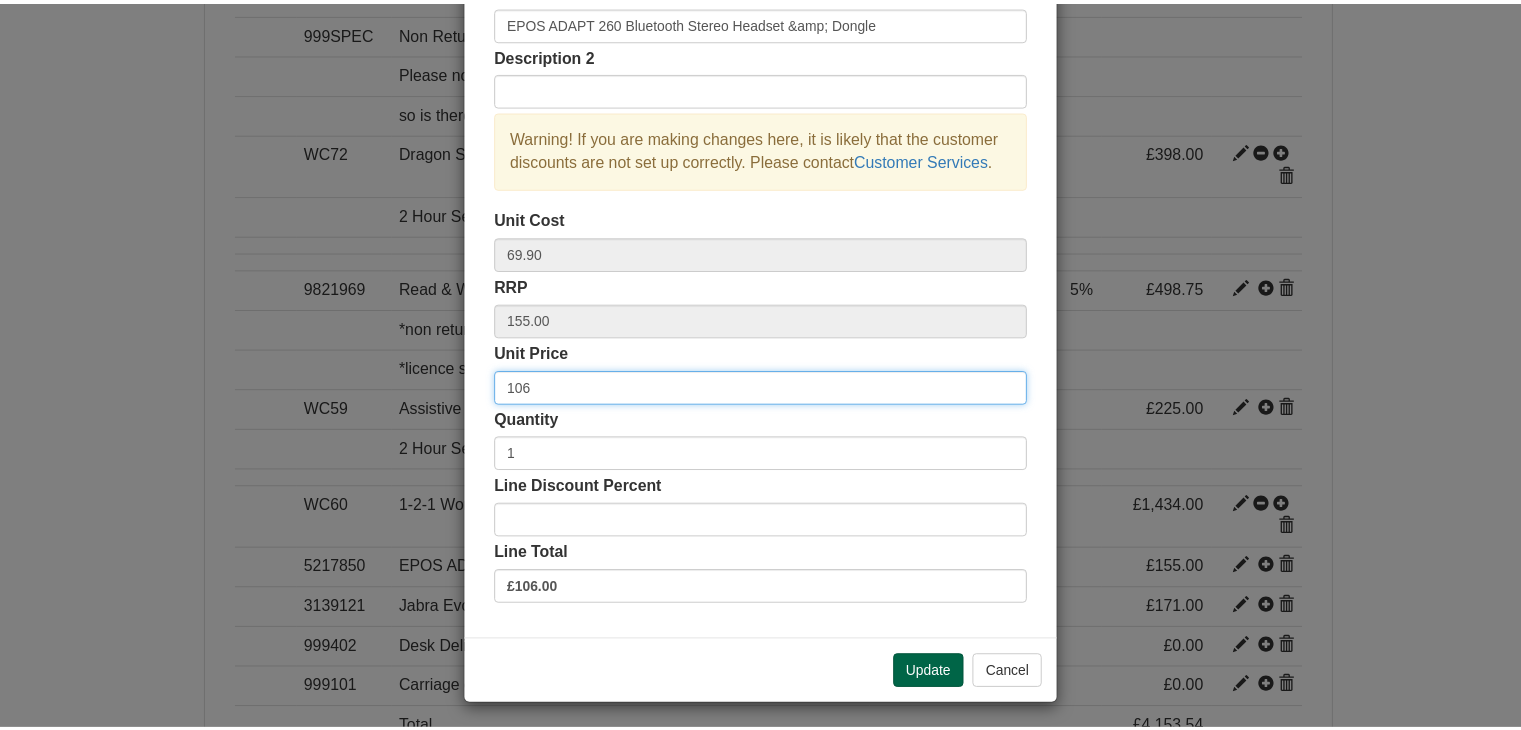 scroll, scrollTop: 144, scrollLeft: 0, axis: vertical 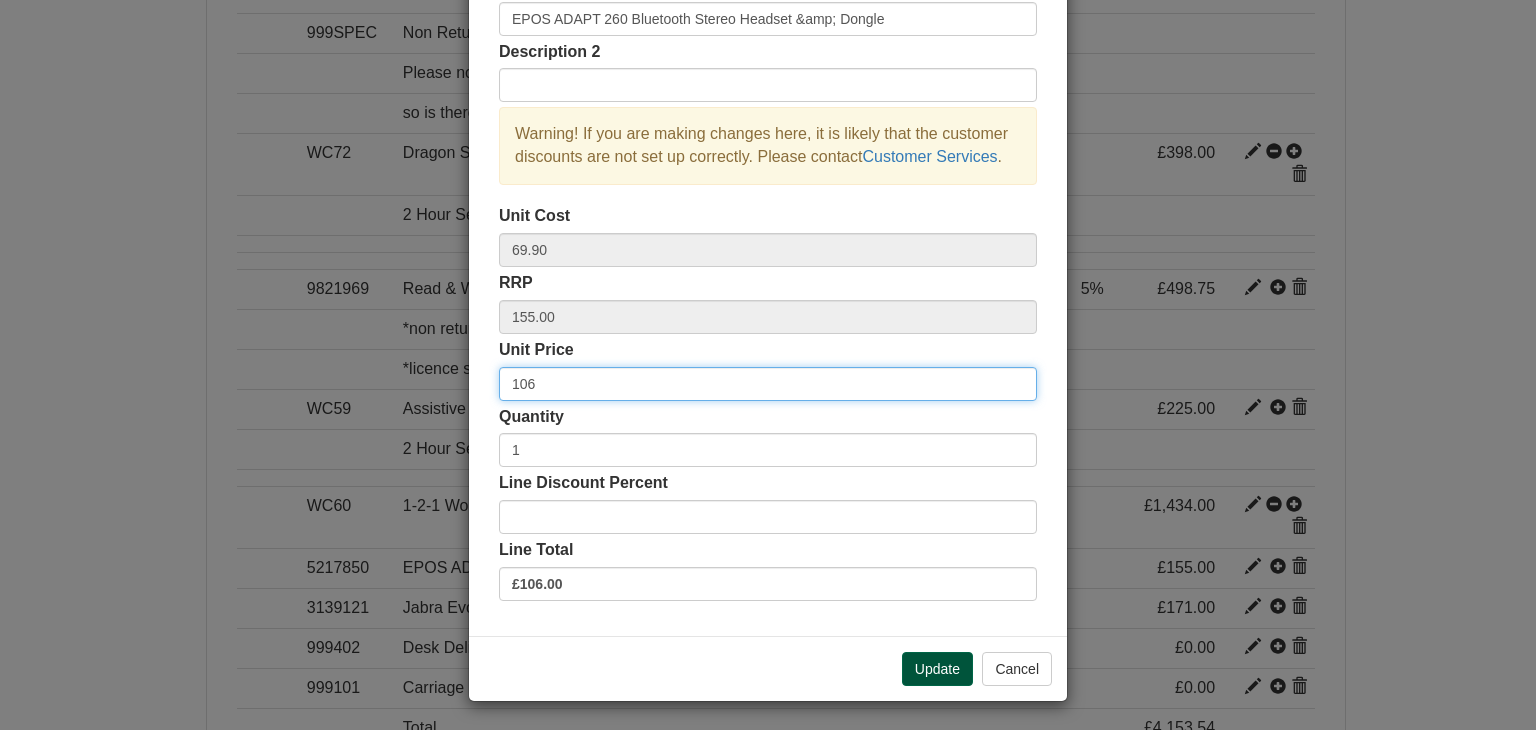 type on "106" 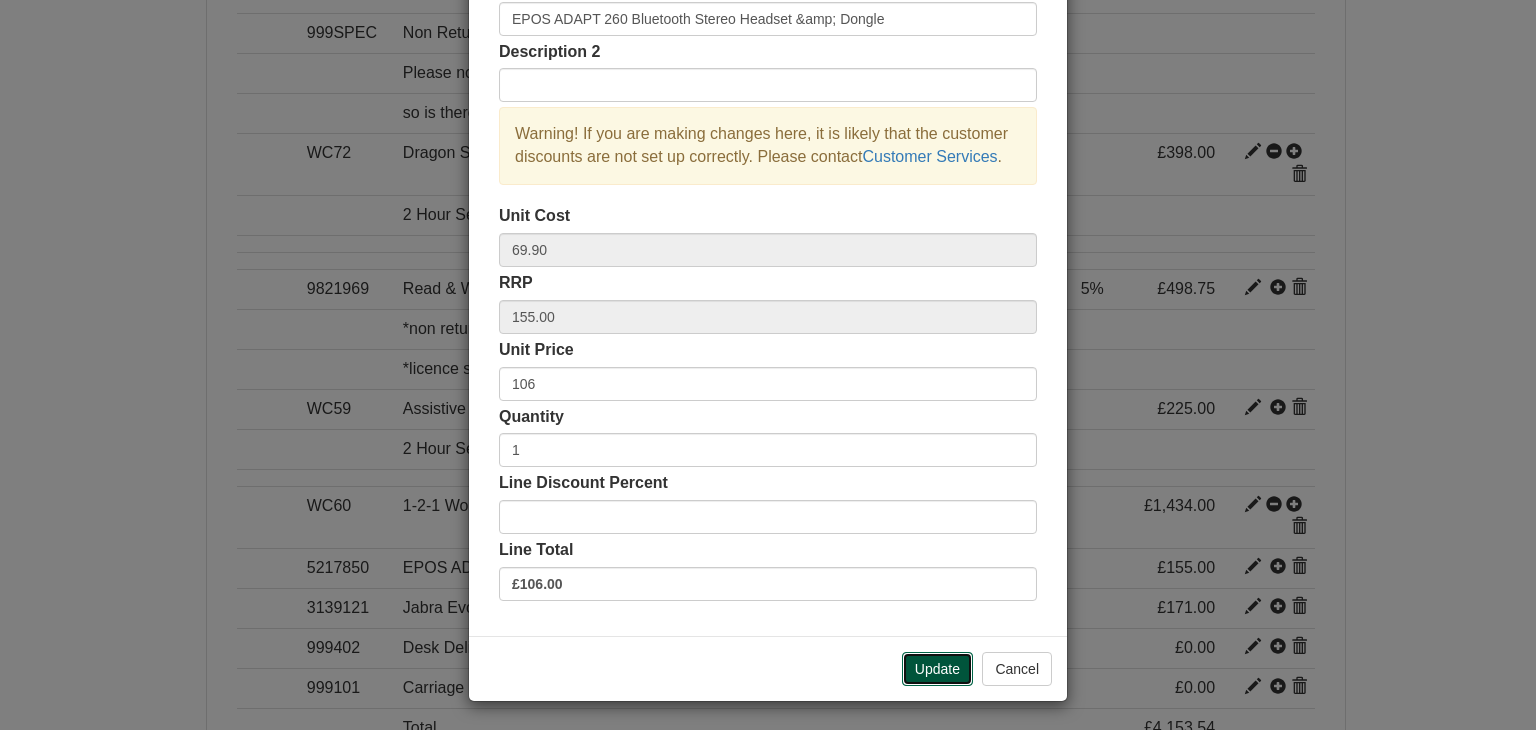 click on "Update" at bounding box center (937, 669) 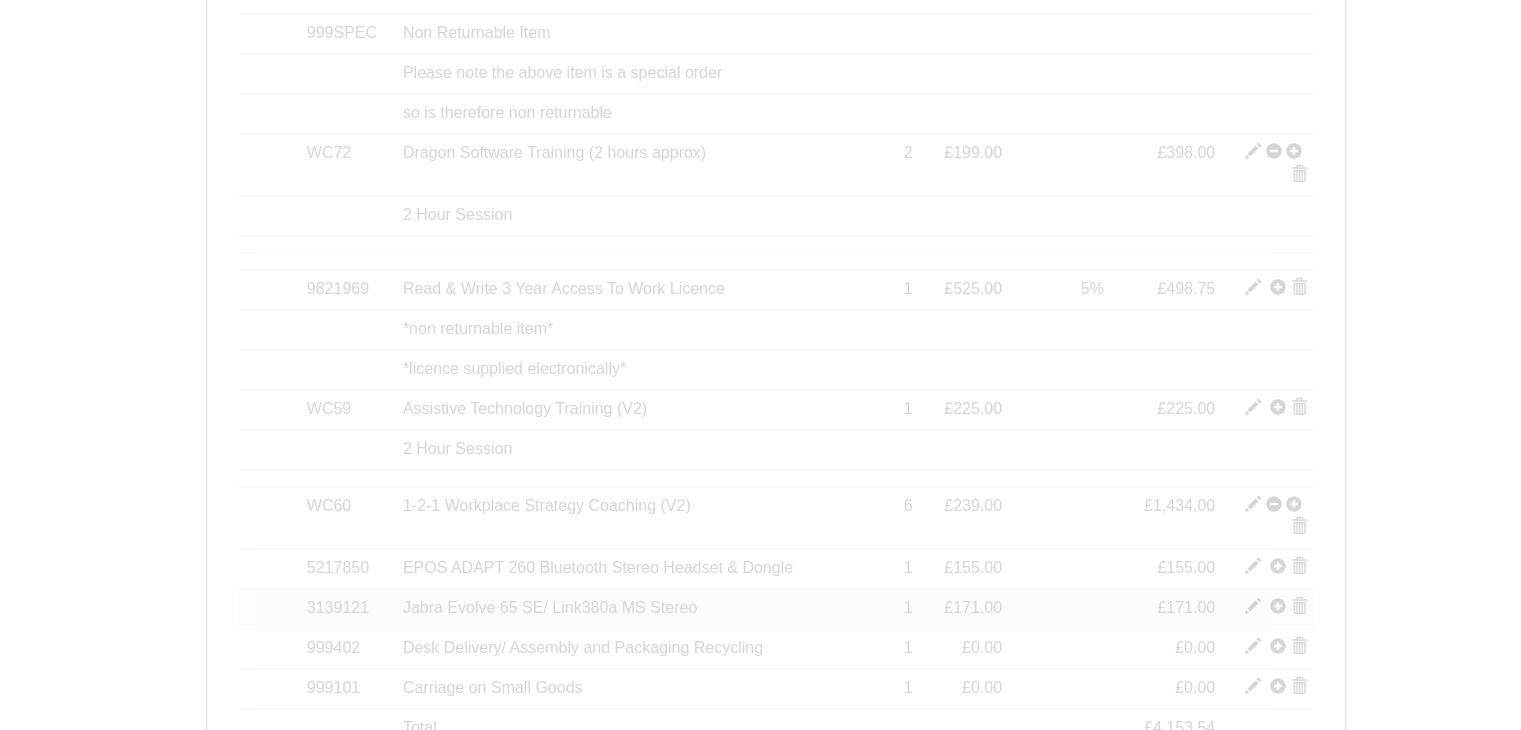 click at bounding box center [1299, 607] 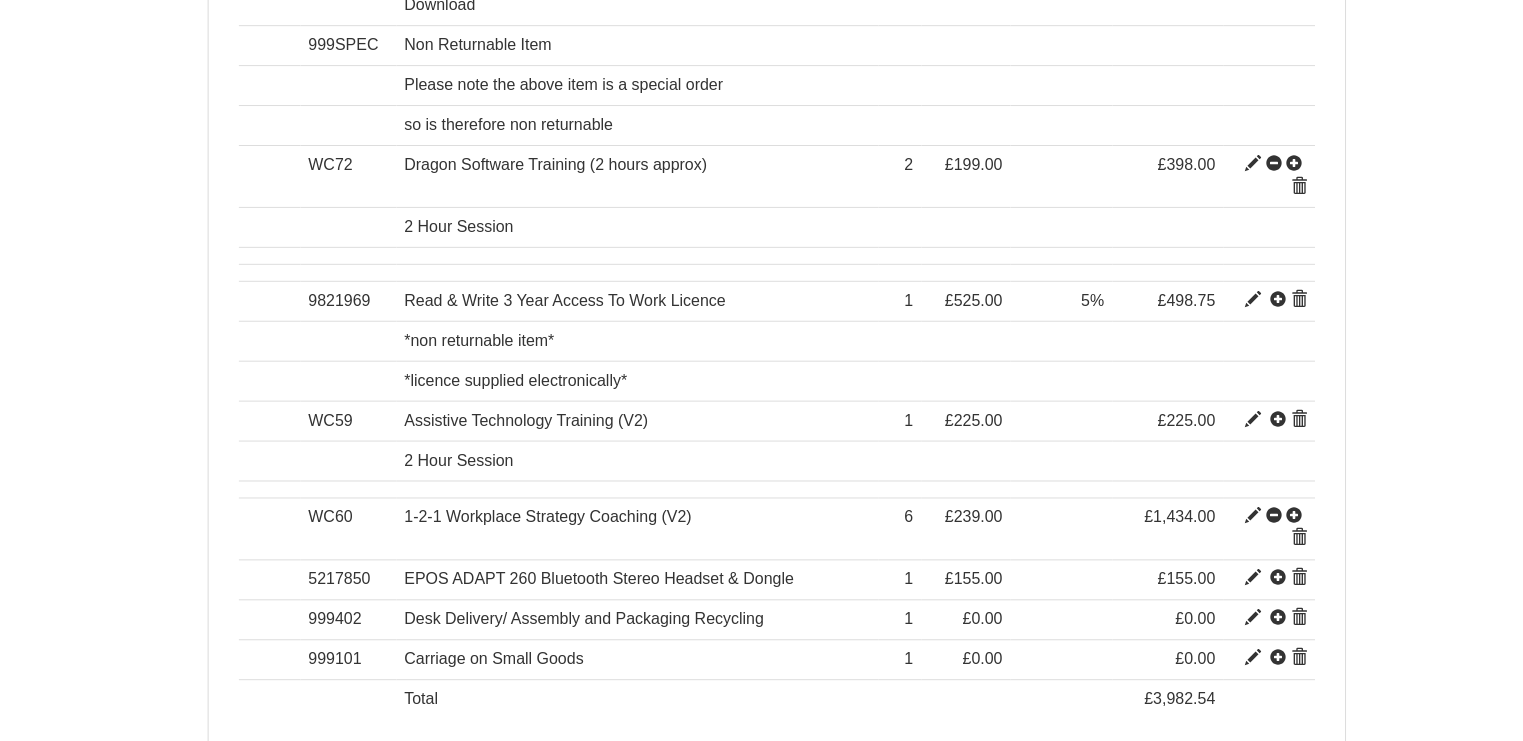 scroll, scrollTop: 1894, scrollLeft: 0, axis: vertical 